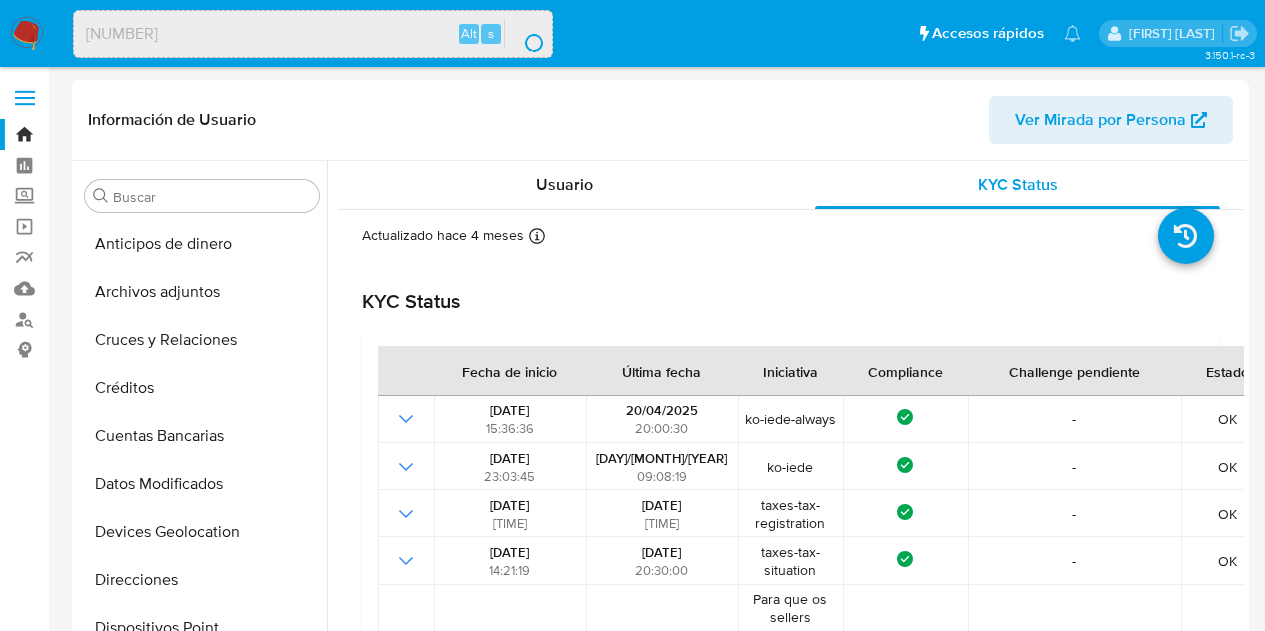 select on "10" 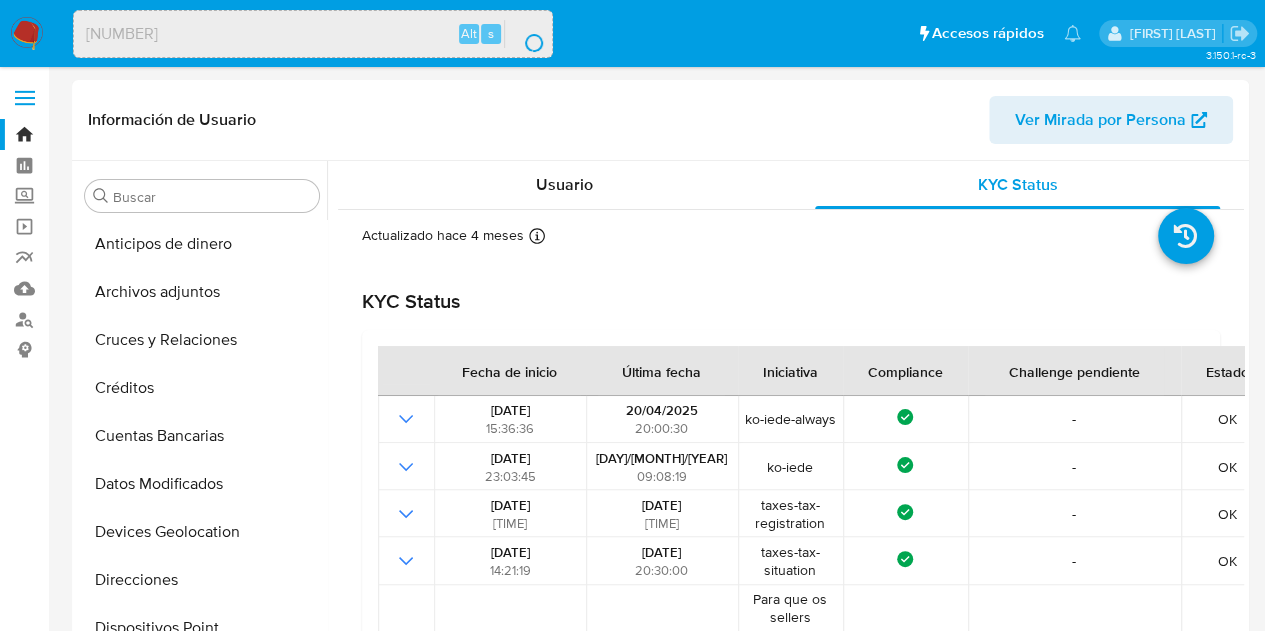 scroll, scrollTop: 0, scrollLeft: 0, axis: both 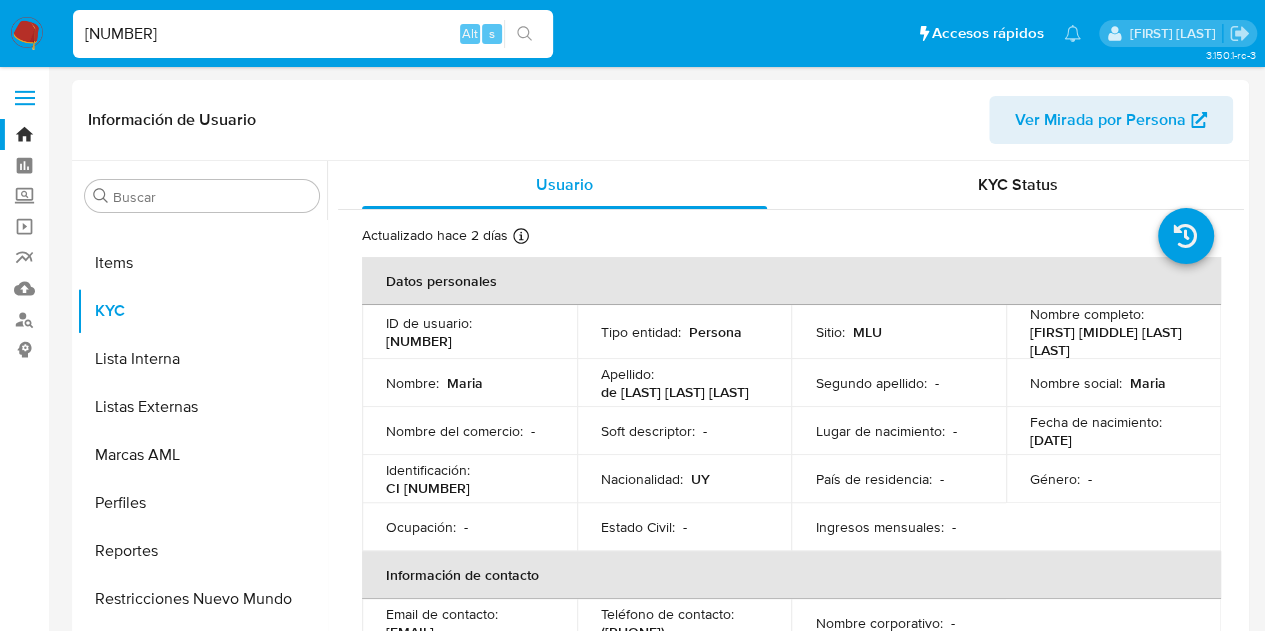 select on "10" 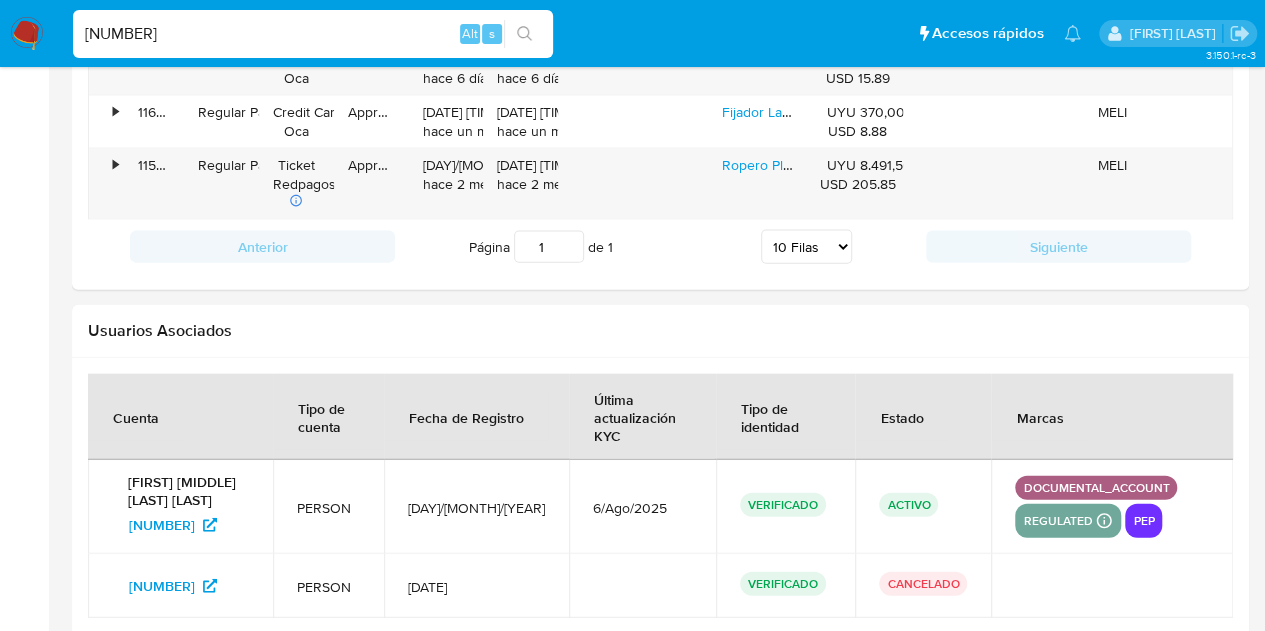 scroll, scrollTop: 0, scrollLeft: 0, axis: both 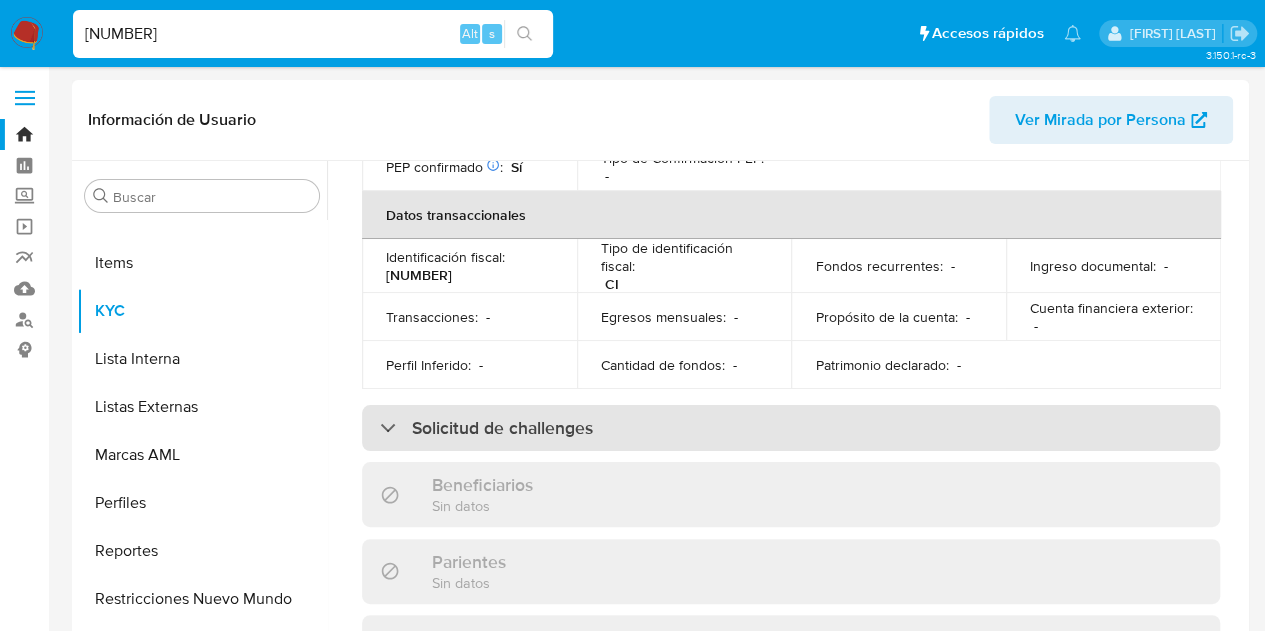 click on "Solicitud de challenges" at bounding box center [791, 428] 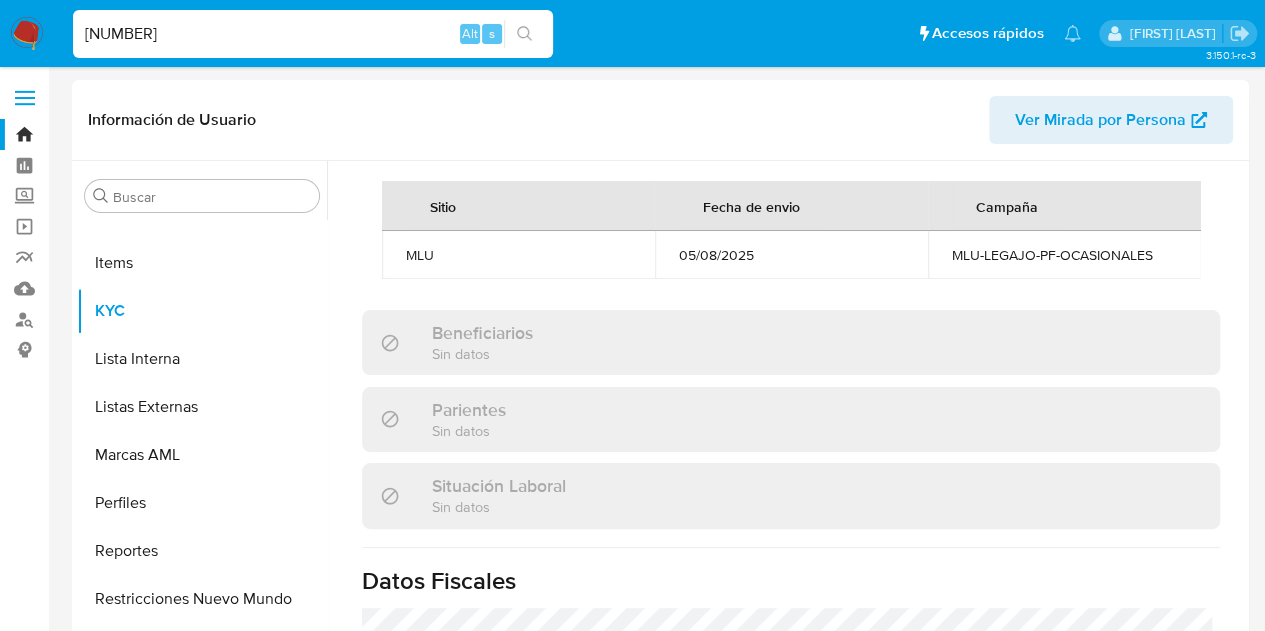 scroll, scrollTop: 800, scrollLeft: 0, axis: vertical 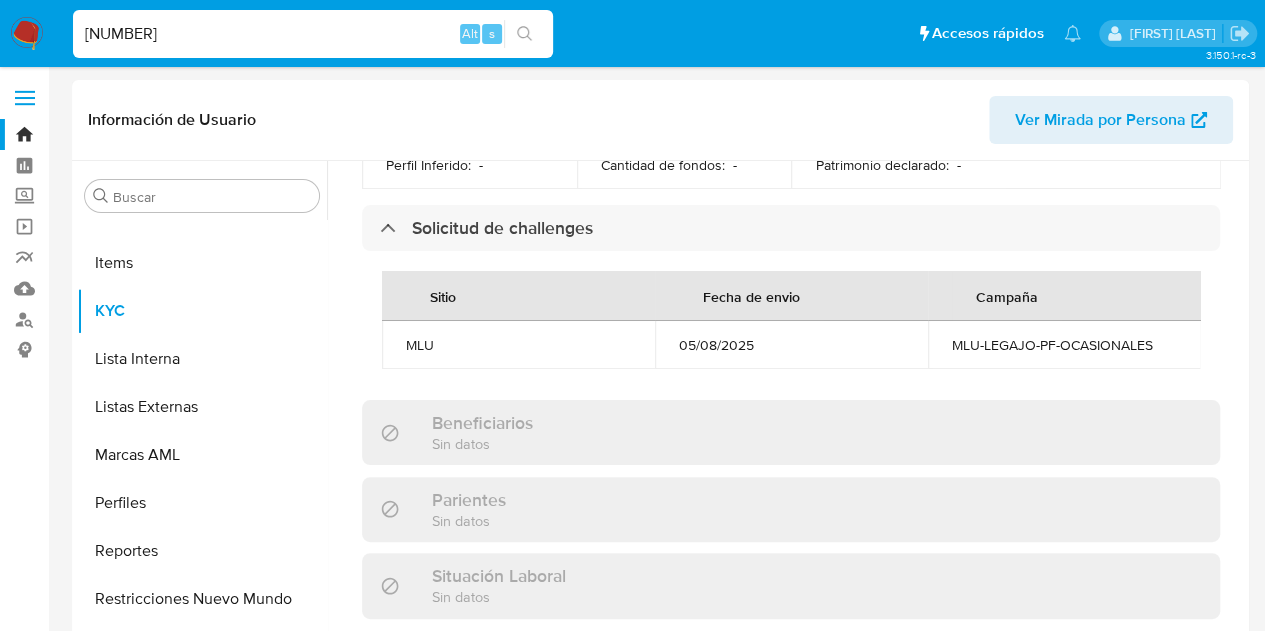 click on "[NUMBER]" at bounding box center [313, 34] 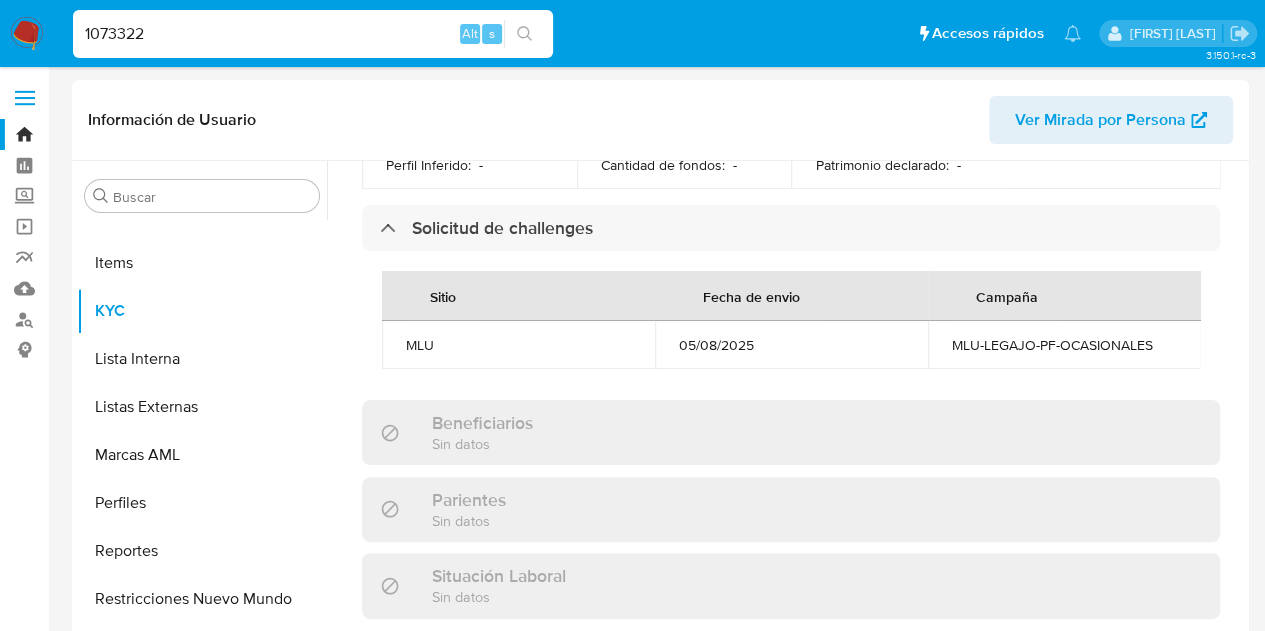 type on "1073322" 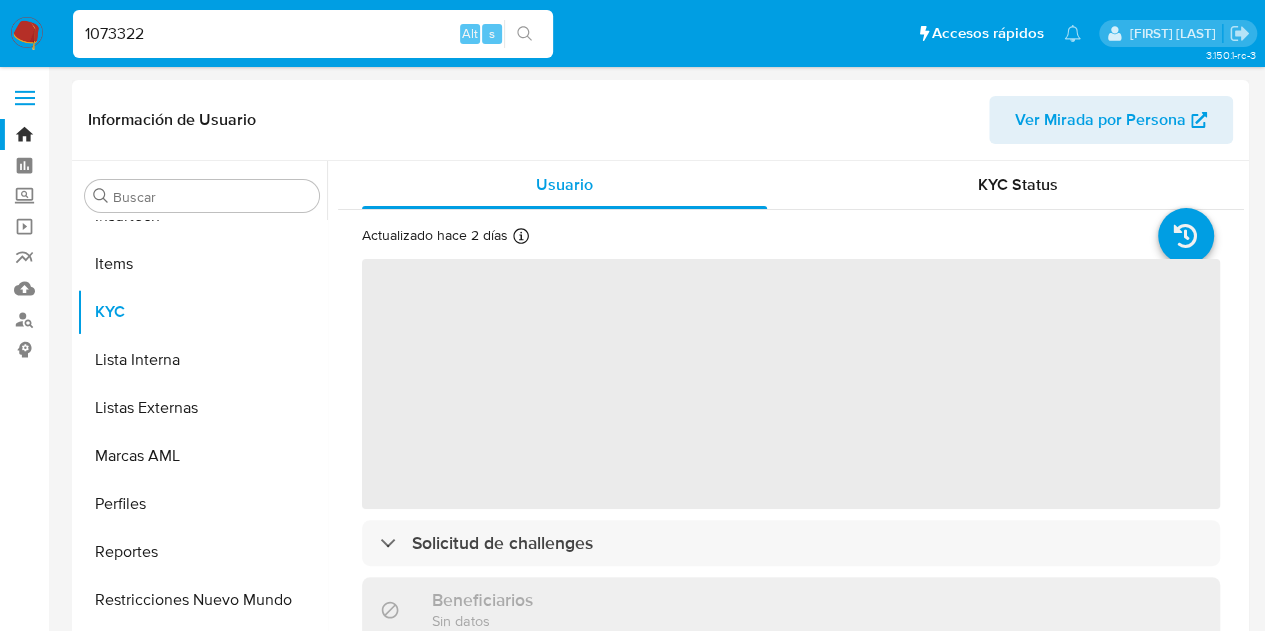 scroll, scrollTop: 845, scrollLeft: 0, axis: vertical 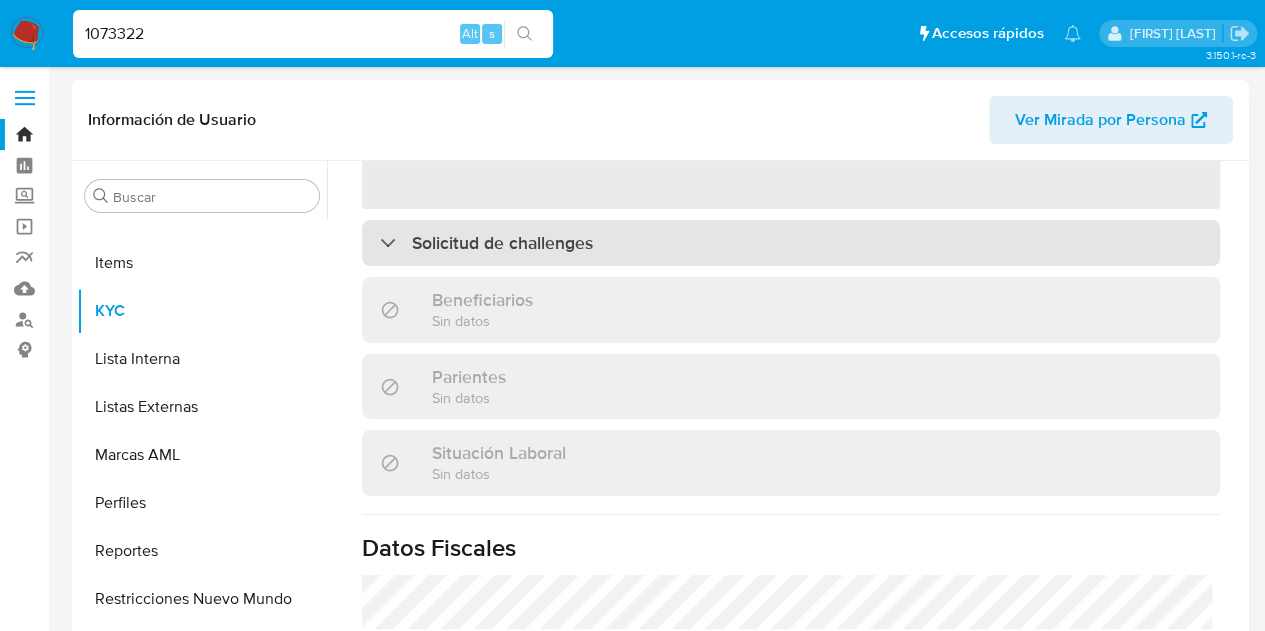 click on "Solicitud de challenges" at bounding box center [791, 243] 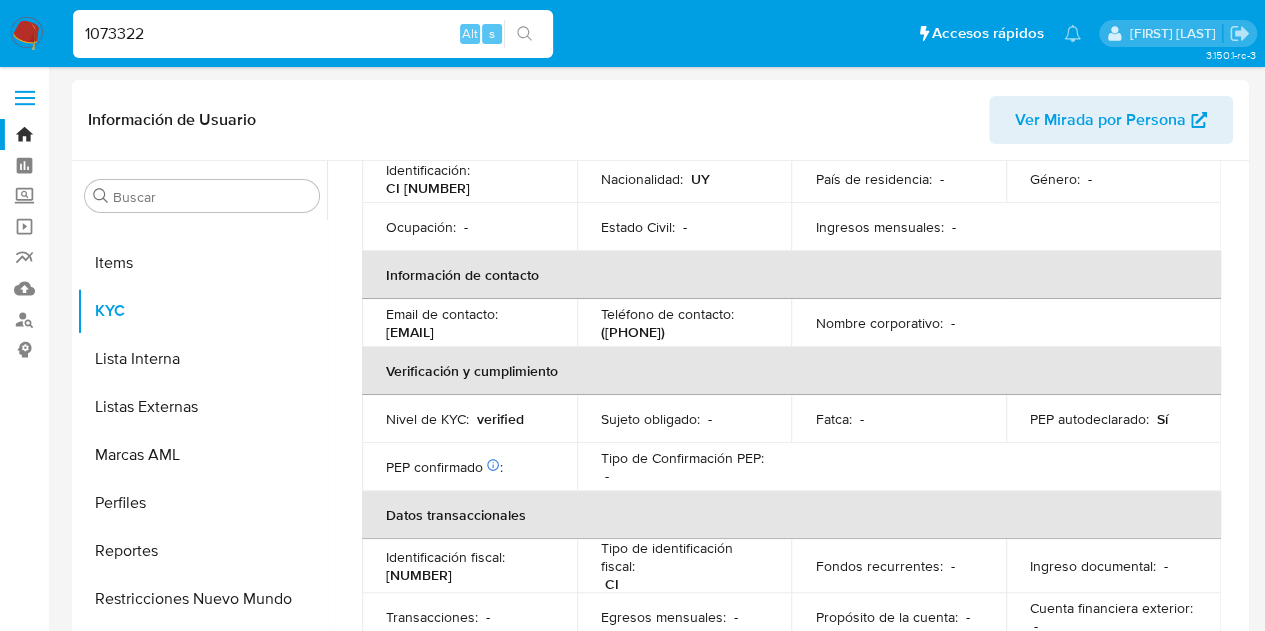 select on "10" 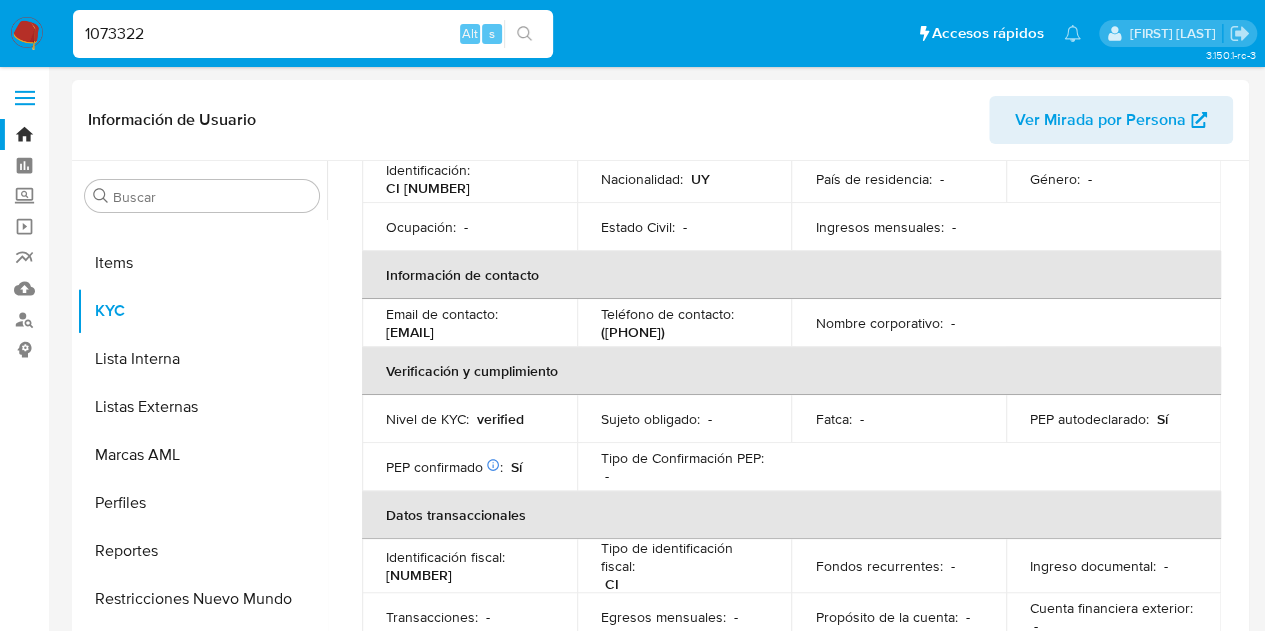 scroll, scrollTop: 800, scrollLeft: 0, axis: vertical 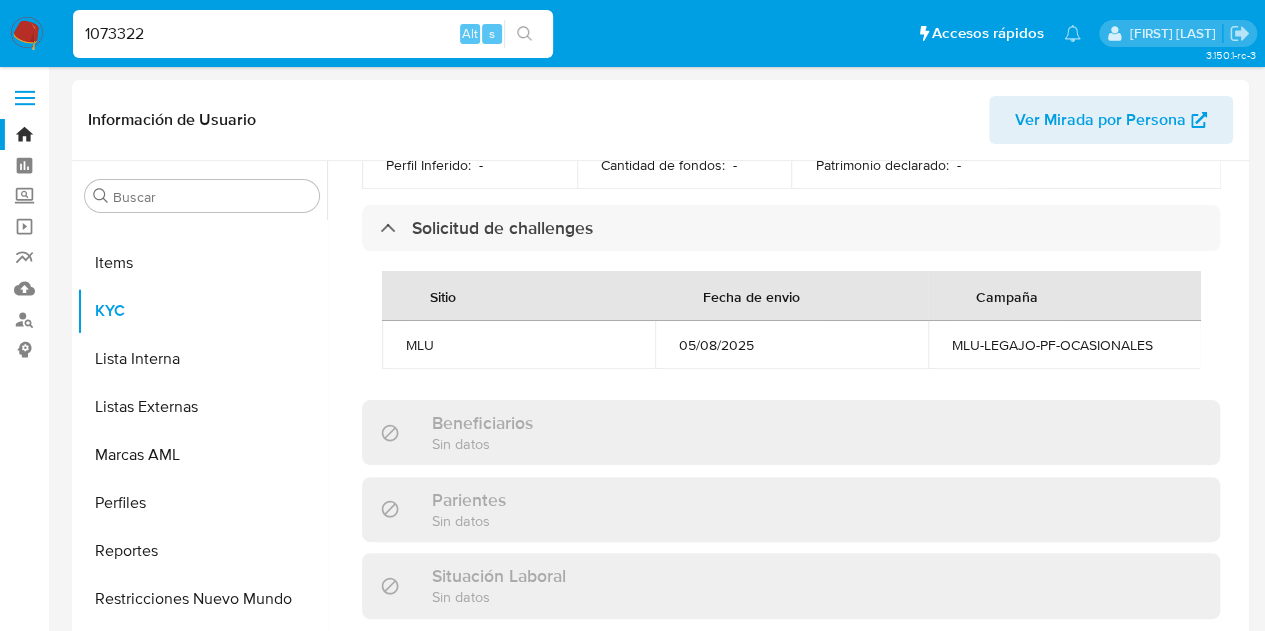click on "1073322" at bounding box center (313, 34) 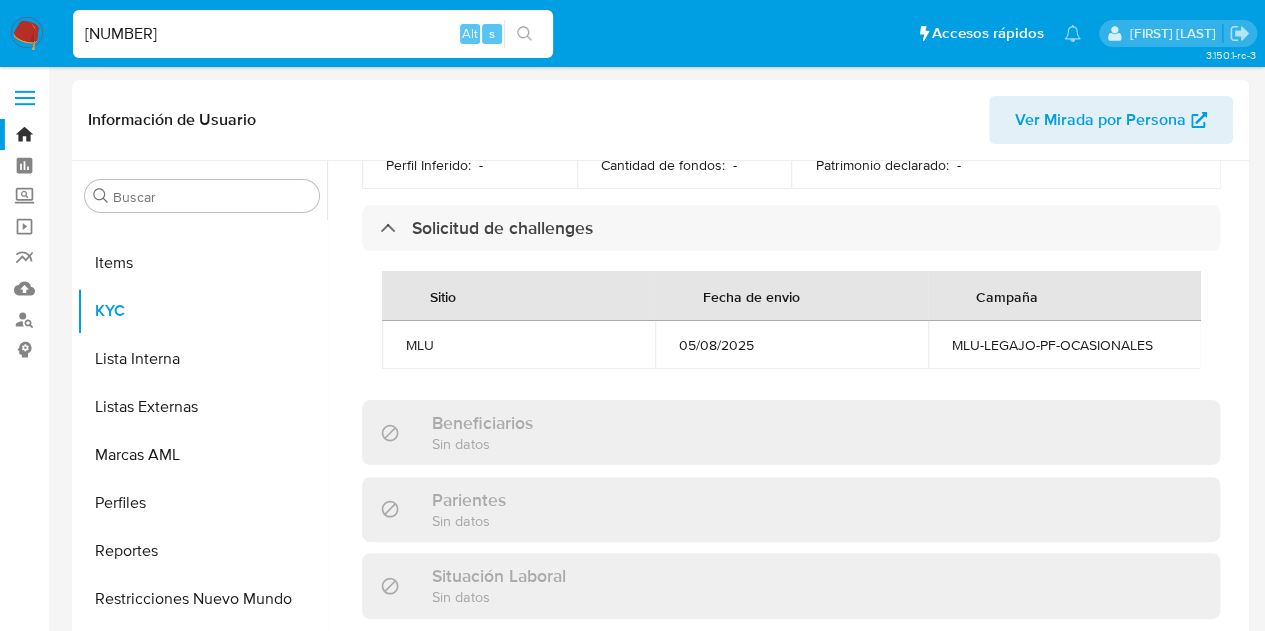 type on "[NUMBER]" 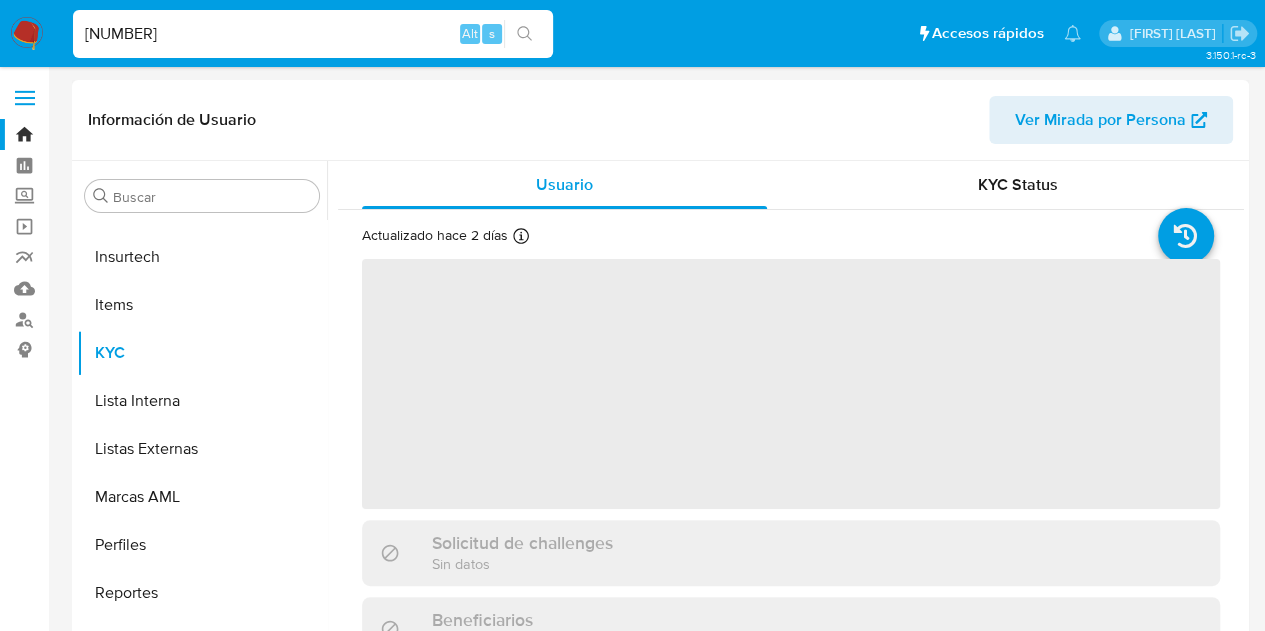 scroll, scrollTop: 845, scrollLeft: 0, axis: vertical 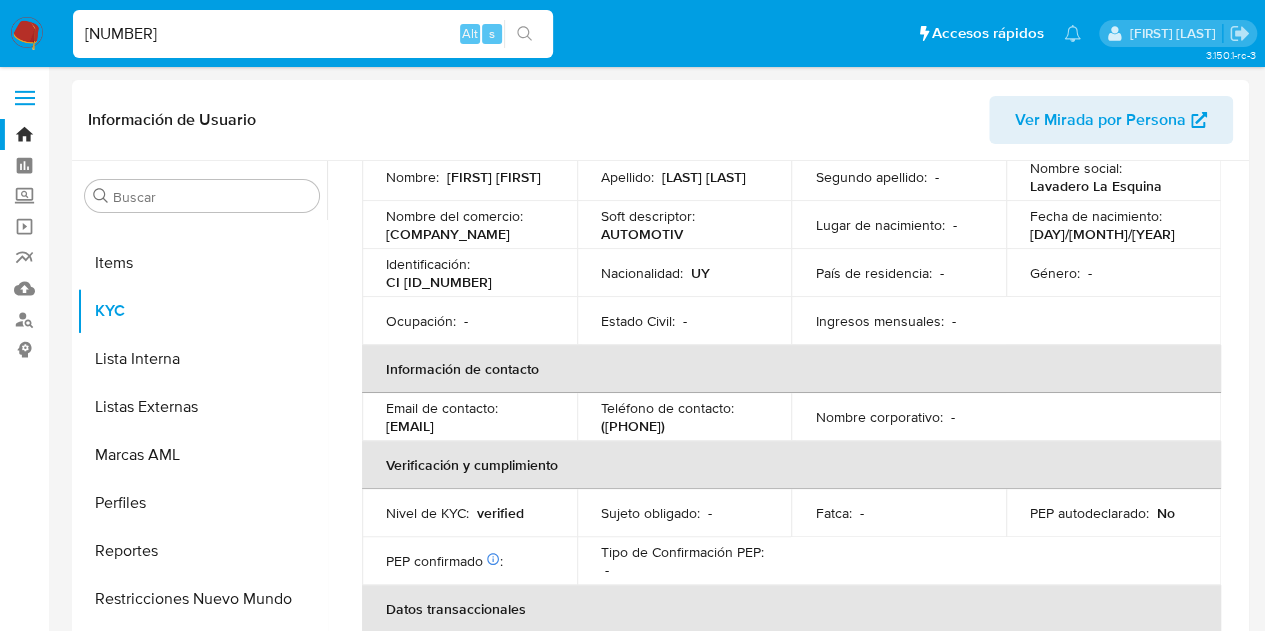 click on "Estado Civil :" at bounding box center [638, 321] 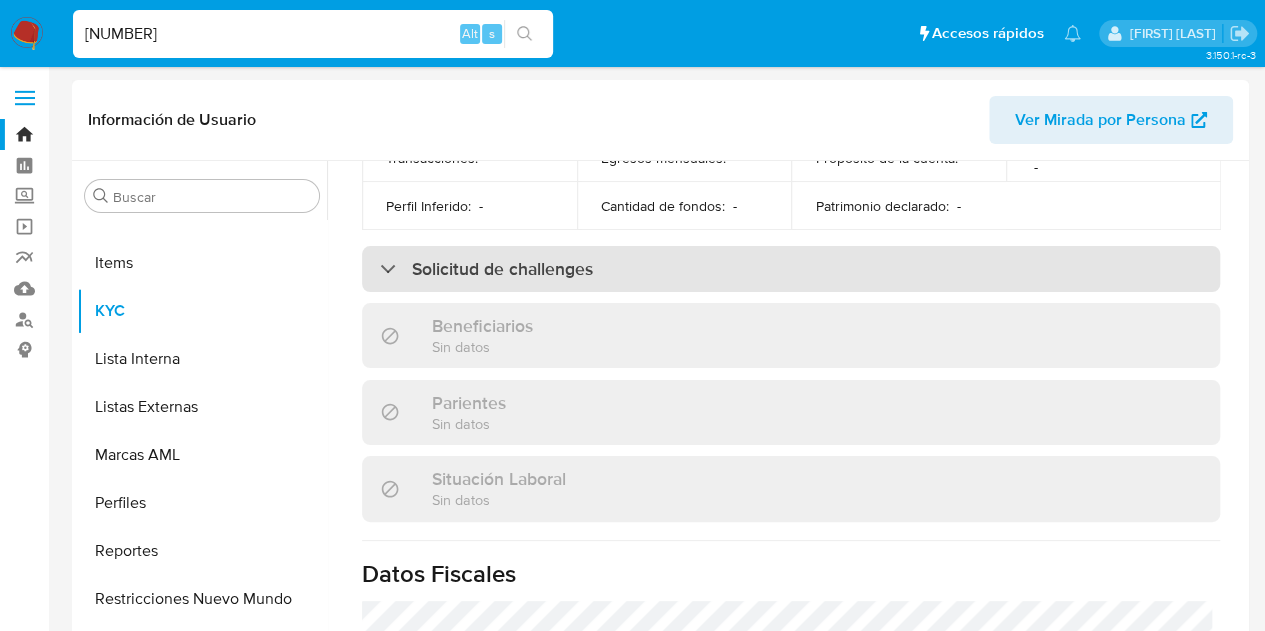 scroll, scrollTop: 700, scrollLeft: 0, axis: vertical 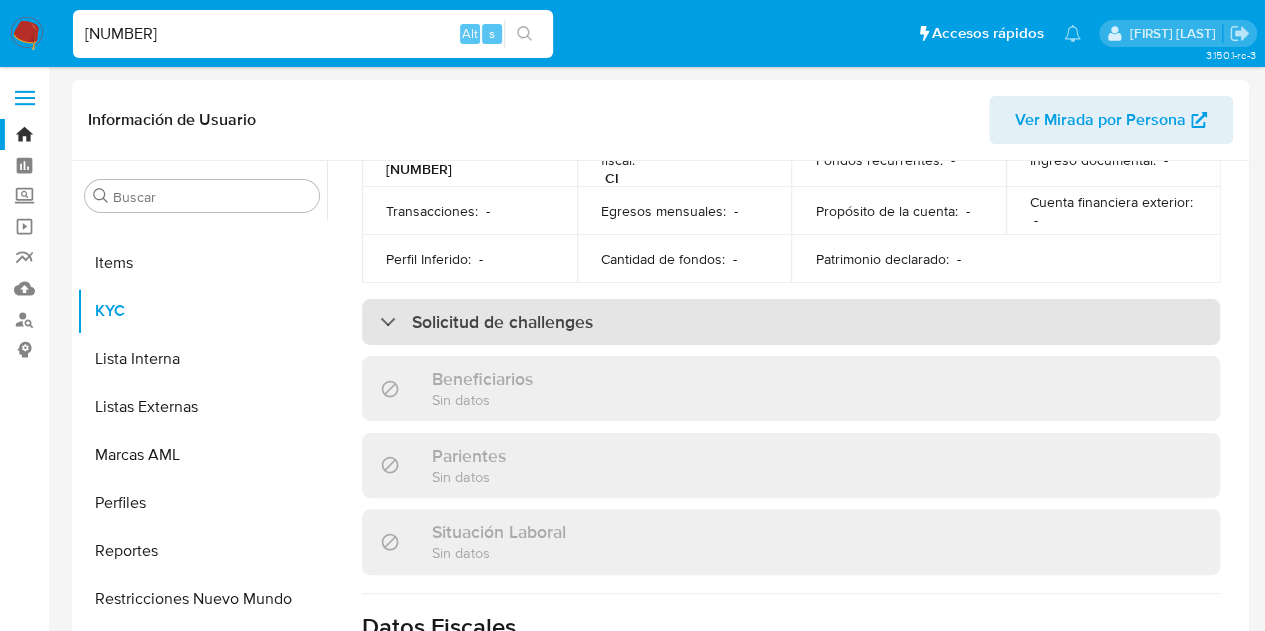 click on "Solicitud de challenges" at bounding box center [791, 322] 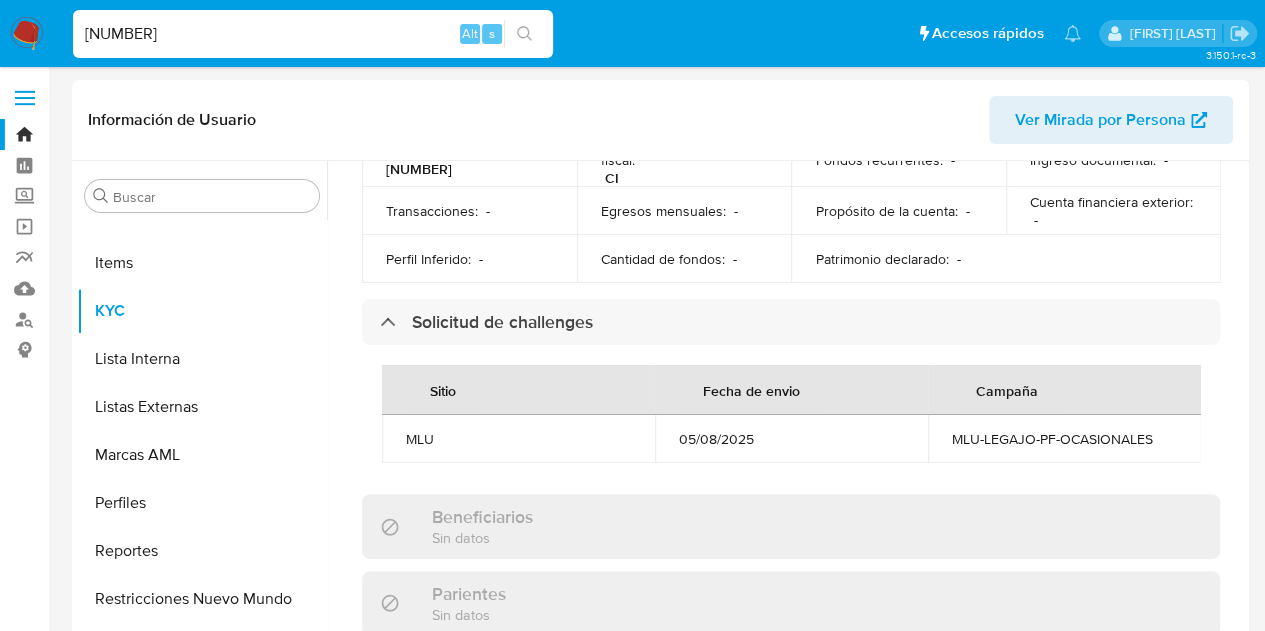 click on "[NUMBER]" at bounding box center [313, 34] 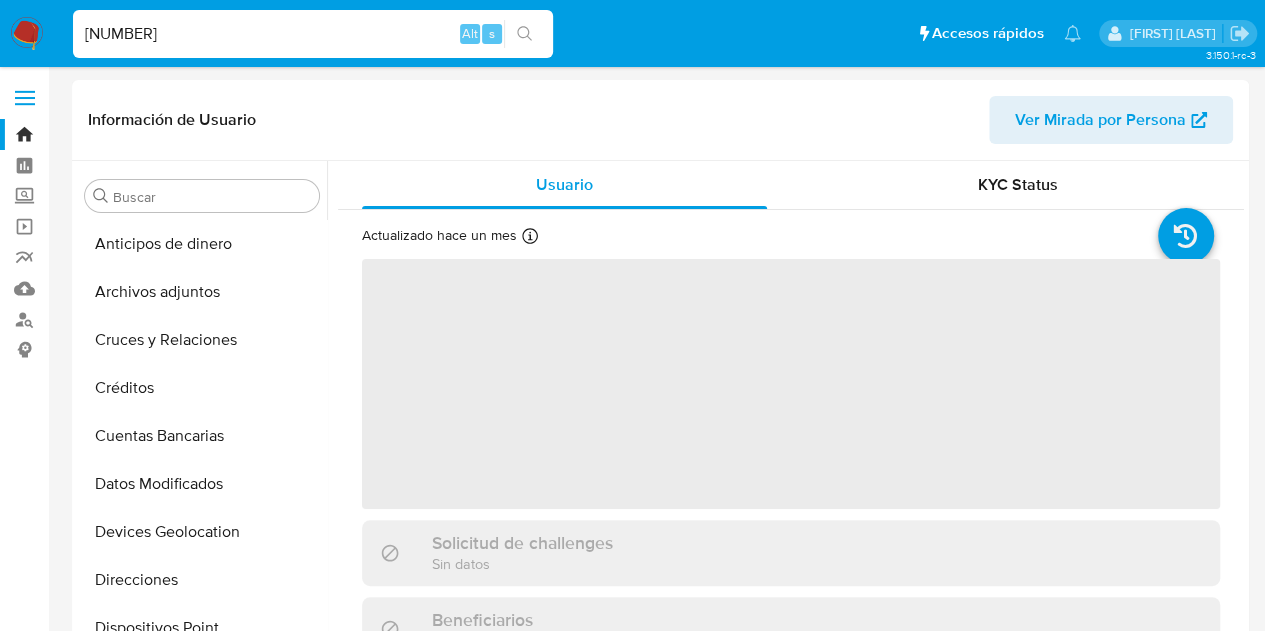 scroll, scrollTop: 845, scrollLeft: 0, axis: vertical 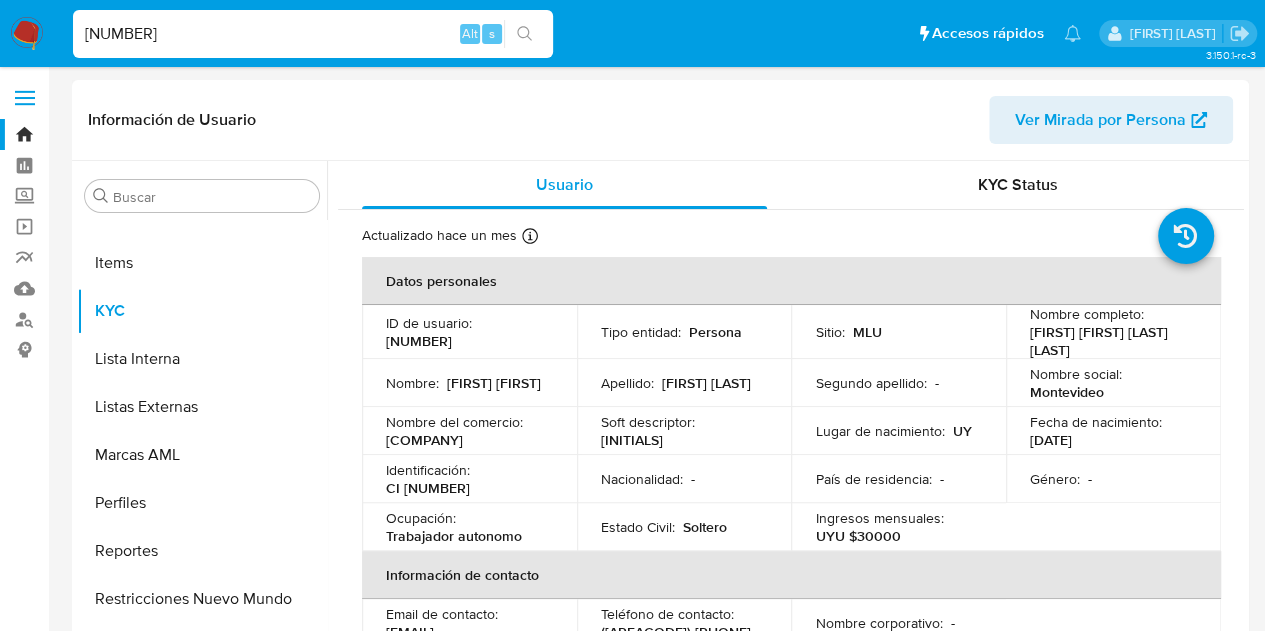 select on "10" 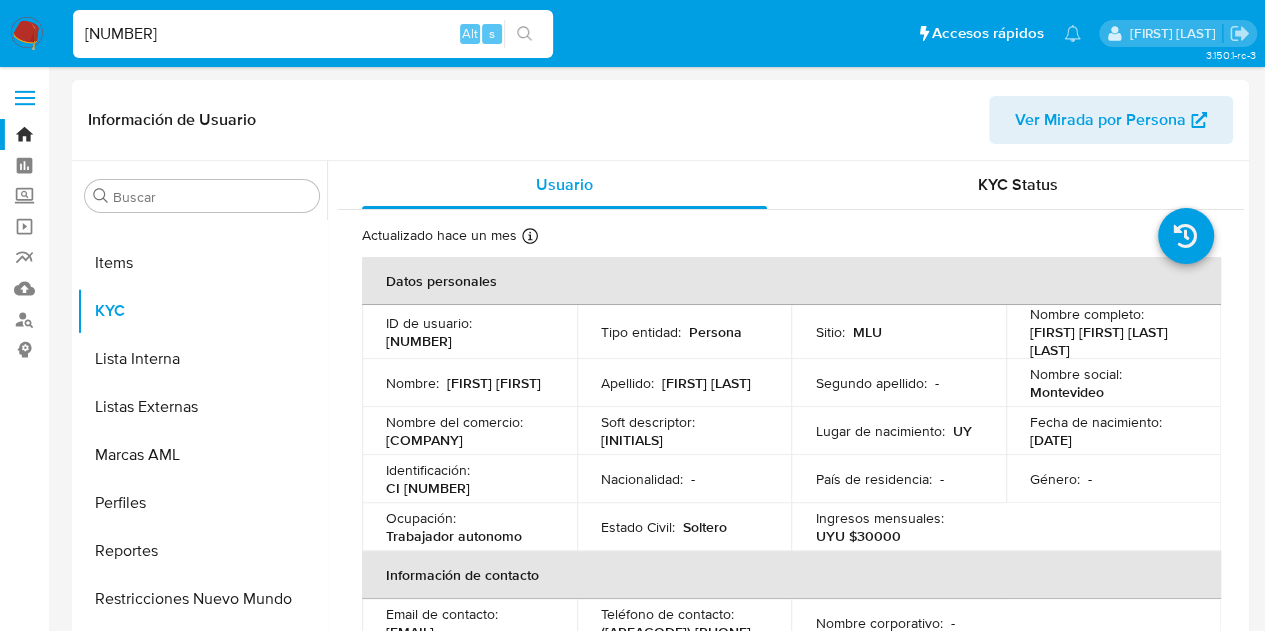scroll, scrollTop: 100, scrollLeft: 0, axis: vertical 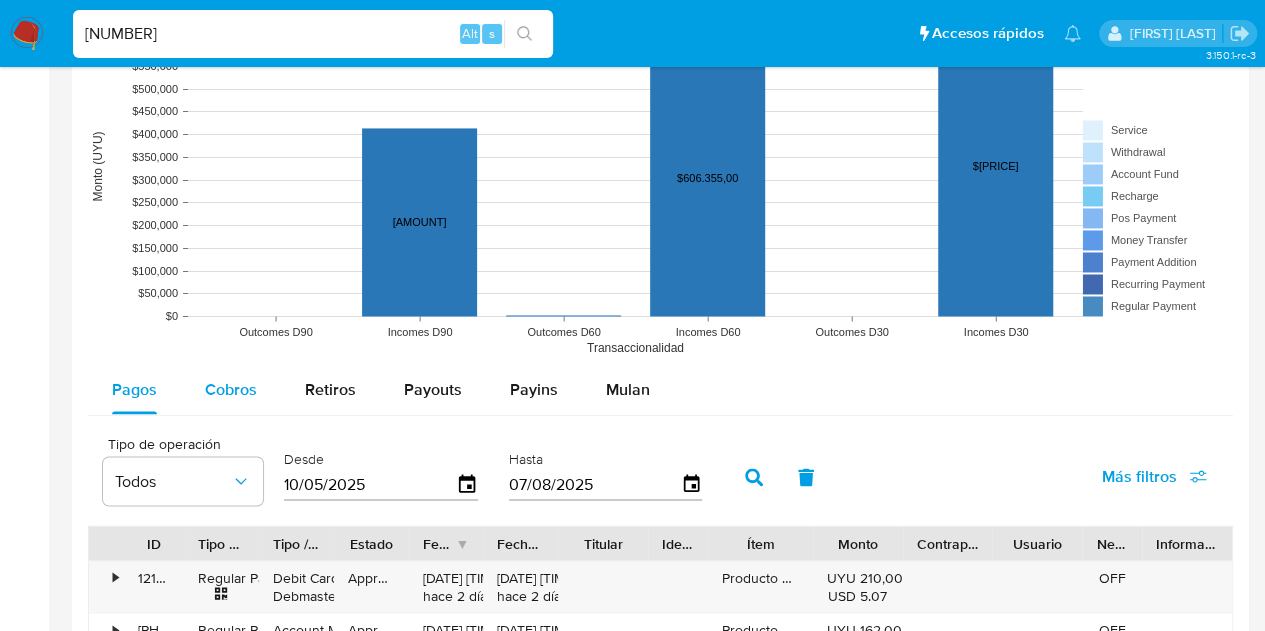 click on "Cobros" at bounding box center [231, 390] 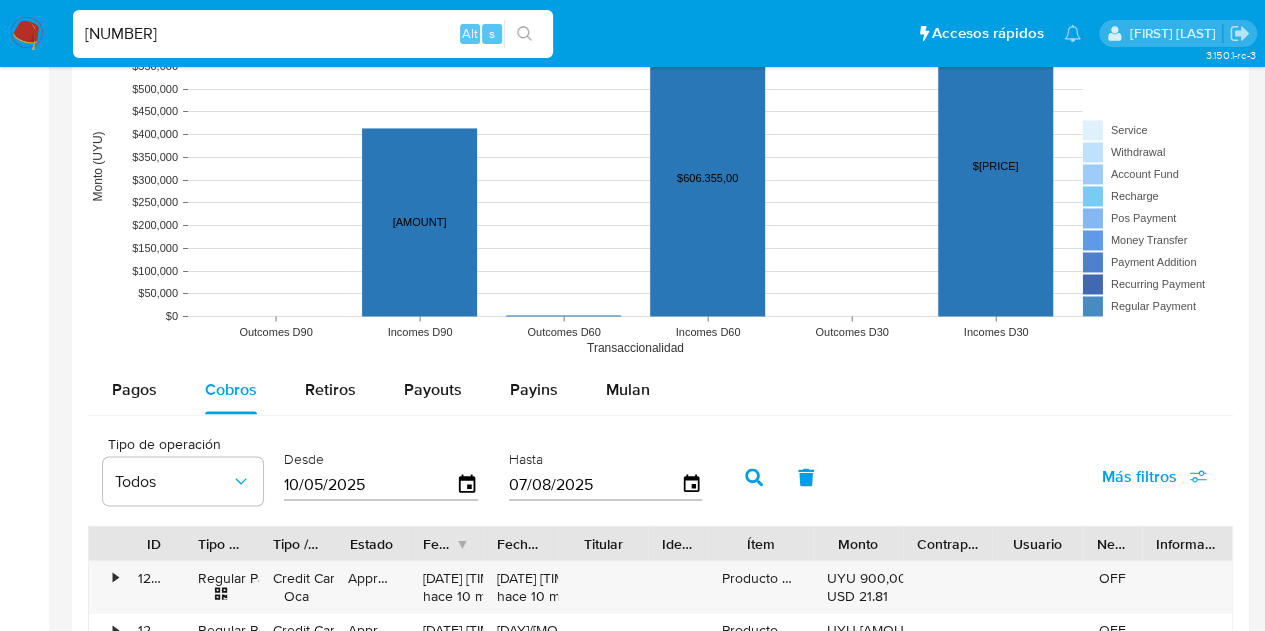 click on "10/05/2025" at bounding box center [370, 484] 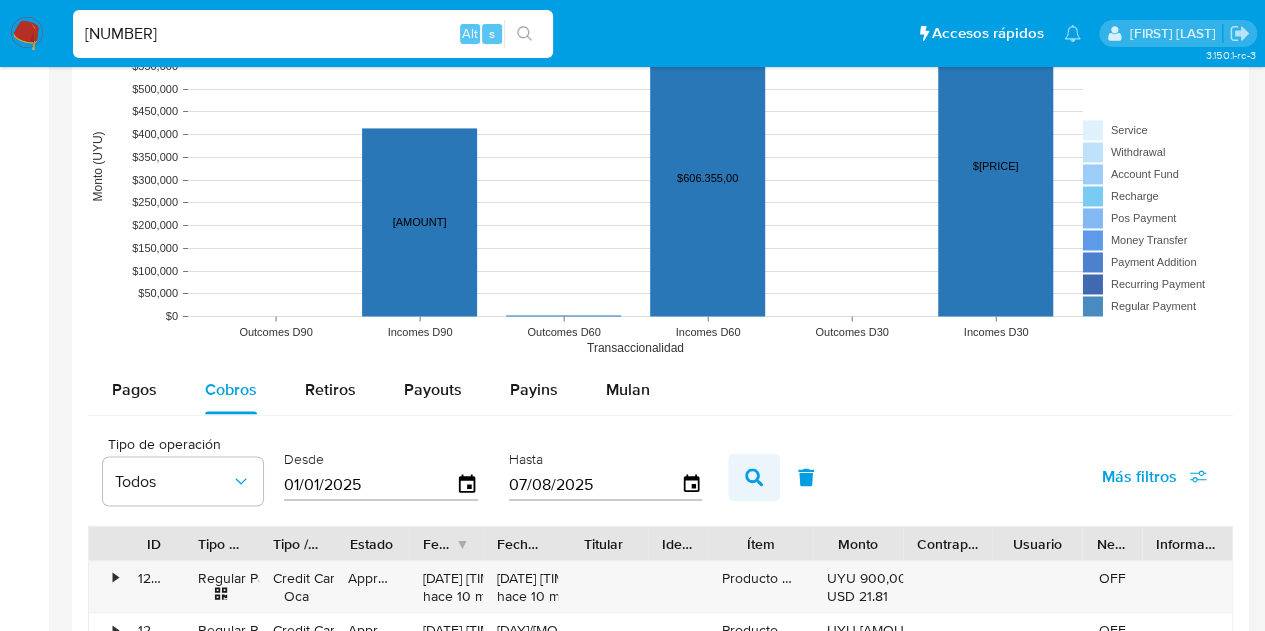 type on "01/01/2025" 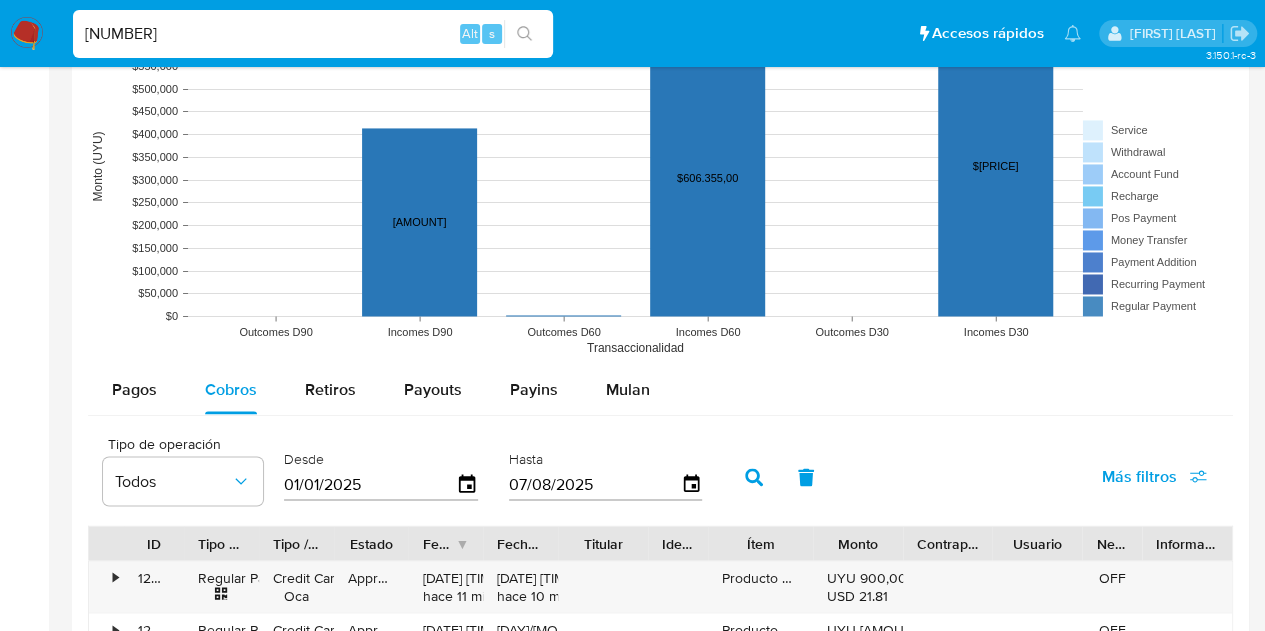scroll, scrollTop: 1600, scrollLeft: 0, axis: vertical 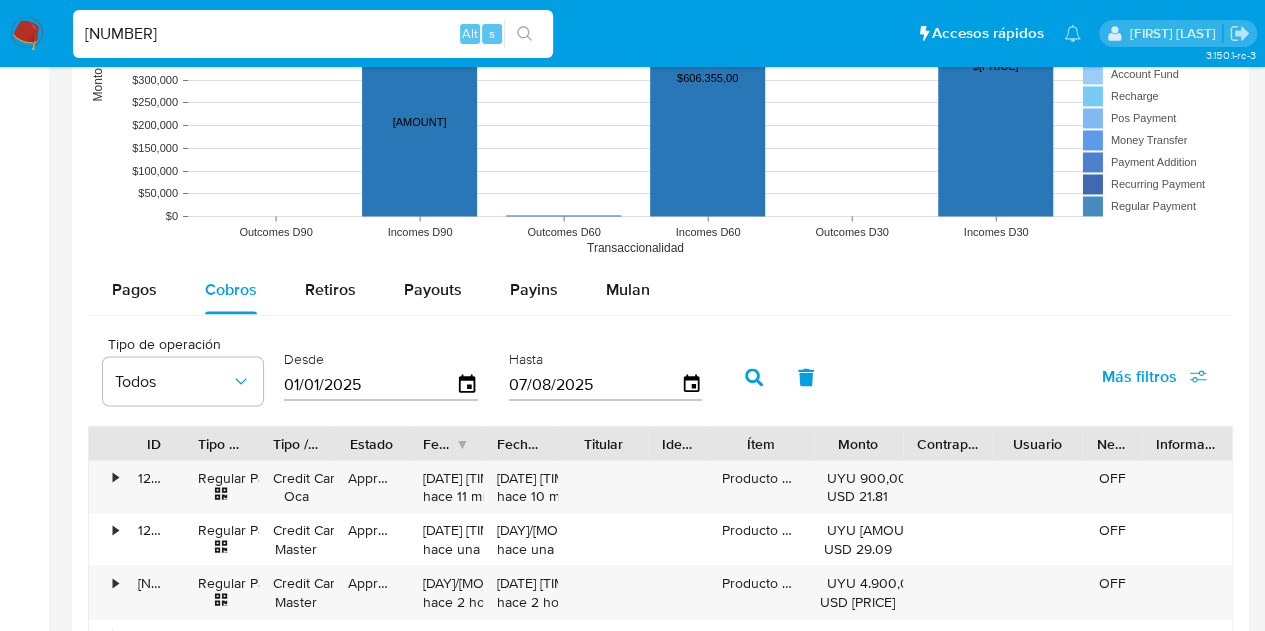 click on "Más filtros" at bounding box center [1139, 376] 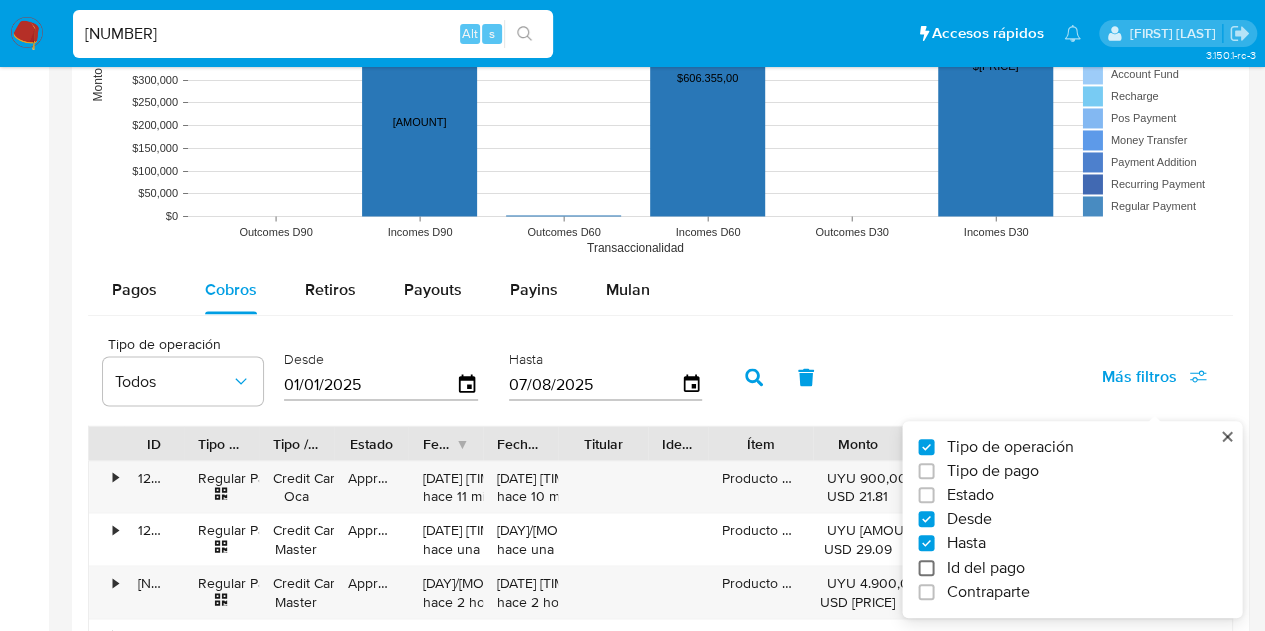 click on "Id del pago" at bounding box center [926, 567] 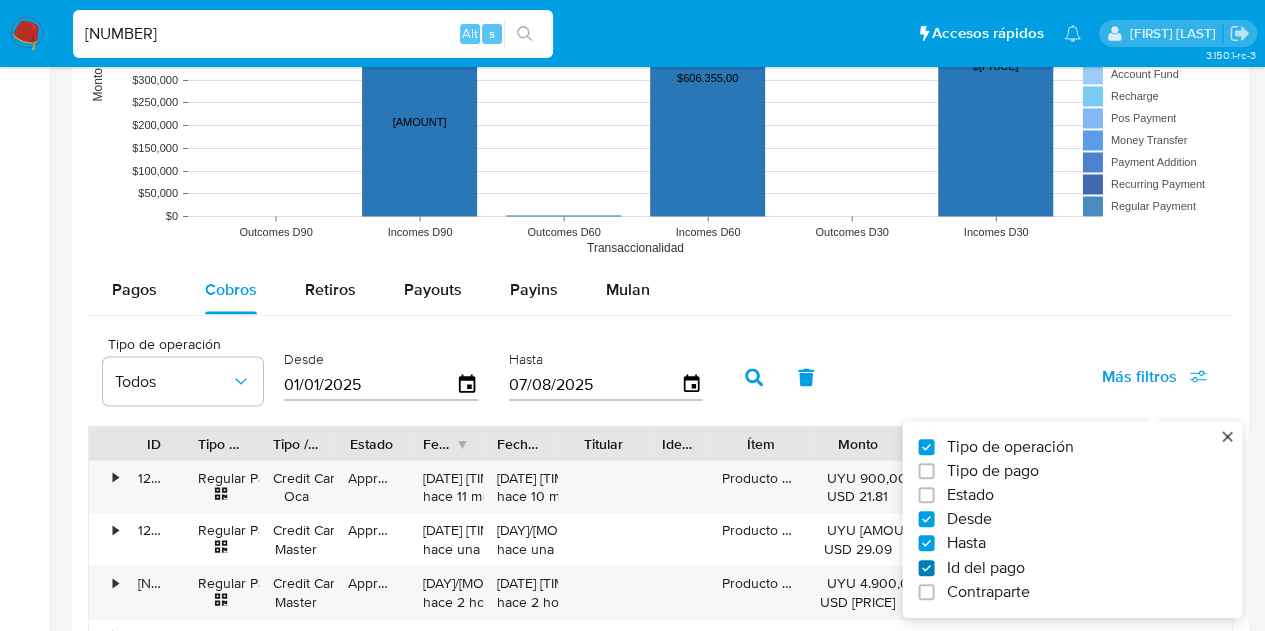 checkbox on "true" 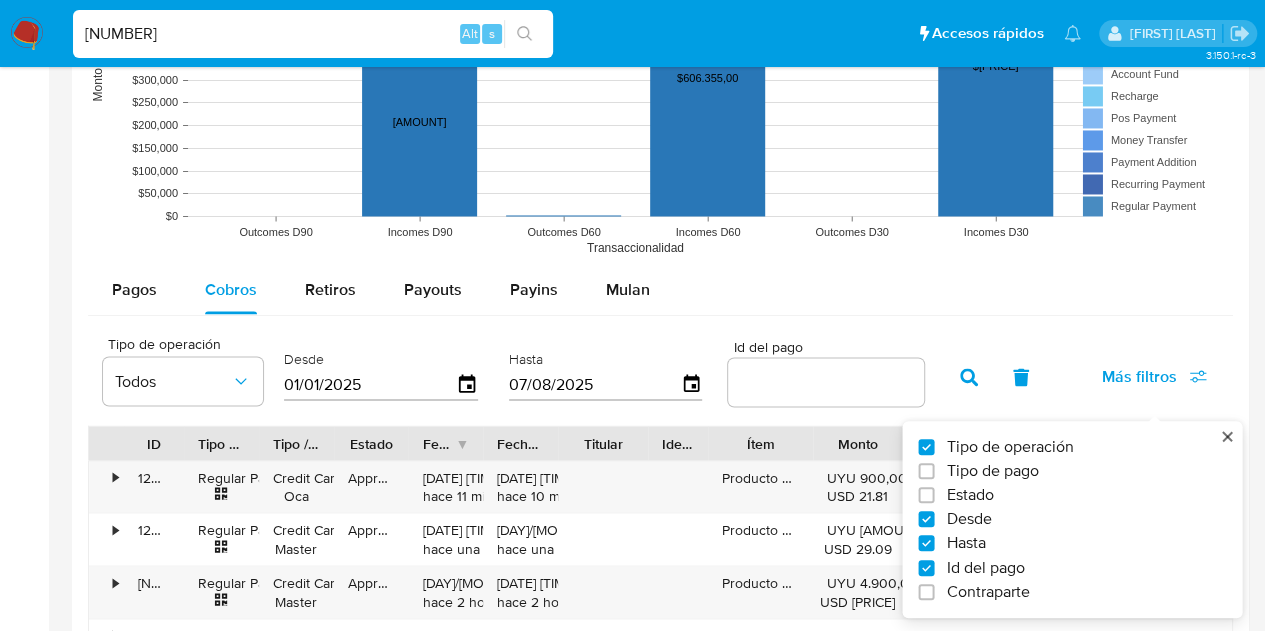 click at bounding box center (826, 382) 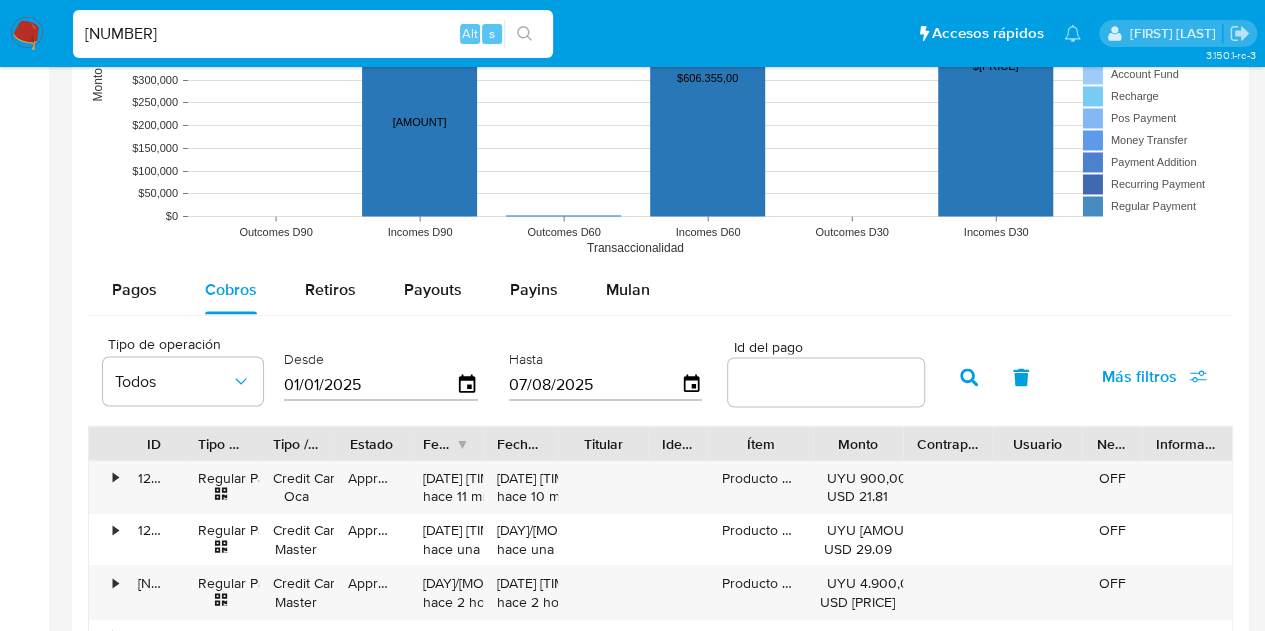 click at bounding box center [826, 382] 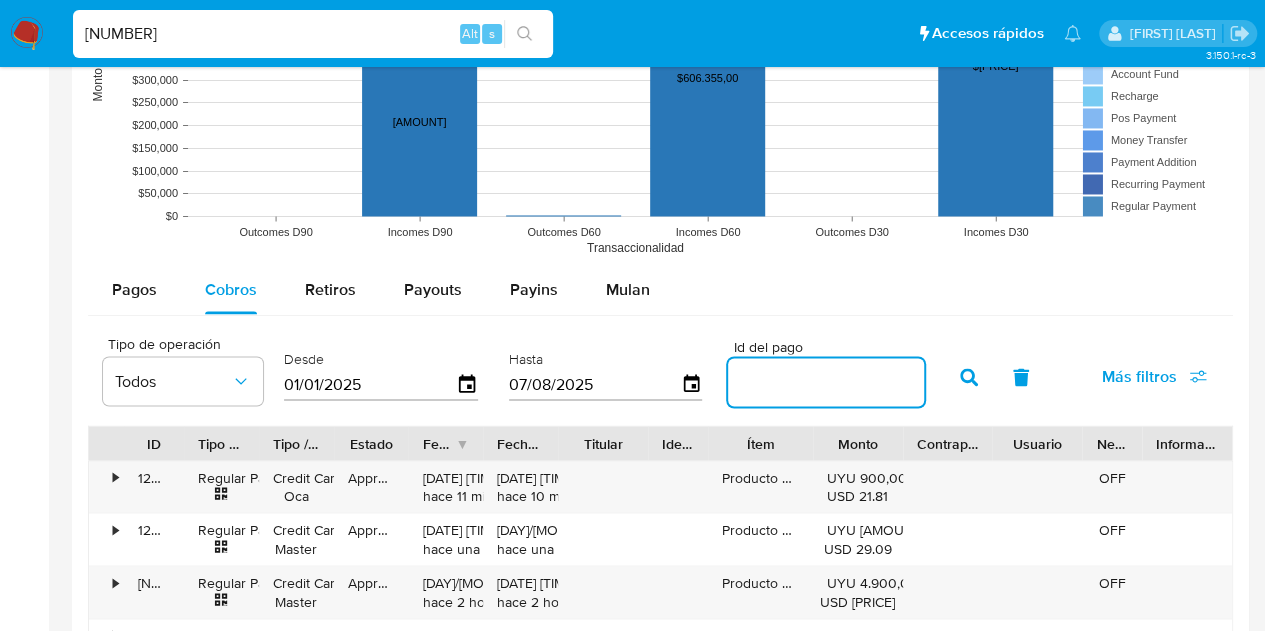 paste on "116096752743" 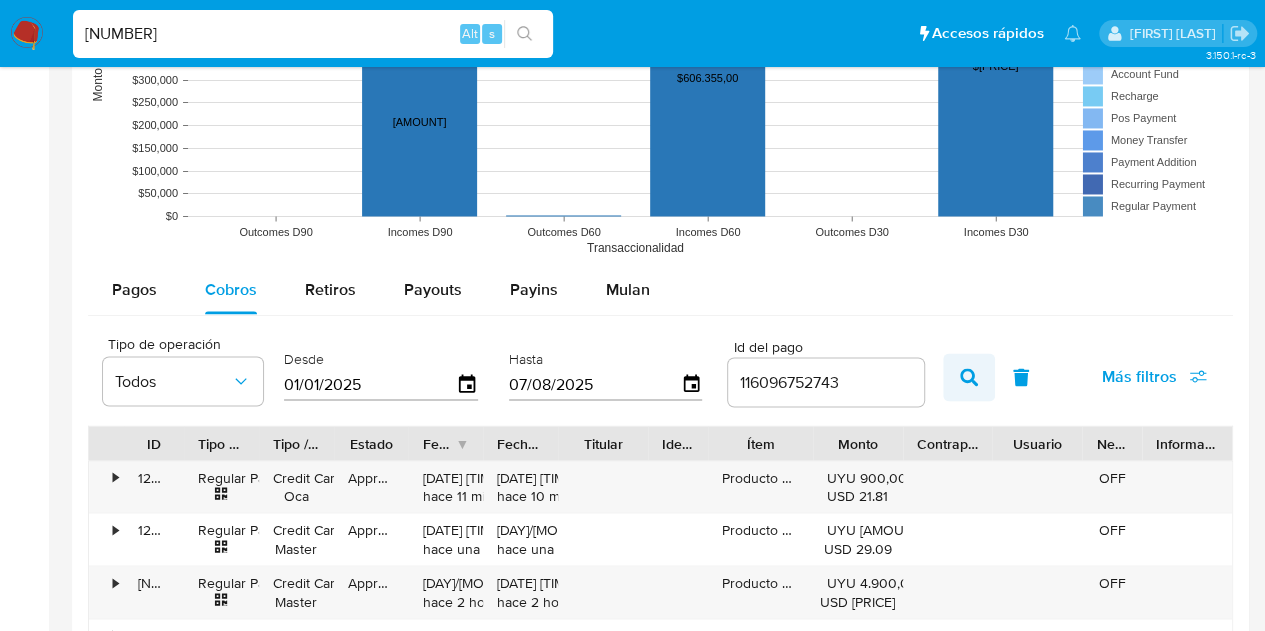click 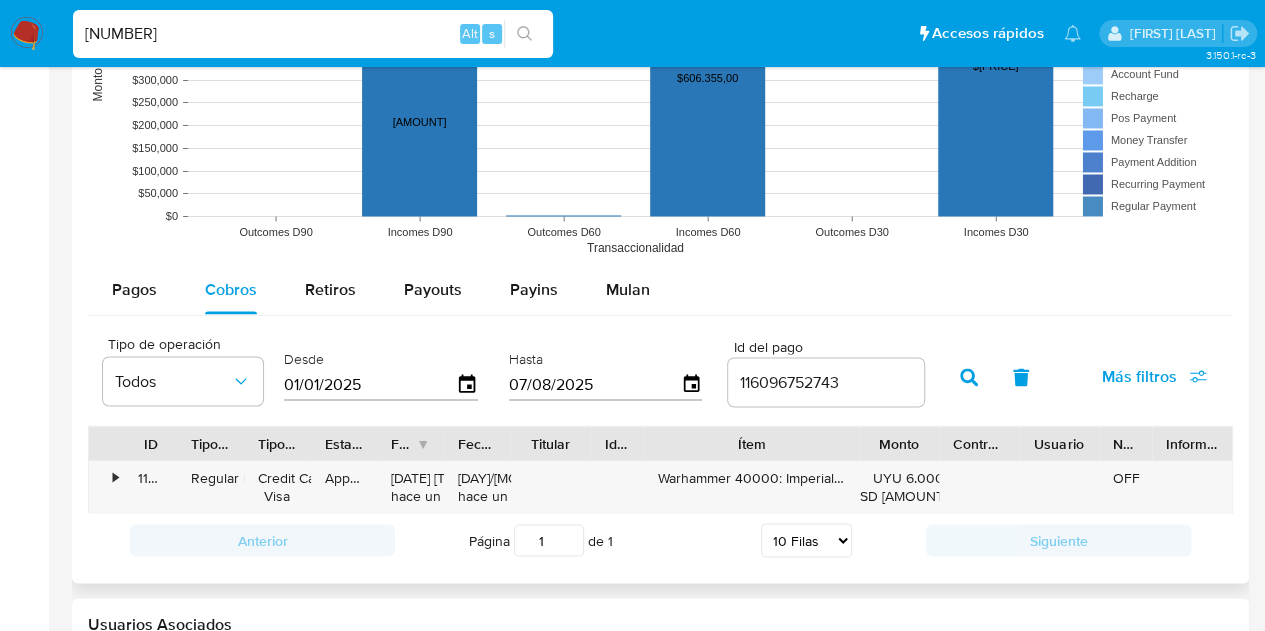 drag, startPoint x: 804, startPoint y: 438, endPoint x: 914, endPoint y: 451, distance: 110.76552 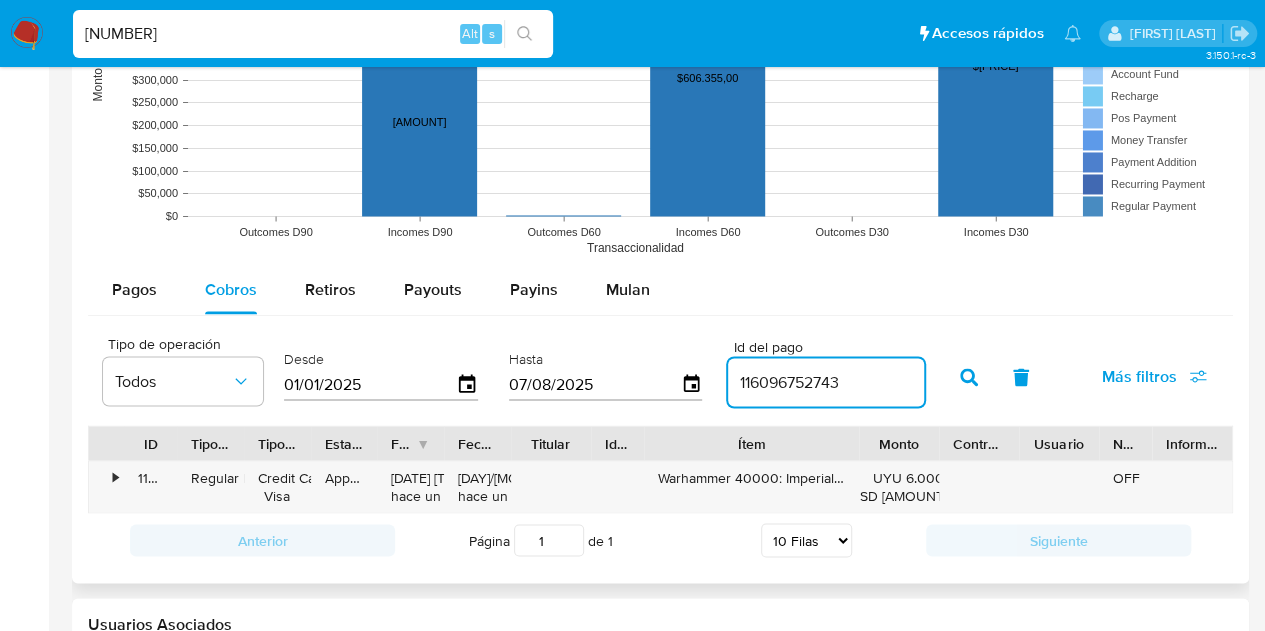 click on "116096752743" at bounding box center [826, 382] 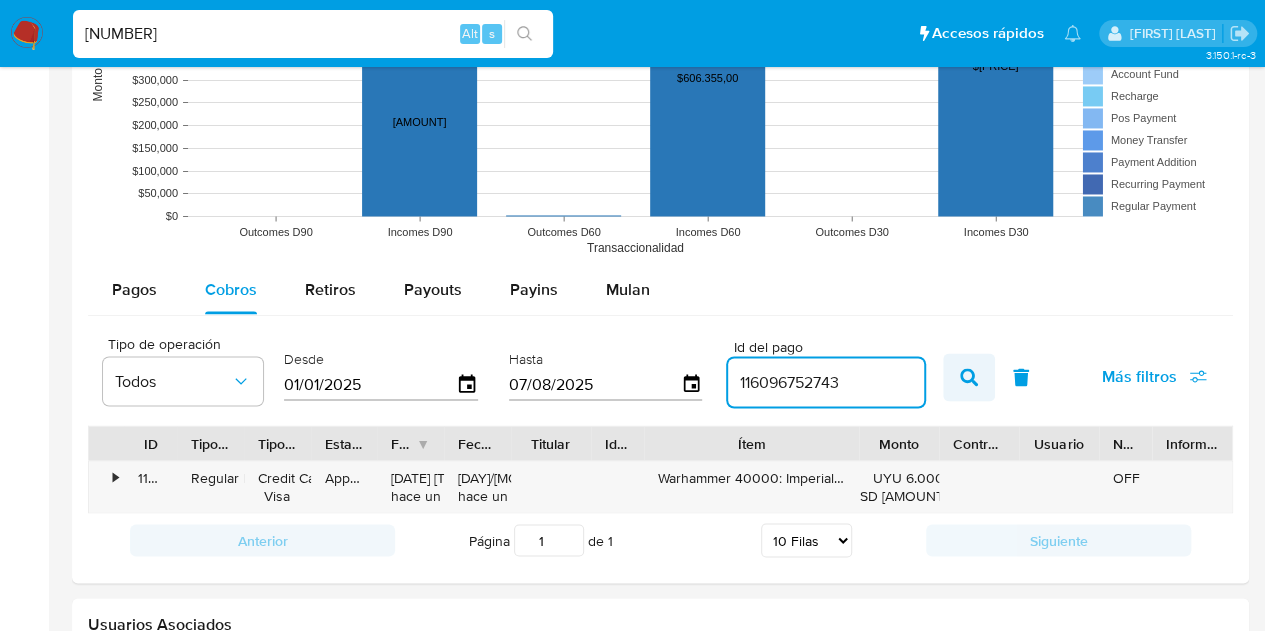 type on "[NUMBER]" 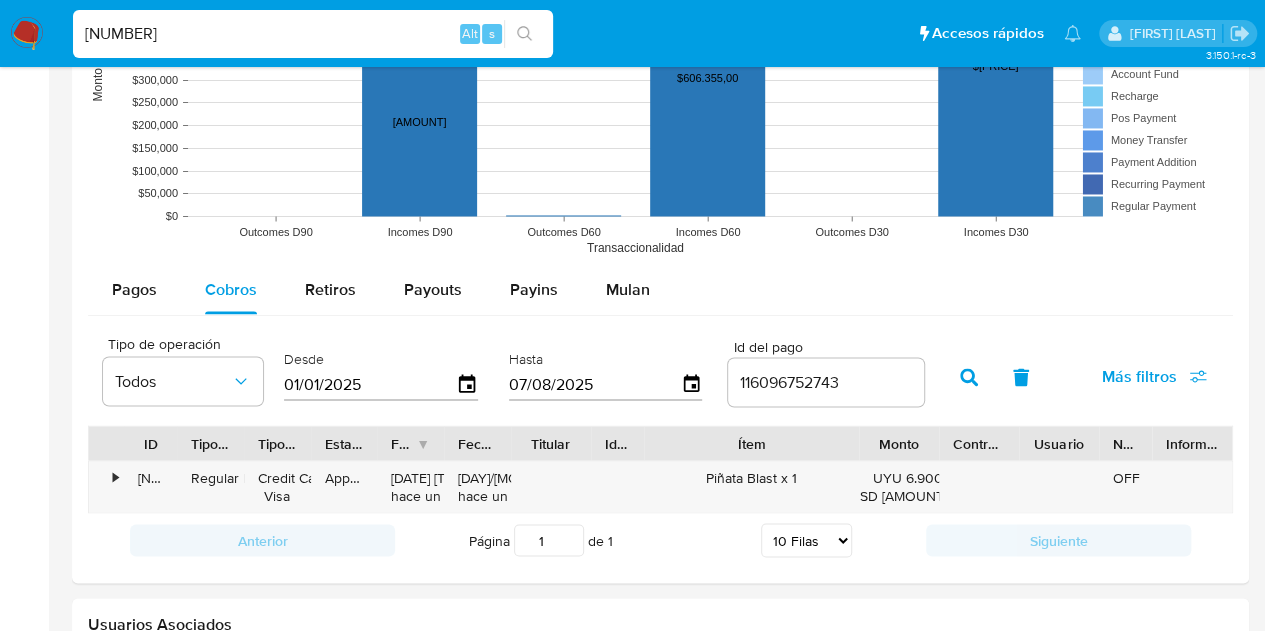 click on "[NUMBER]" at bounding box center [313, 34] 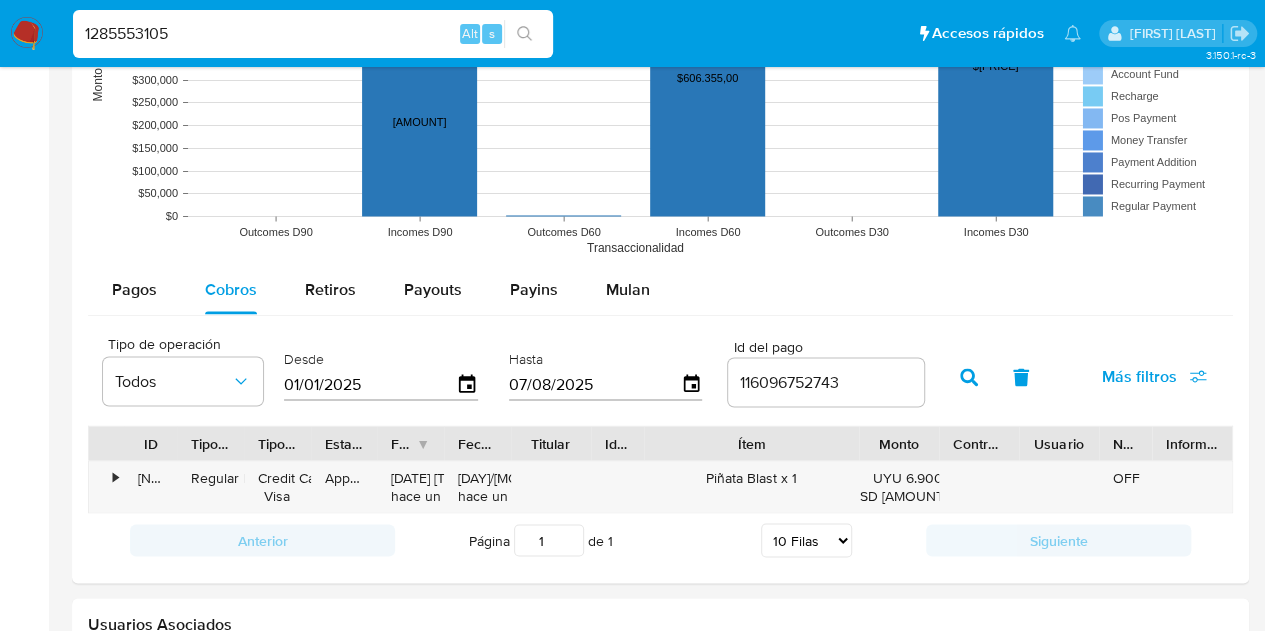 type on "1285553105" 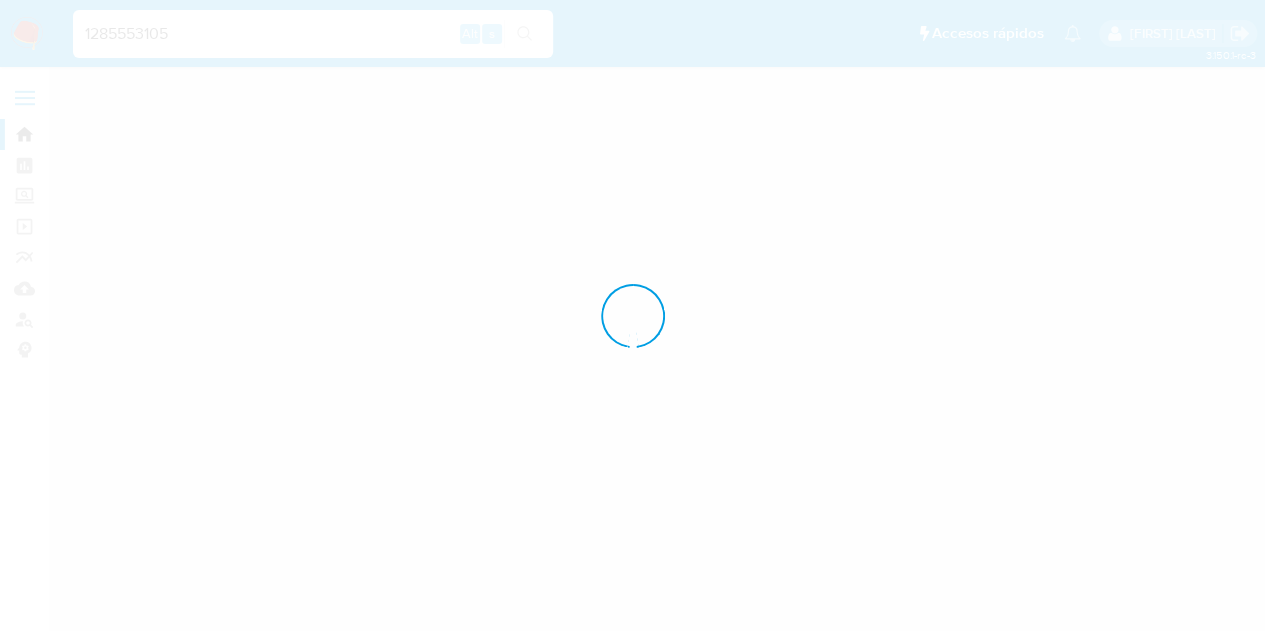 scroll, scrollTop: 0, scrollLeft: 0, axis: both 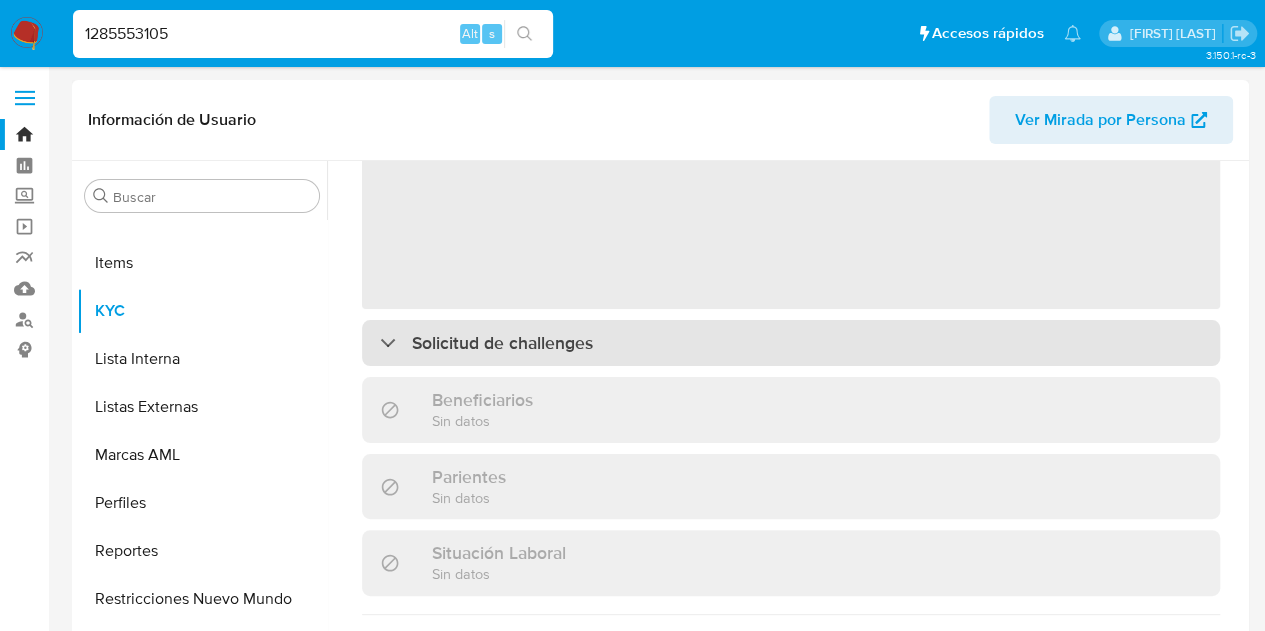 click on "Actualizado hace 2 días   Creado: [DATE] [TIME] Actualizado: [DATE] [TIME] ‌ Solicitud de challenges Beneficiarios Sin datos Parientes Sin datos Situación Laboral Sin datos Datos Fiscales Impuestos Sin datos" at bounding box center [791, 527] 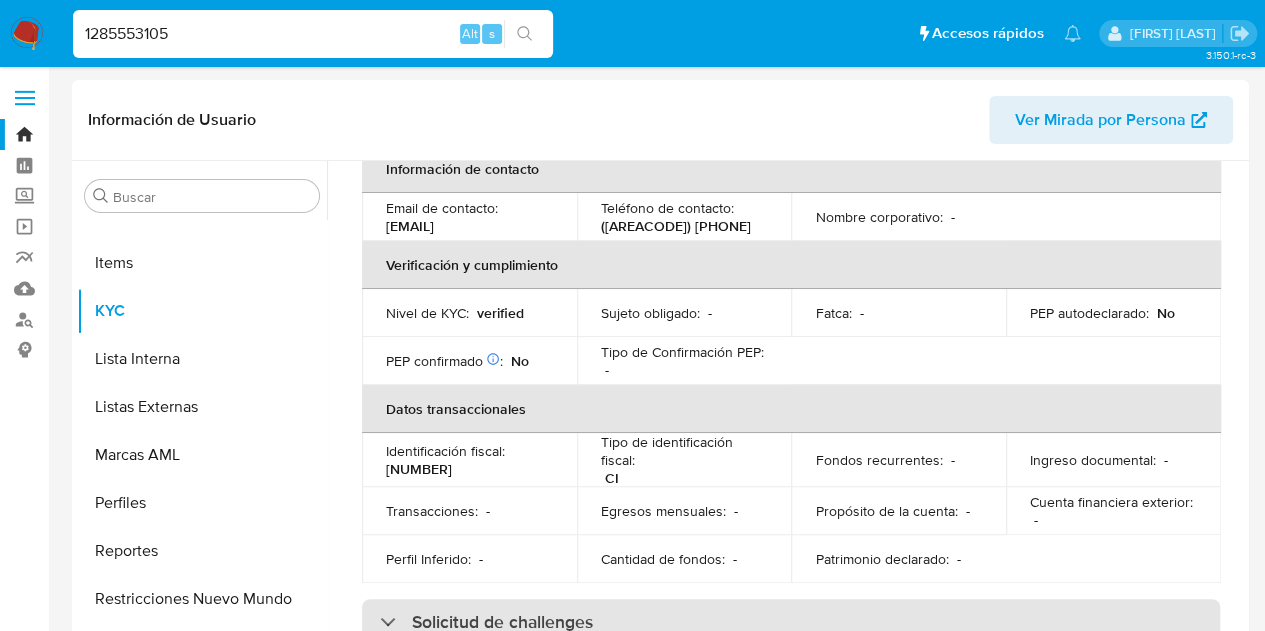 select on "10" 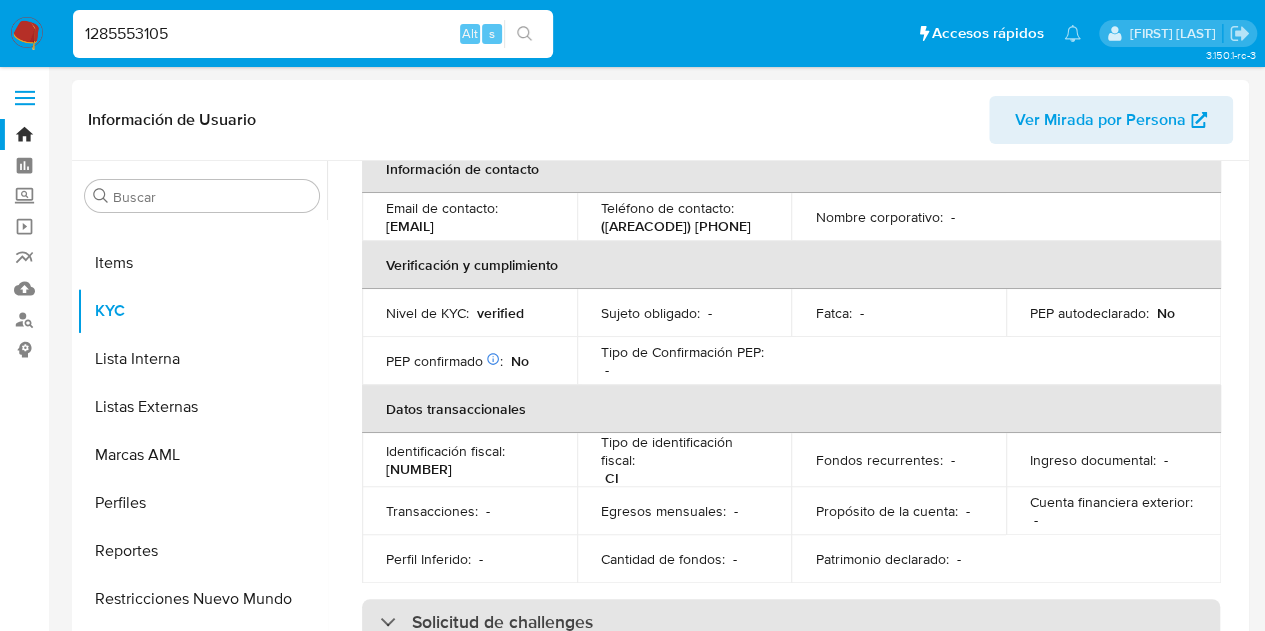 scroll, scrollTop: 800, scrollLeft: 0, axis: vertical 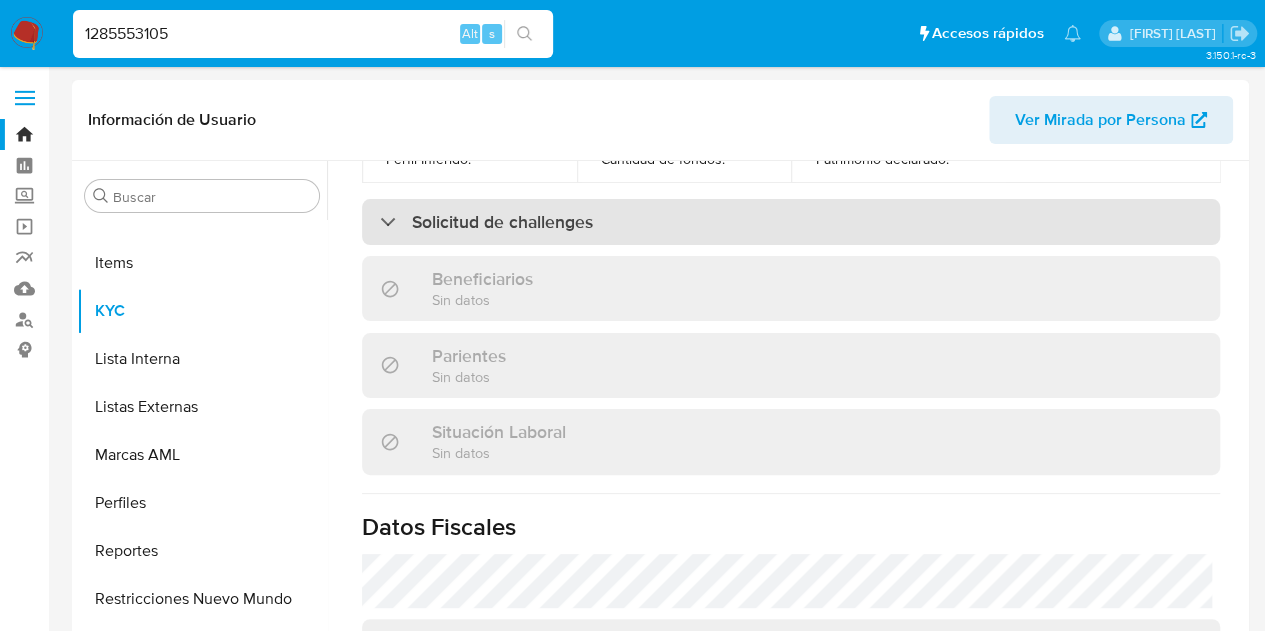 click on "Solicitud de challenges" at bounding box center (791, 222) 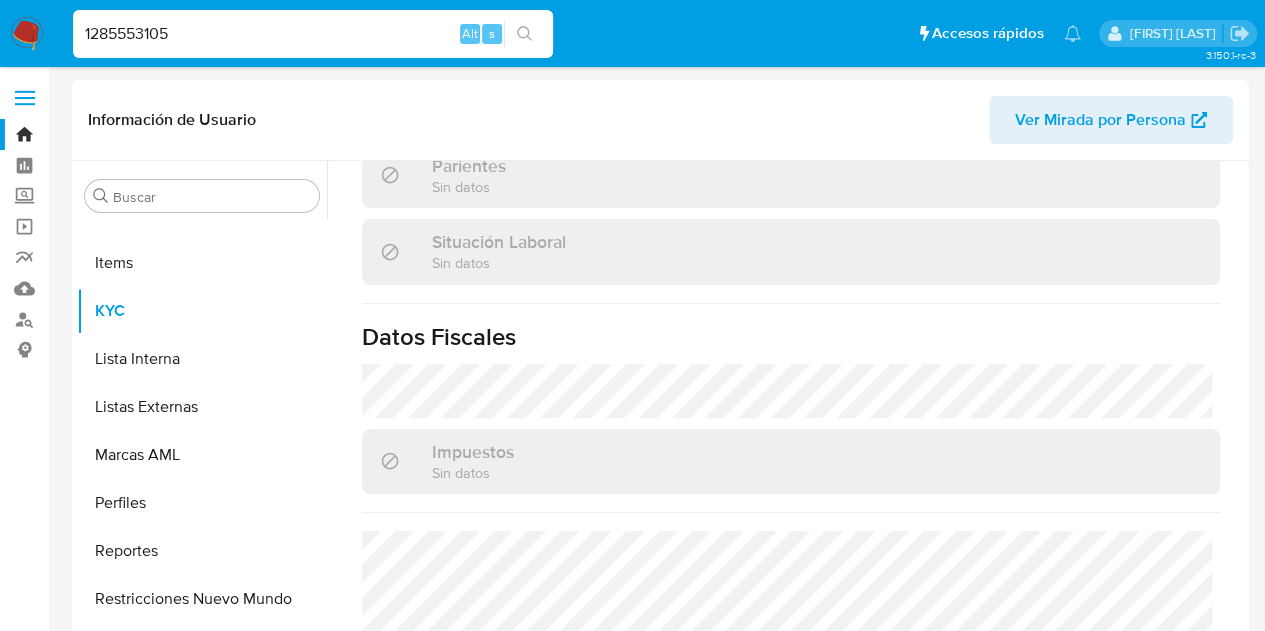 scroll, scrollTop: 1202, scrollLeft: 0, axis: vertical 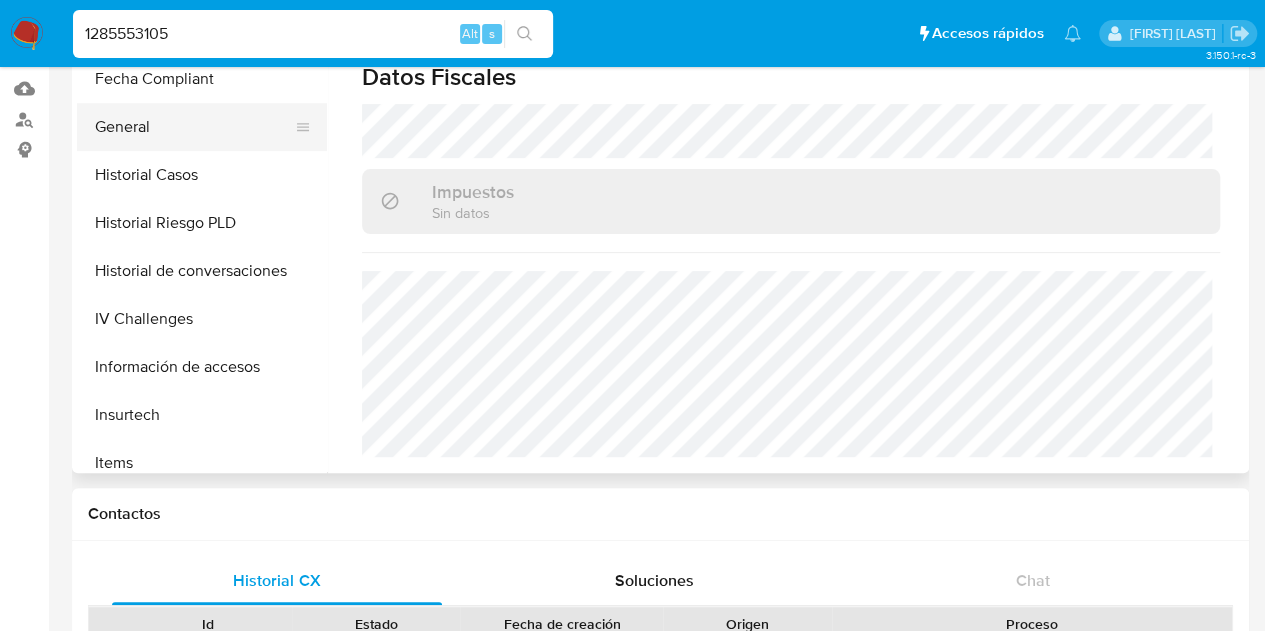 click on "General" at bounding box center [194, 127] 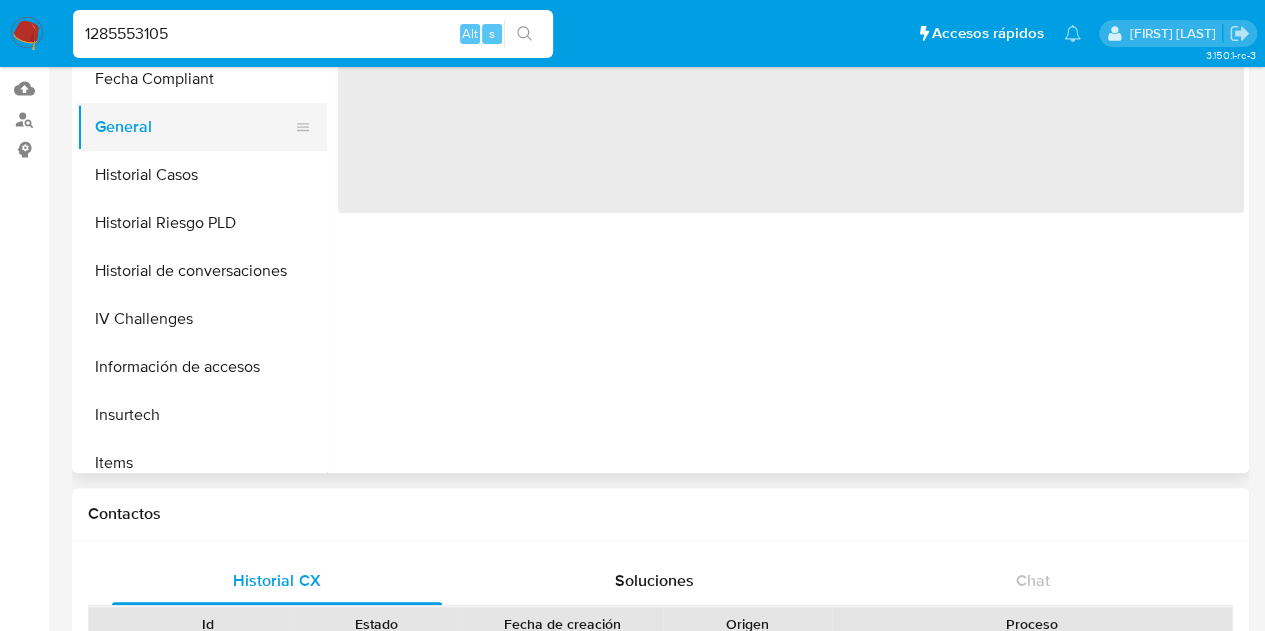scroll, scrollTop: 0, scrollLeft: 0, axis: both 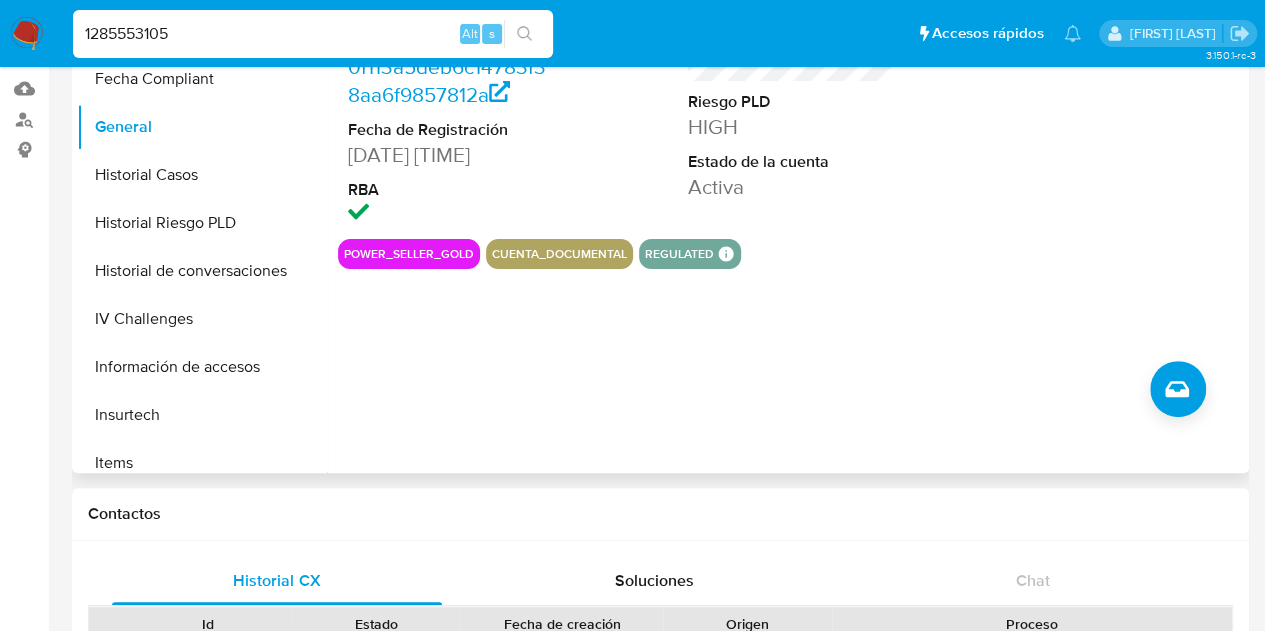 drag, startPoint x: 753, startPoint y: 456, endPoint x: 874, endPoint y: 459, distance: 121.037186 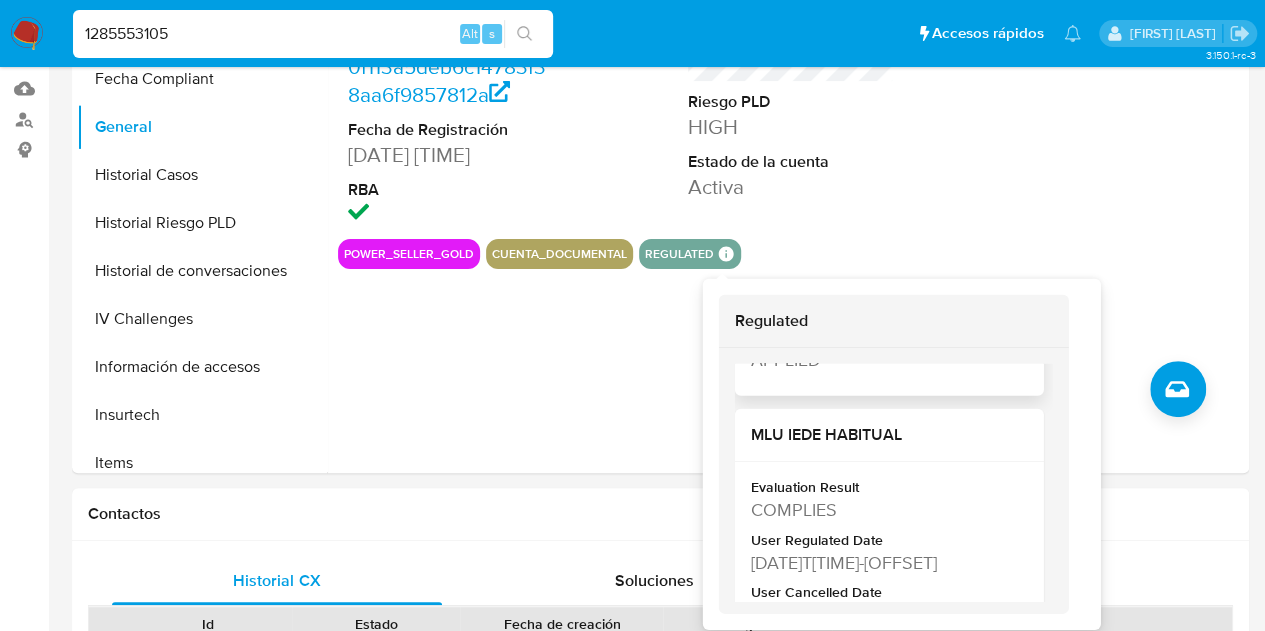 scroll, scrollTop: 268, scrollLeft: 0, axis: vertical 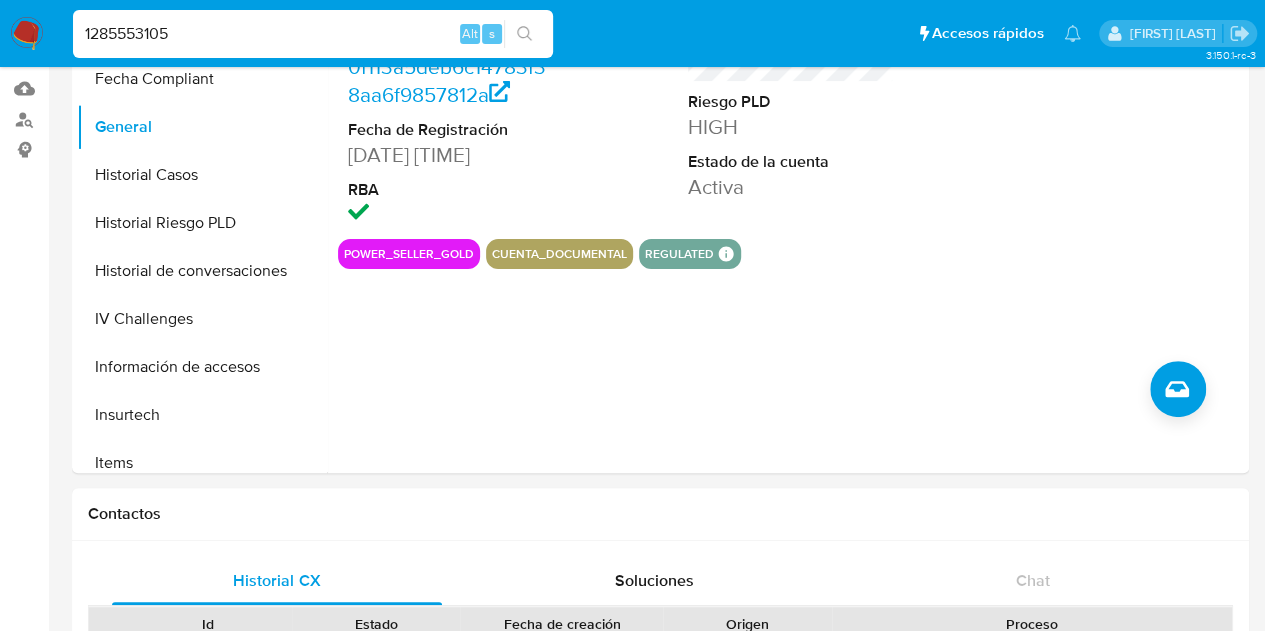 click on "1285553105" at bounding box center (313, 34) 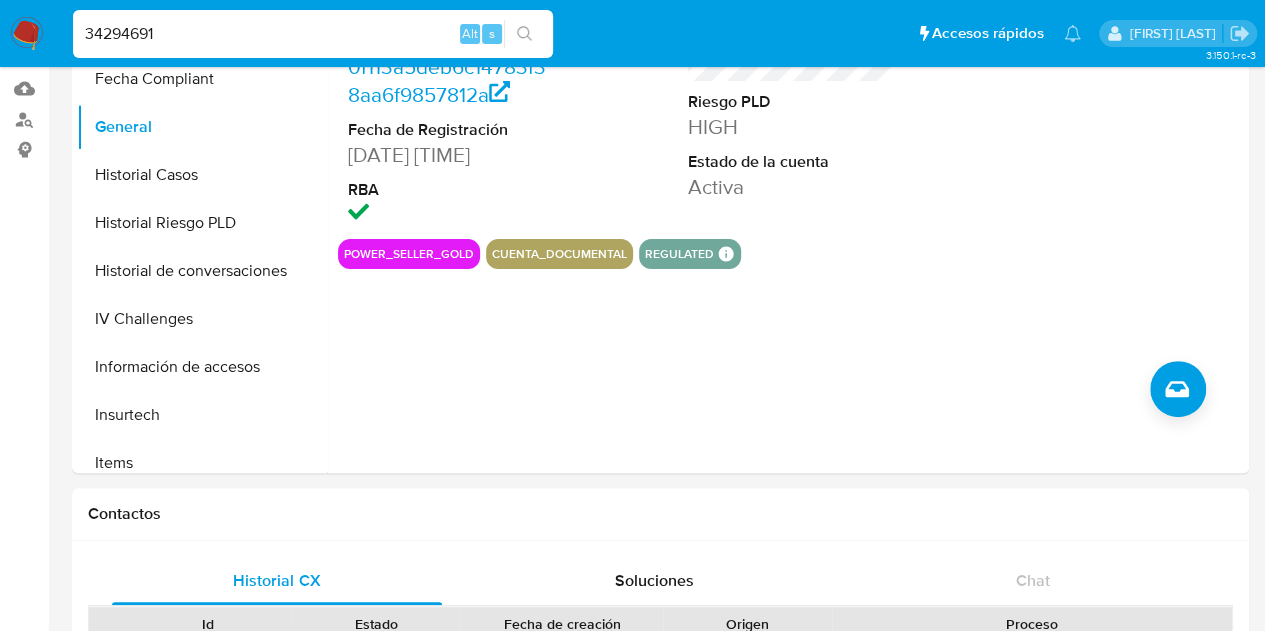 type on "34294691" 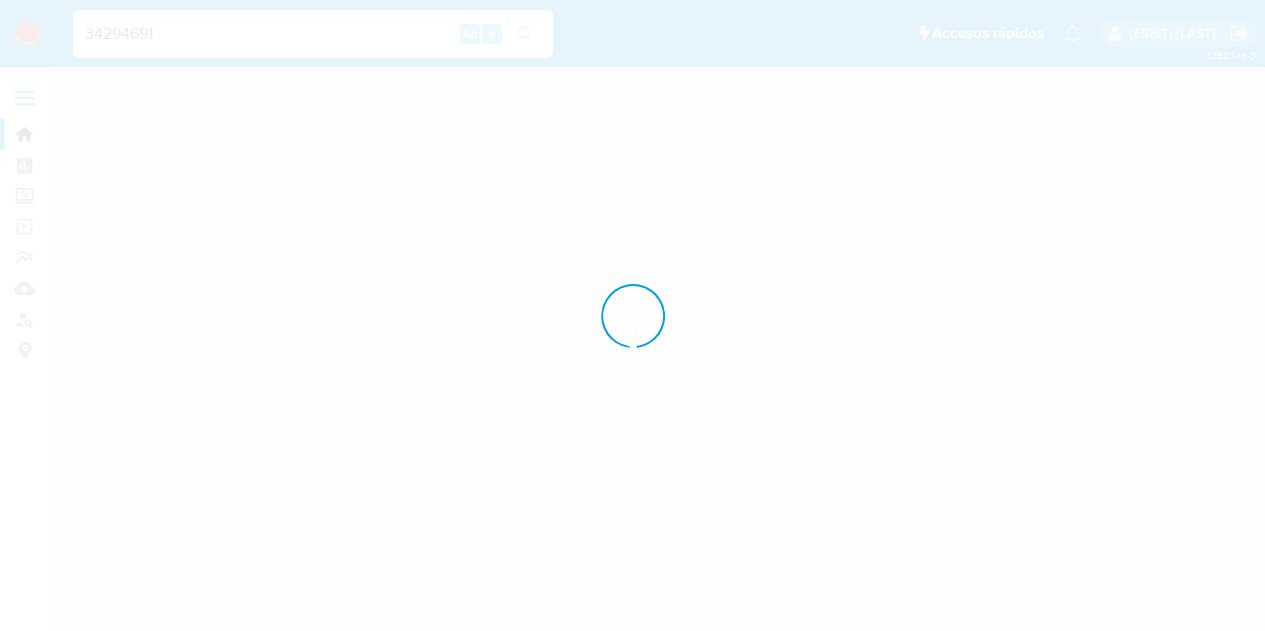 scroll, scrollTop: 0, scrollLeft: 0, axis: both 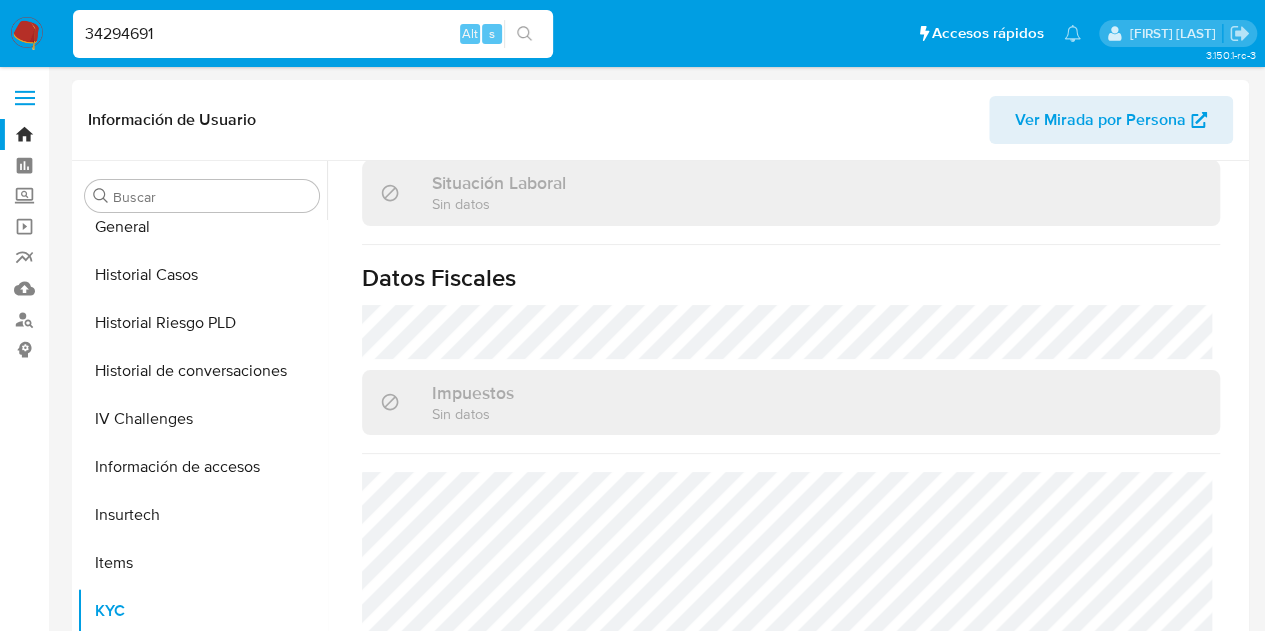 select on "10" 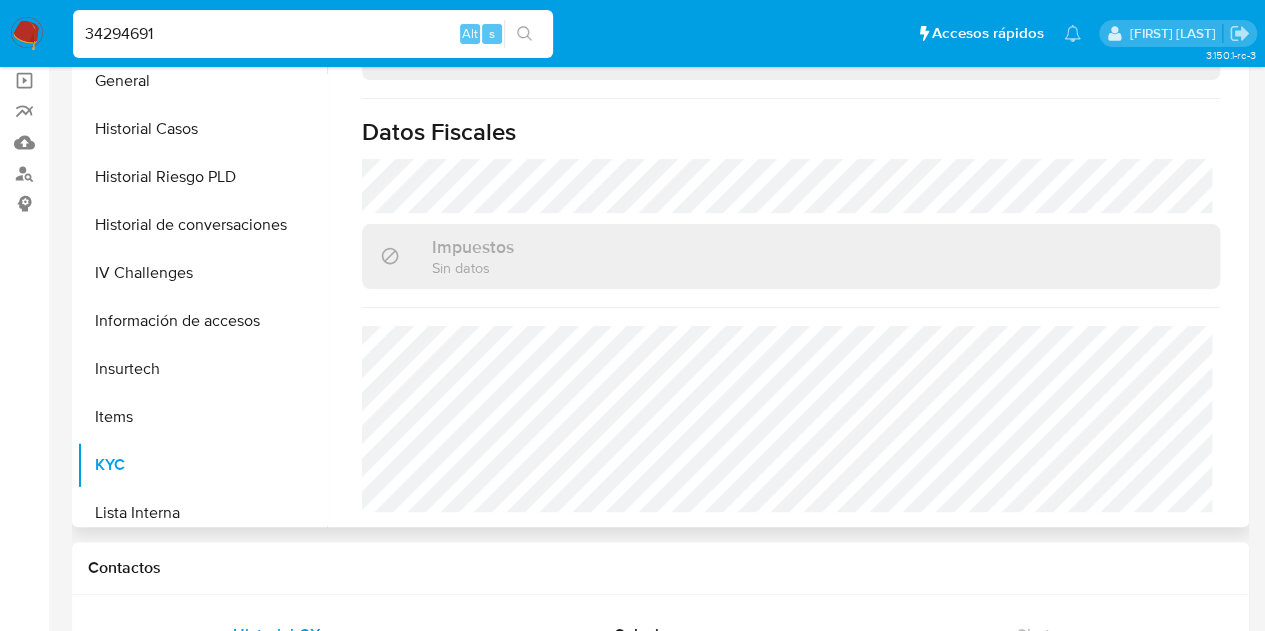 scroll, scrollTop: 200, scrollLeft: 0, axis: vertical 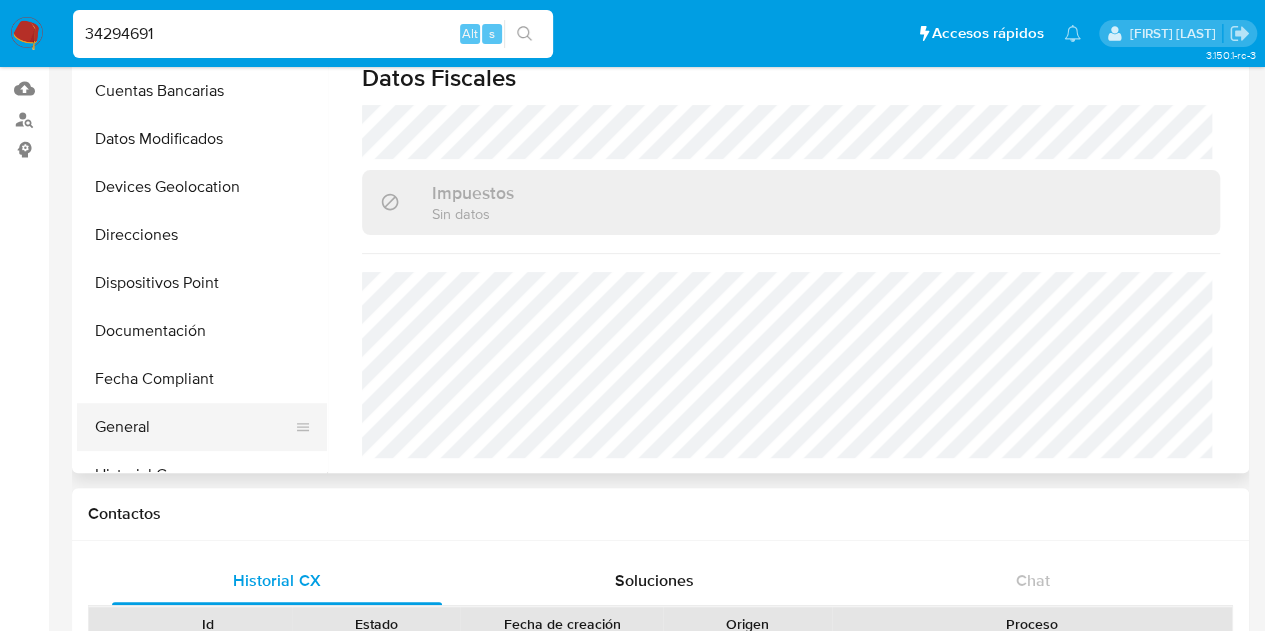 click on "General" at bounding box center (194, 427) 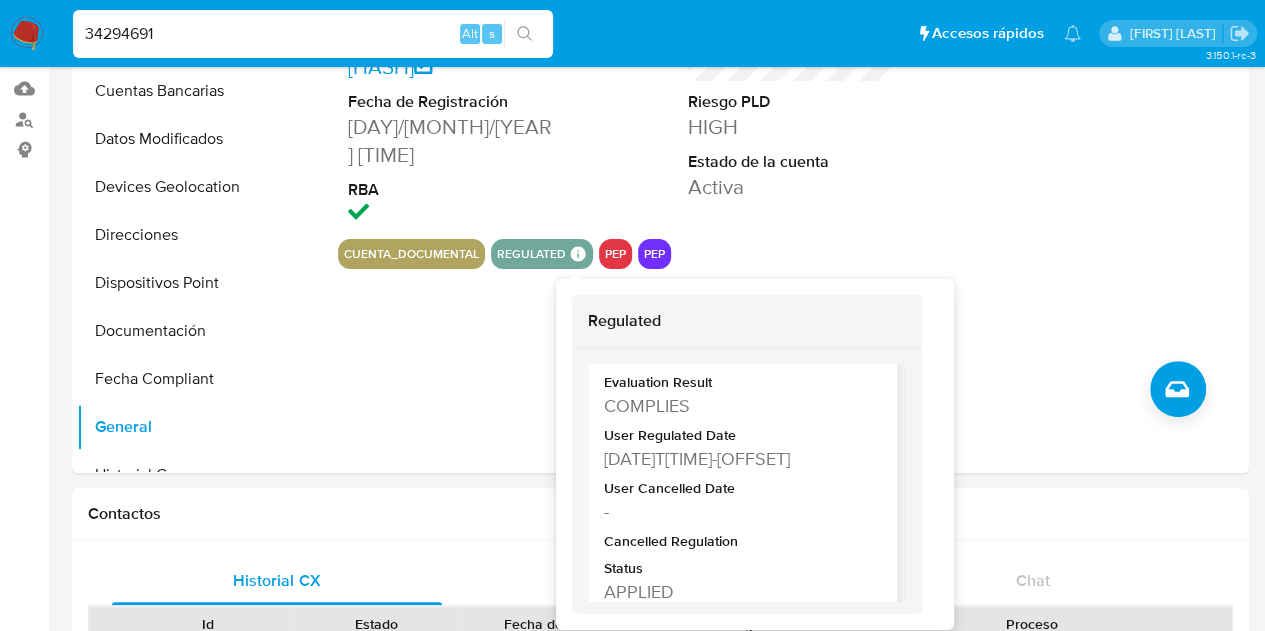 scroll, scrollTop: 97, scrollLeft: 0, axis: vertical 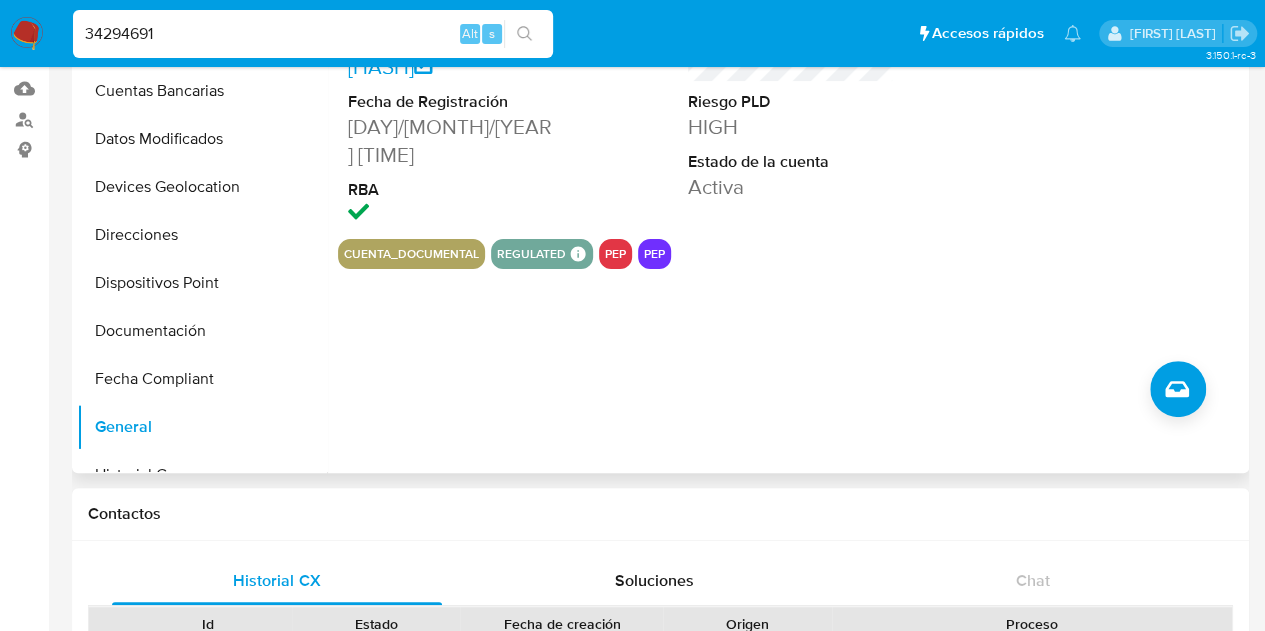 drag, startPoint x: 702, startPoint y: 419, endPoint x: 580, endPoint y: 419, distance: 122 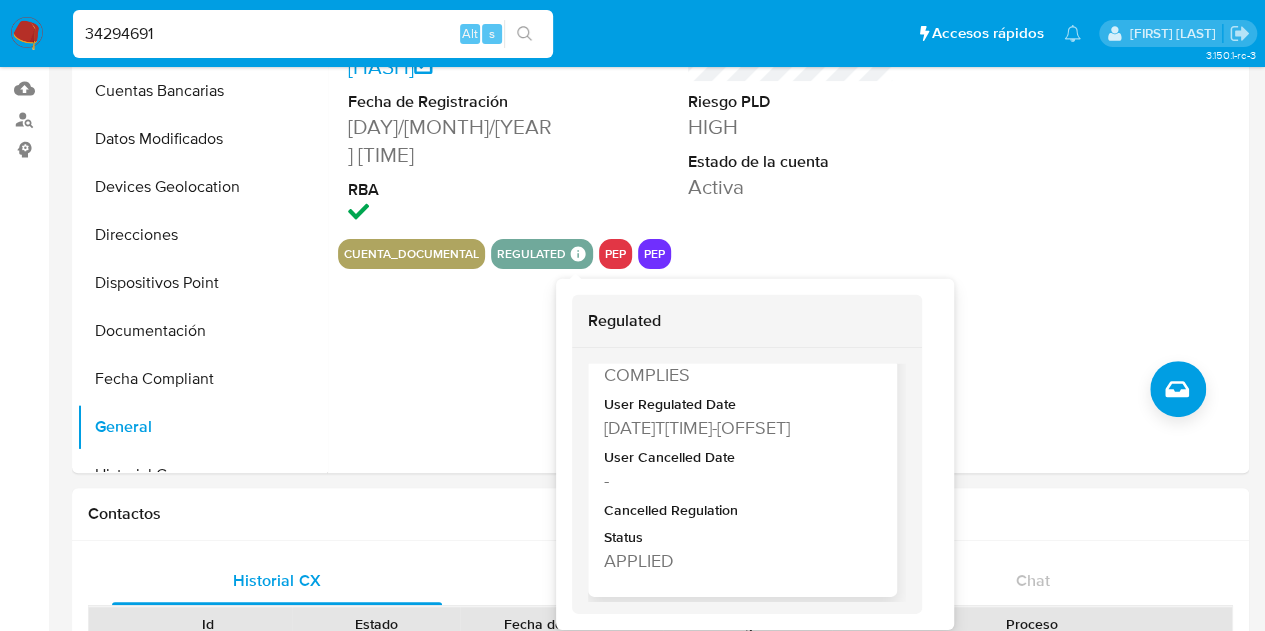 scroll, scrollTop: 0, scrollLeft: 0, axis: both 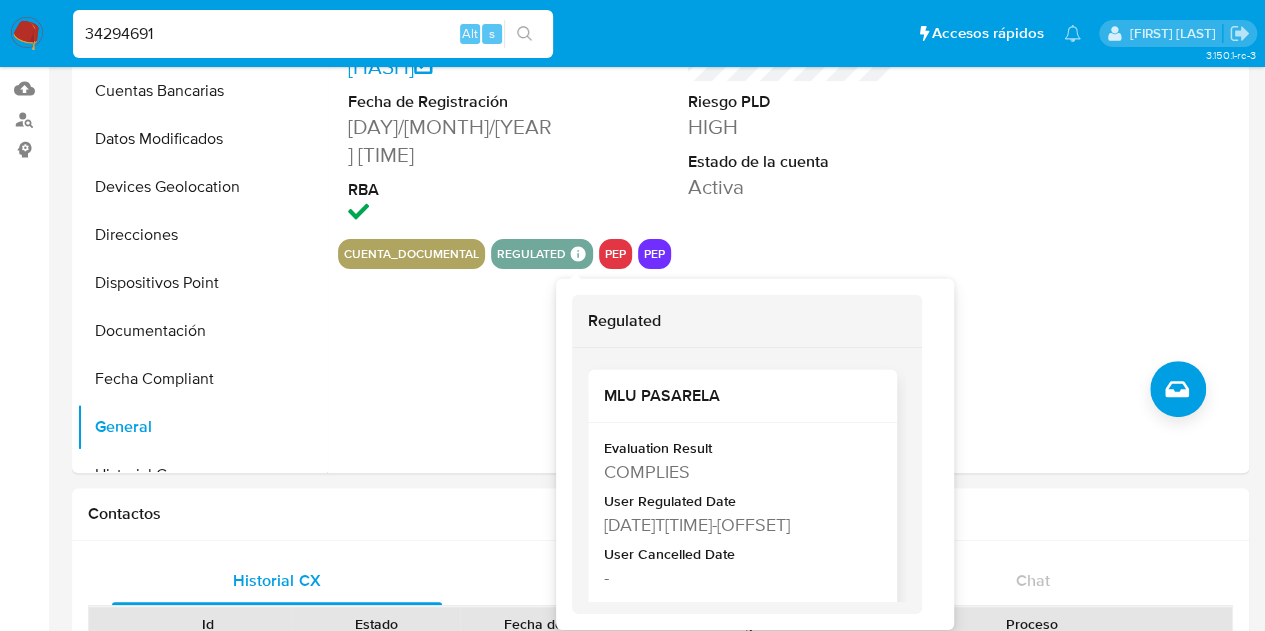 click on "[DATE]T[TIME]-[OFFSET]" at bounding box center (740, 523) 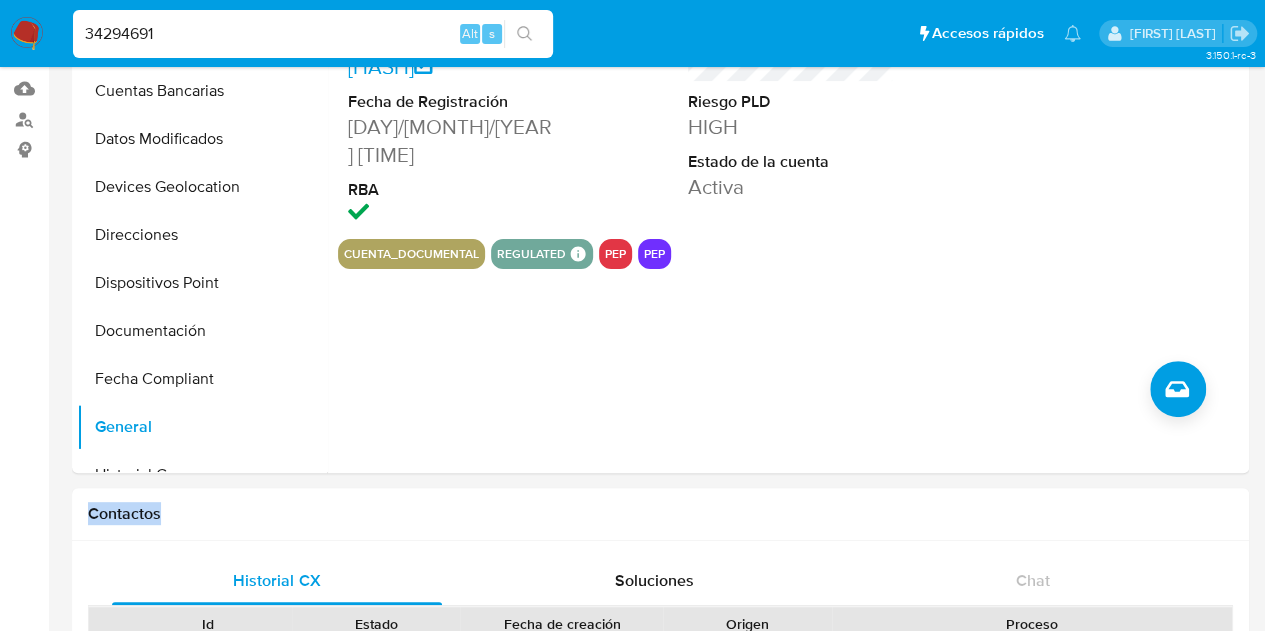 click on "Contactos" at bounding box center (660, 514) 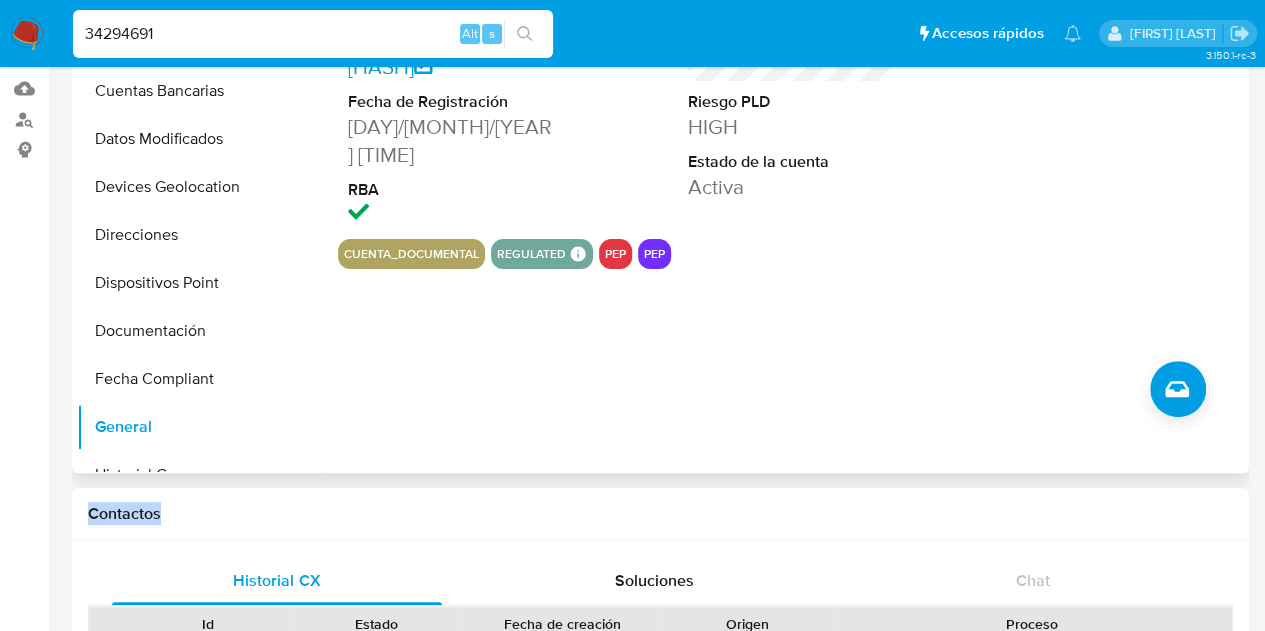 scroll, scrollTop: 545, scrollLeft: 0, axis: vertical 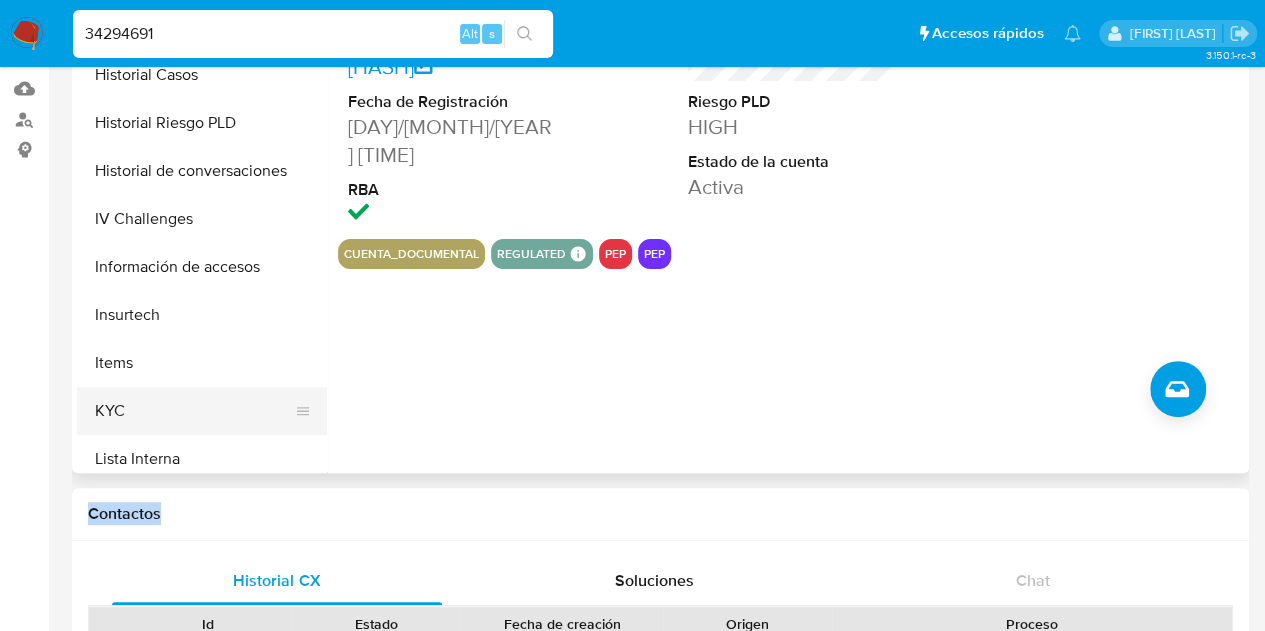 click on "KYC" at bounding box center (194, 411) 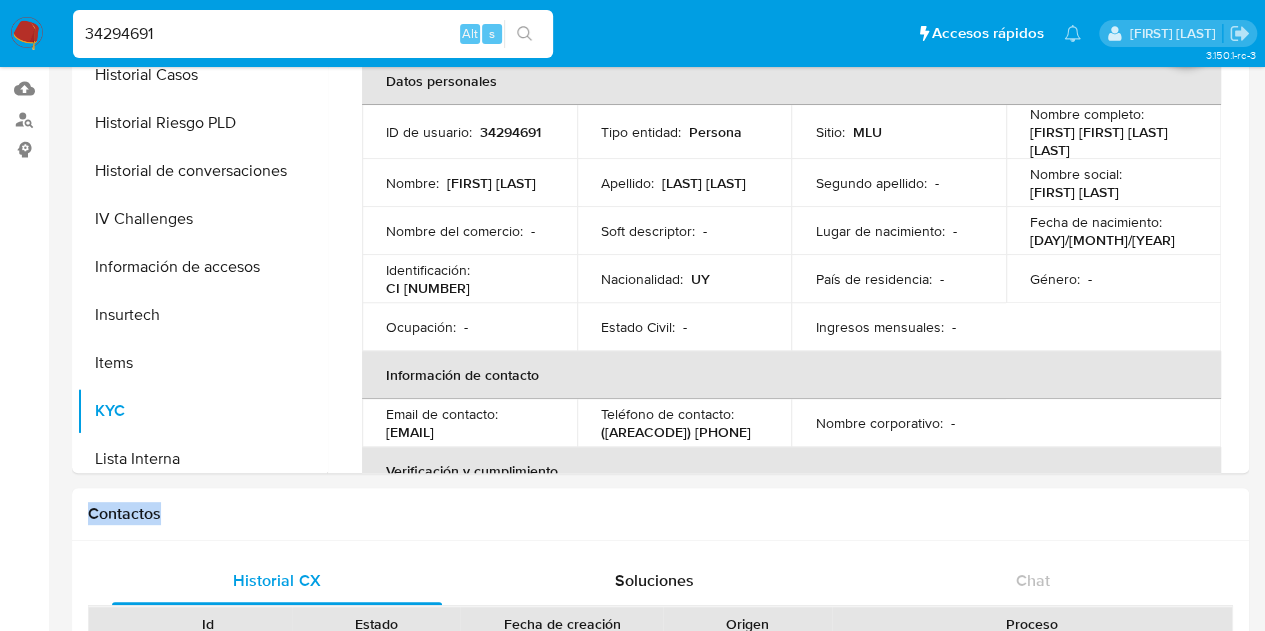click on "34294691" at bounding box center [313, 34] 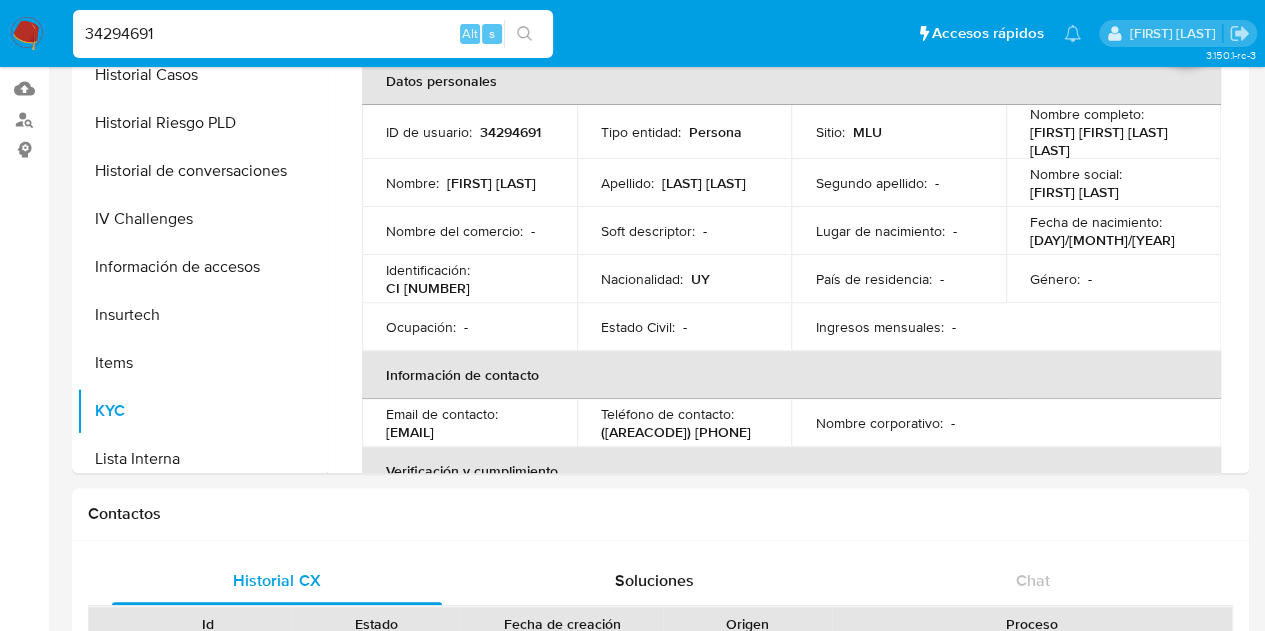 click on "34294691" at bounding box center (313, 34) 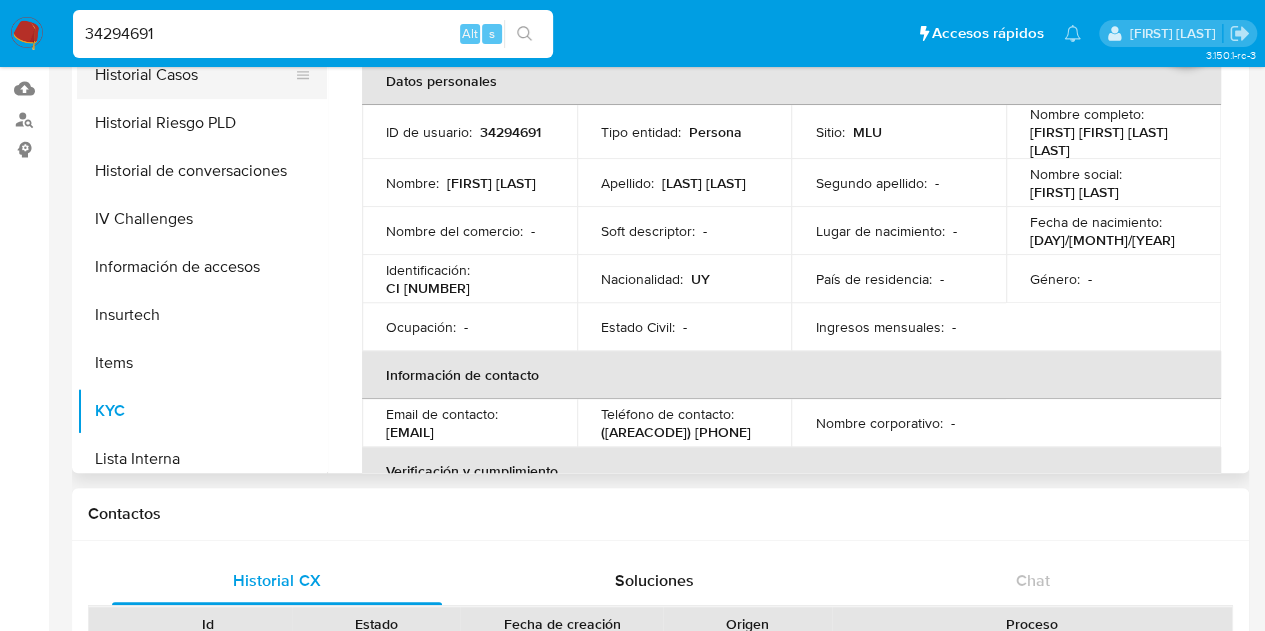 paste on "156993563" 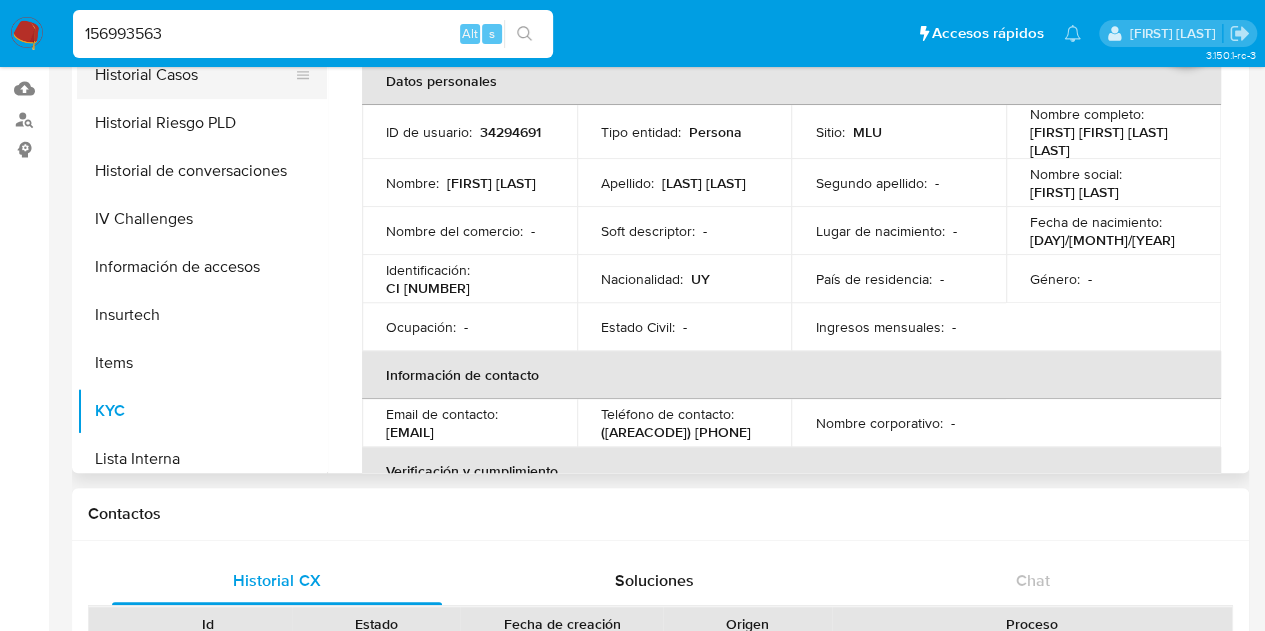 type on "156993563" 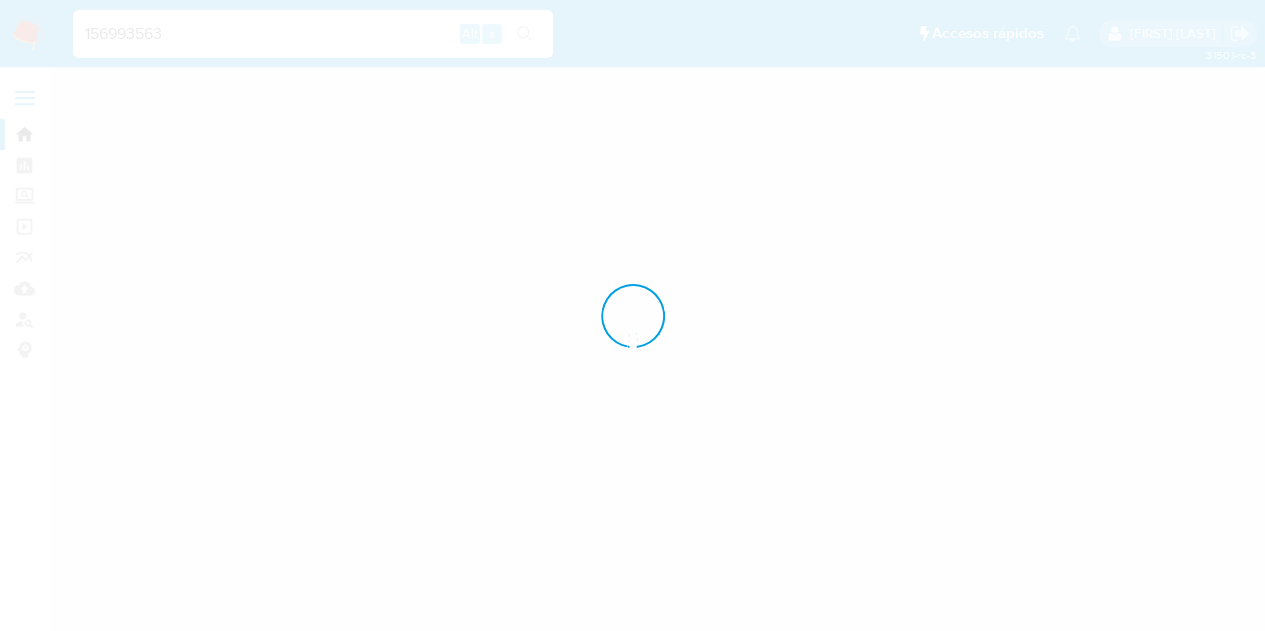 scroll, scrollTop: 0, scrollLeft: 0, axis: both 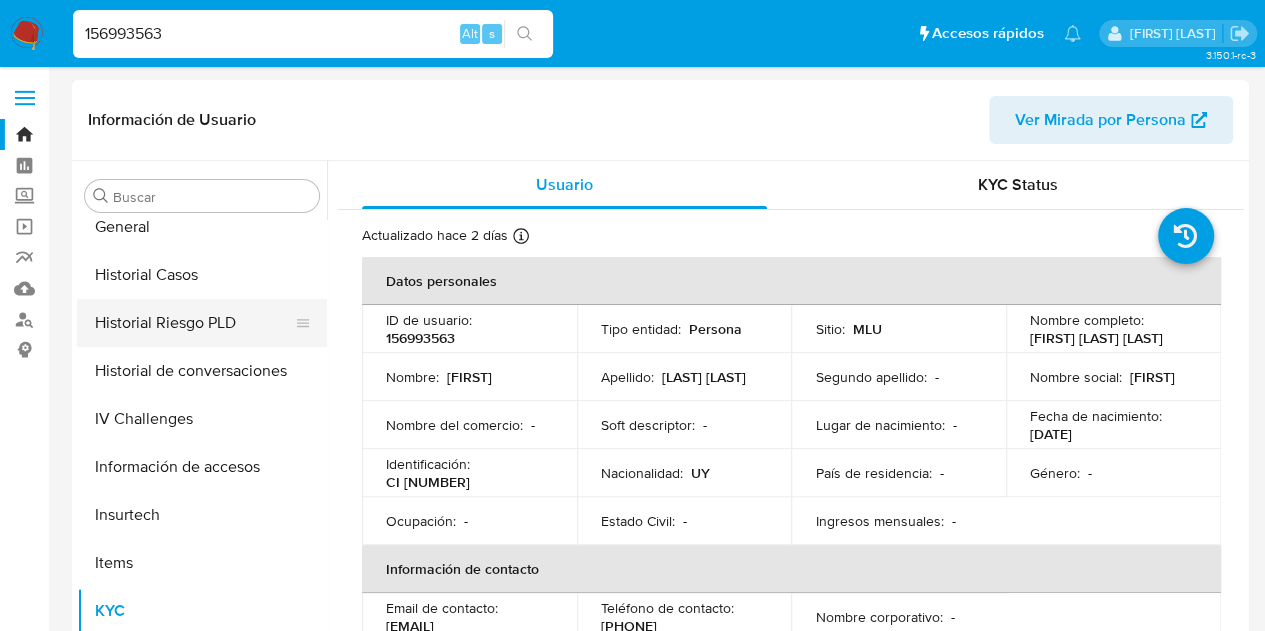 select on "10" 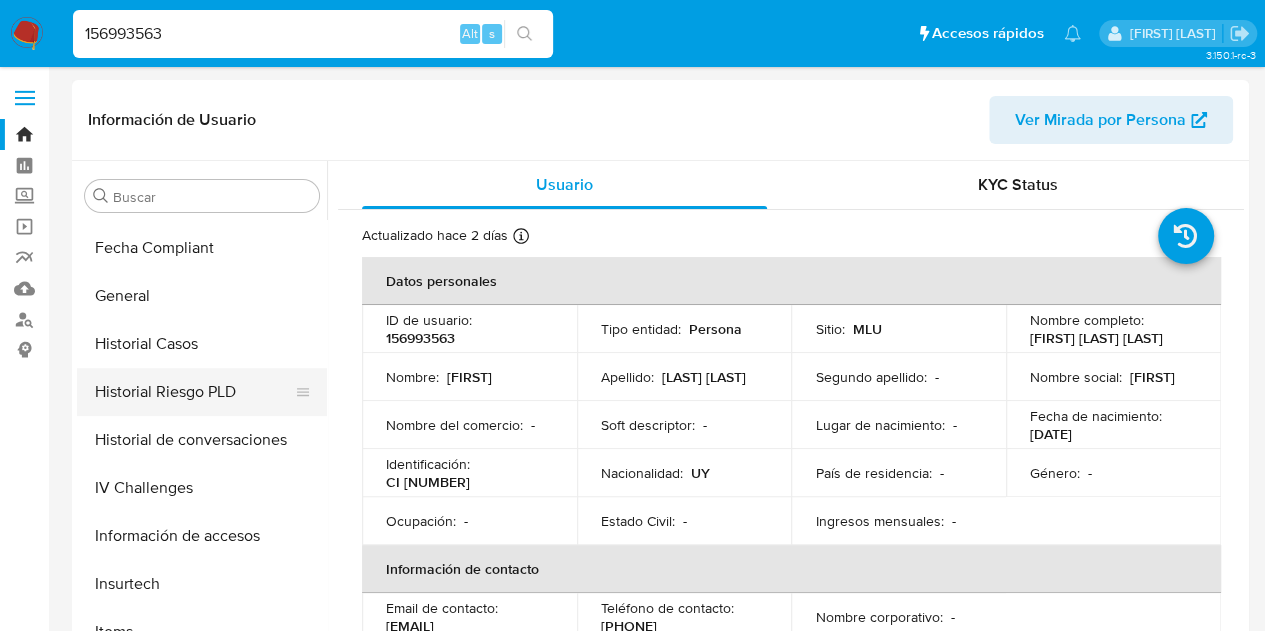 scroll, scrollTop: 445, scrollLeft: 0, axis: vertical 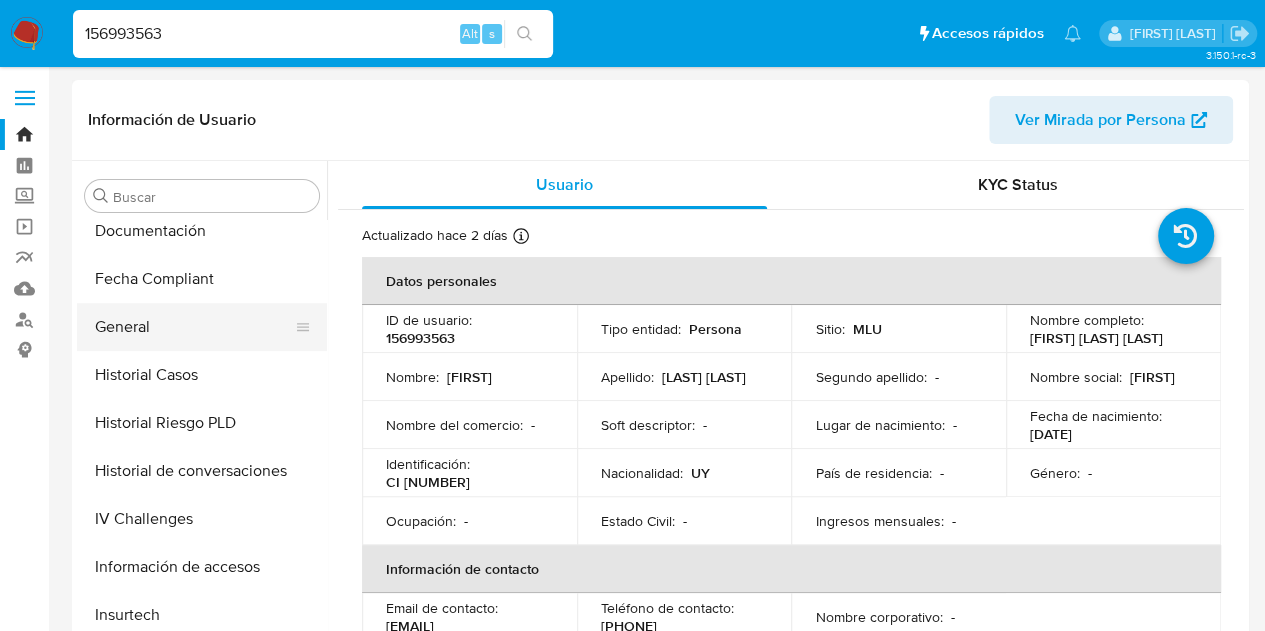 click on "General" at bounding box center [194, 327] 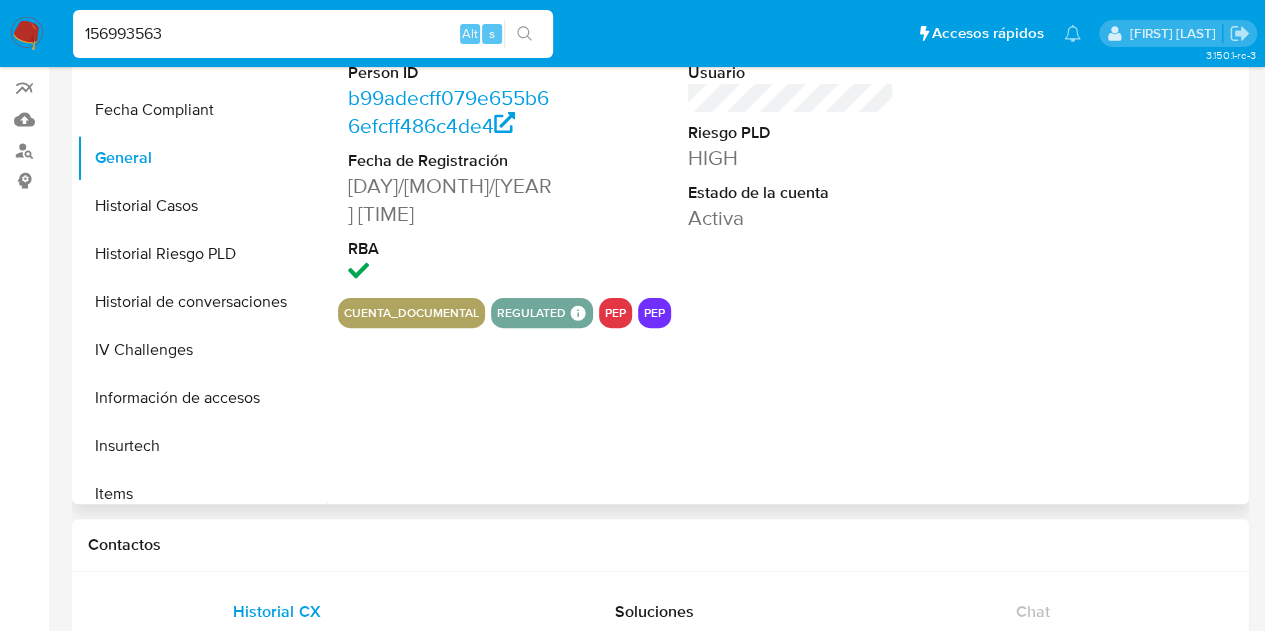 scroll, scrollTop: 200, scrollLeft: 0, axis: vertical 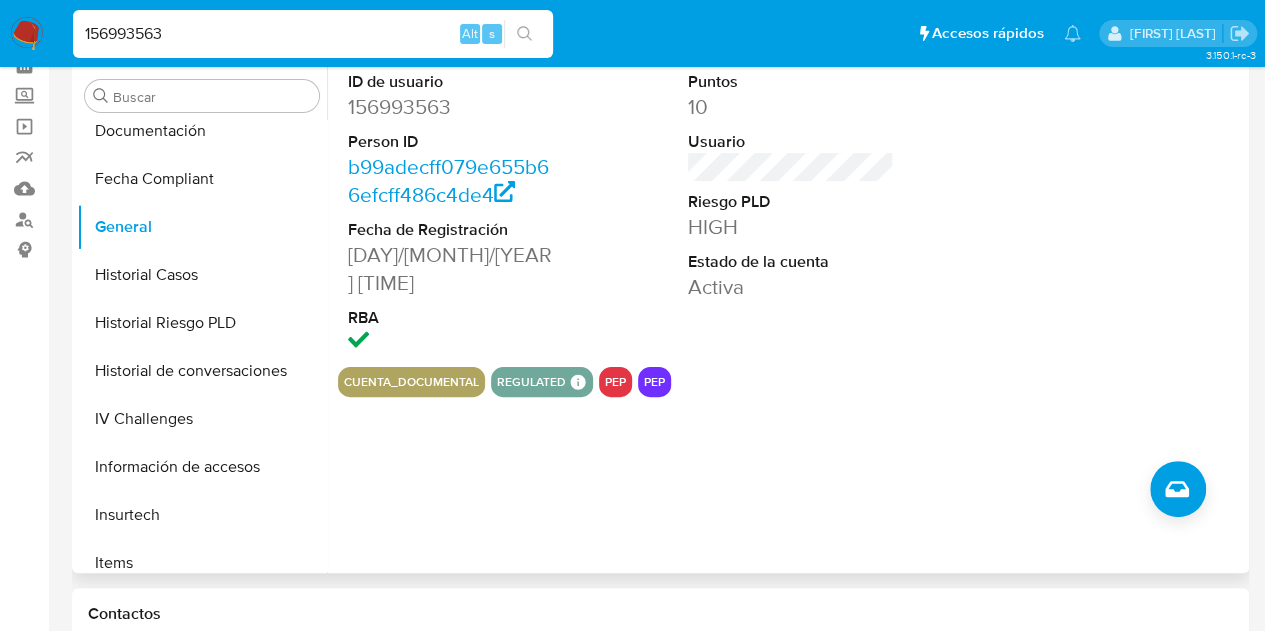 click on "156993563" at bounding box center (451, 107) 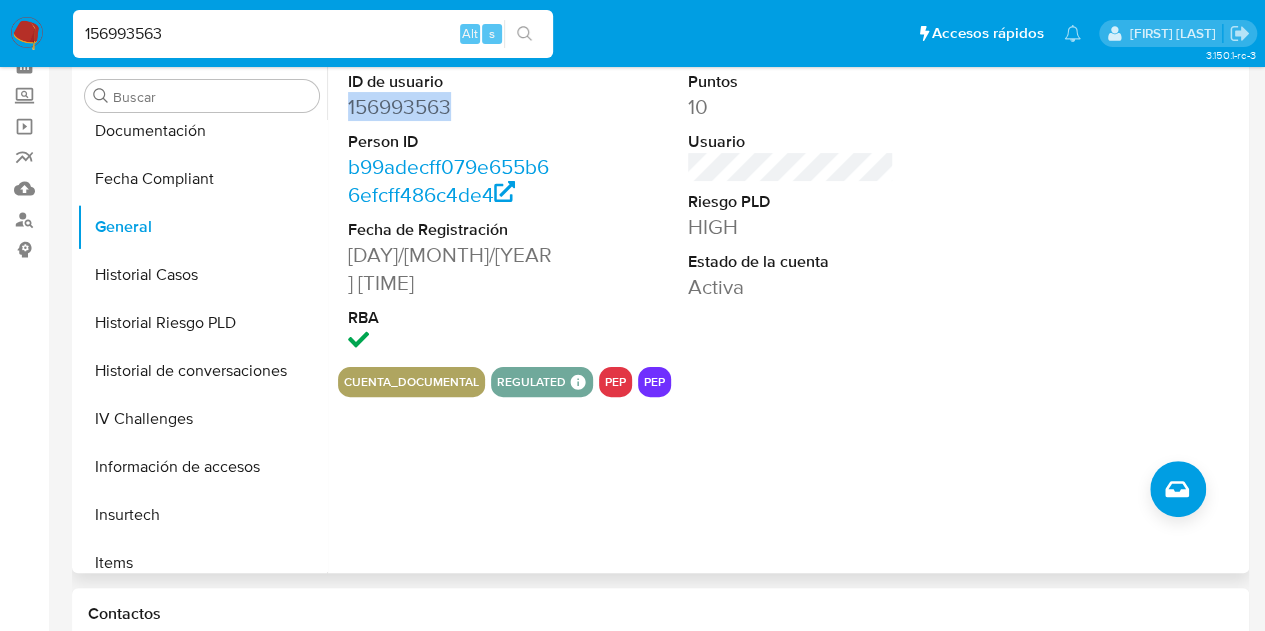 click on "156993563" at bounding box center [451, 107] 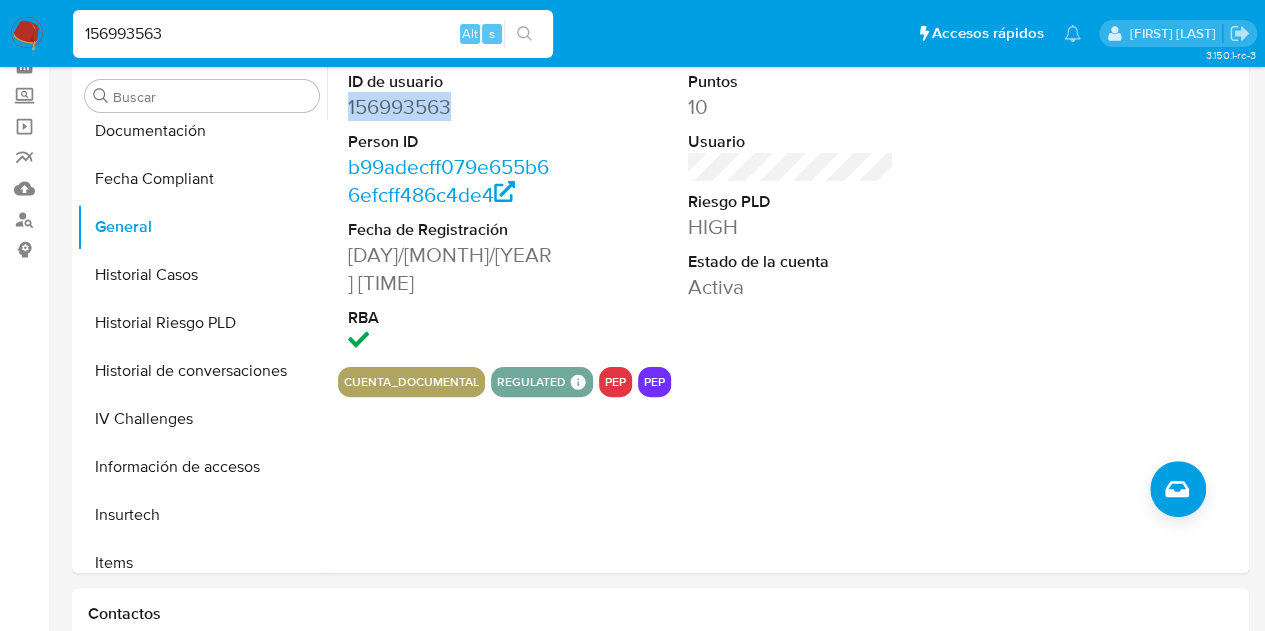 copy on "156993563" 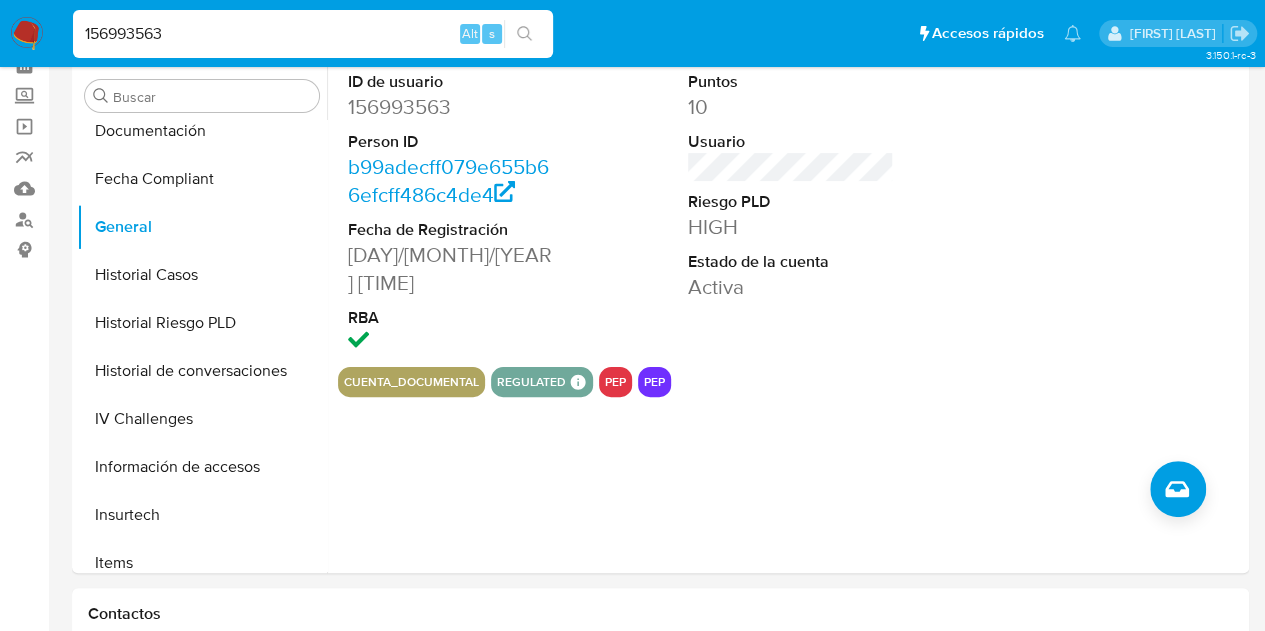 click on "156993563" at bounding box center [313, 34] 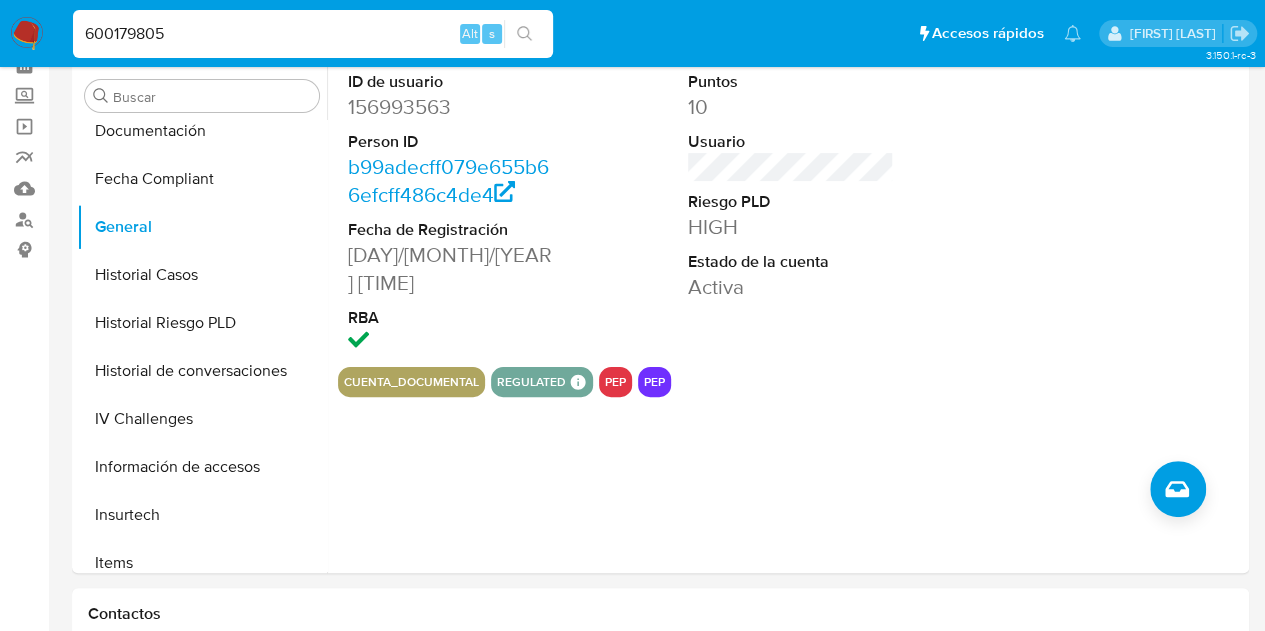 type on "600179805" 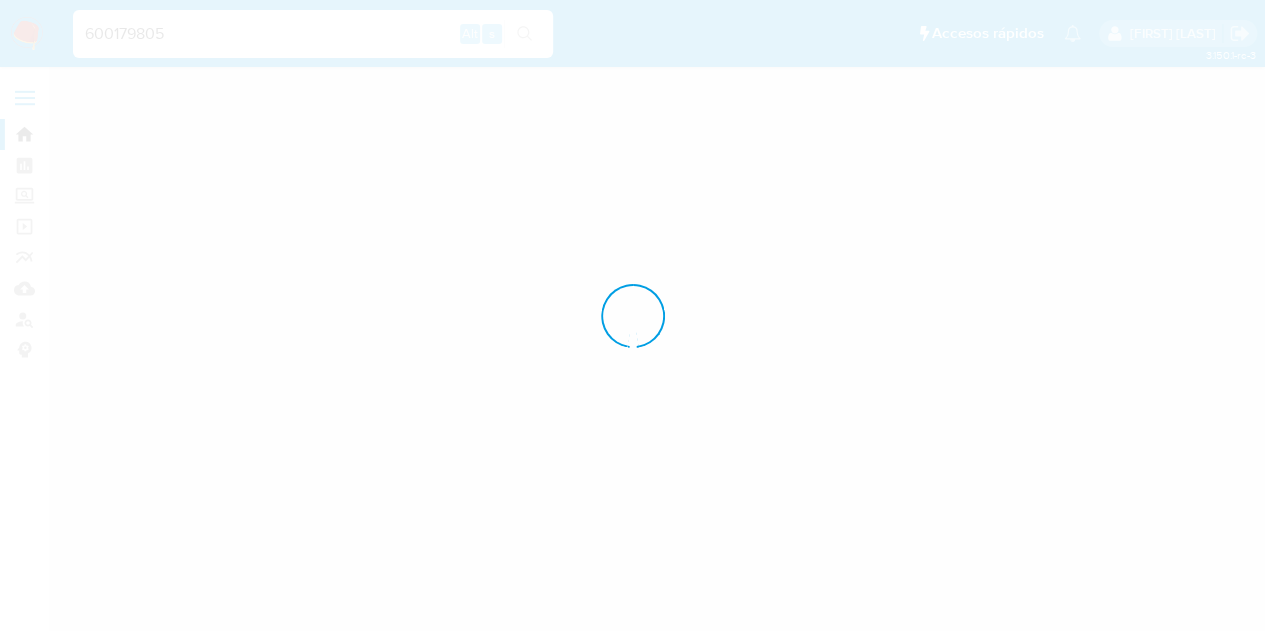 scroll, scrollTop: 0, scrollLeft: 0, axis: both 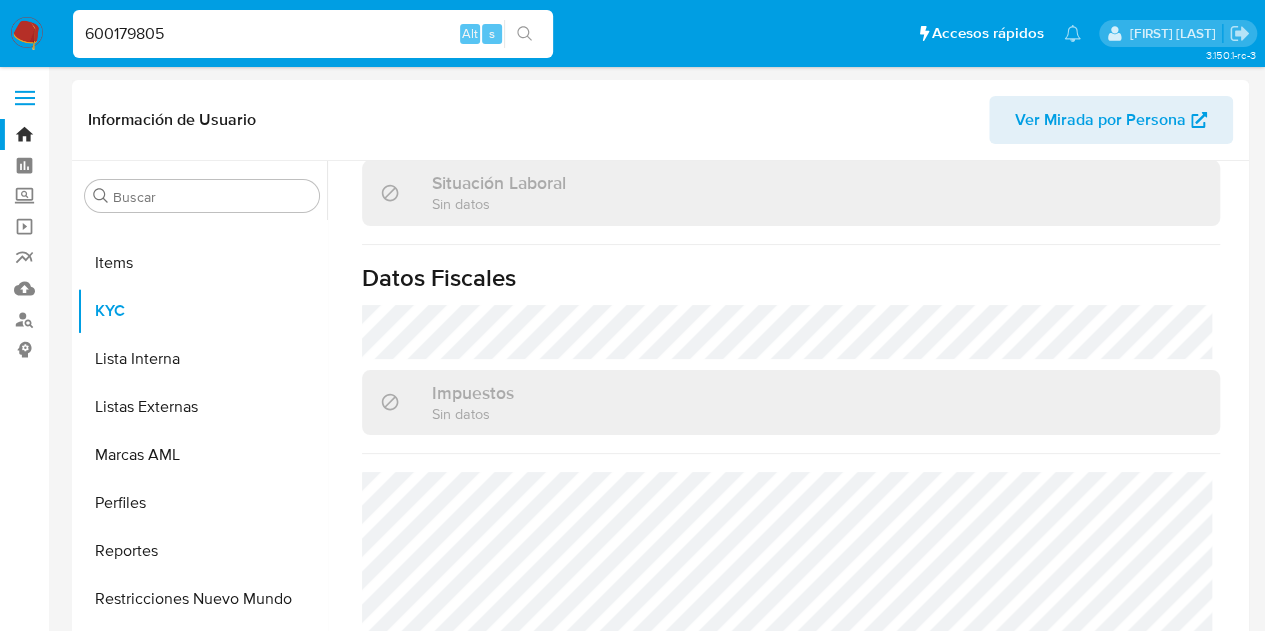 select on "10" 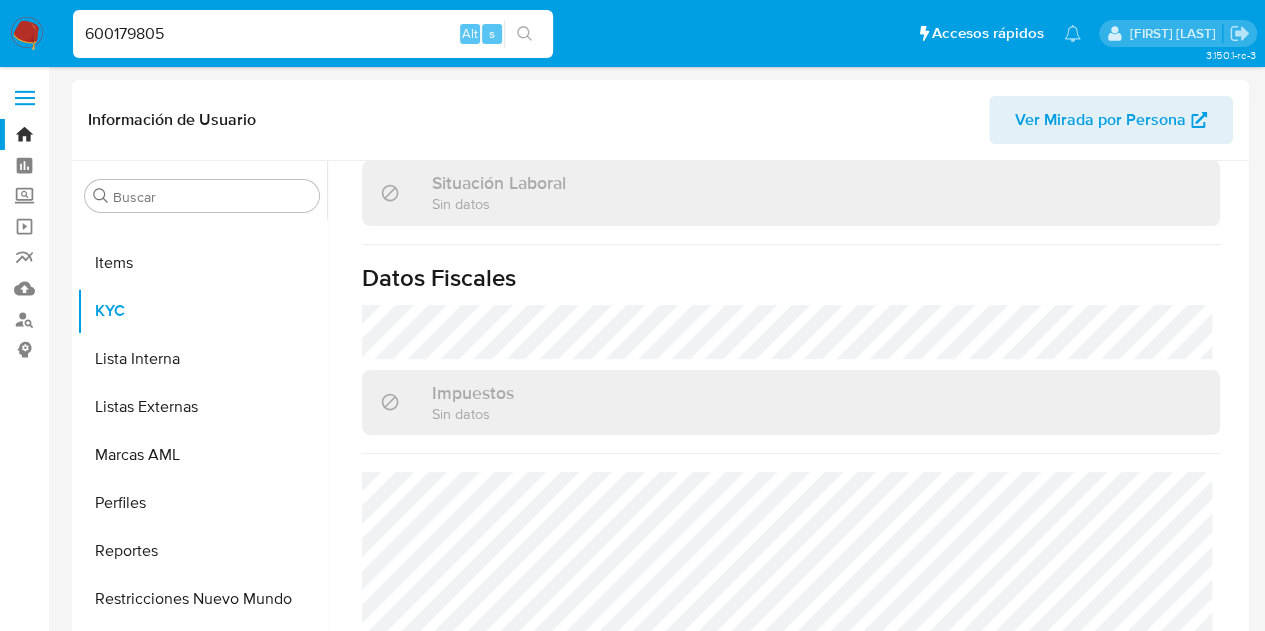 scroll, scrollTop: 100, scrollLeft: 0, axis: vertical 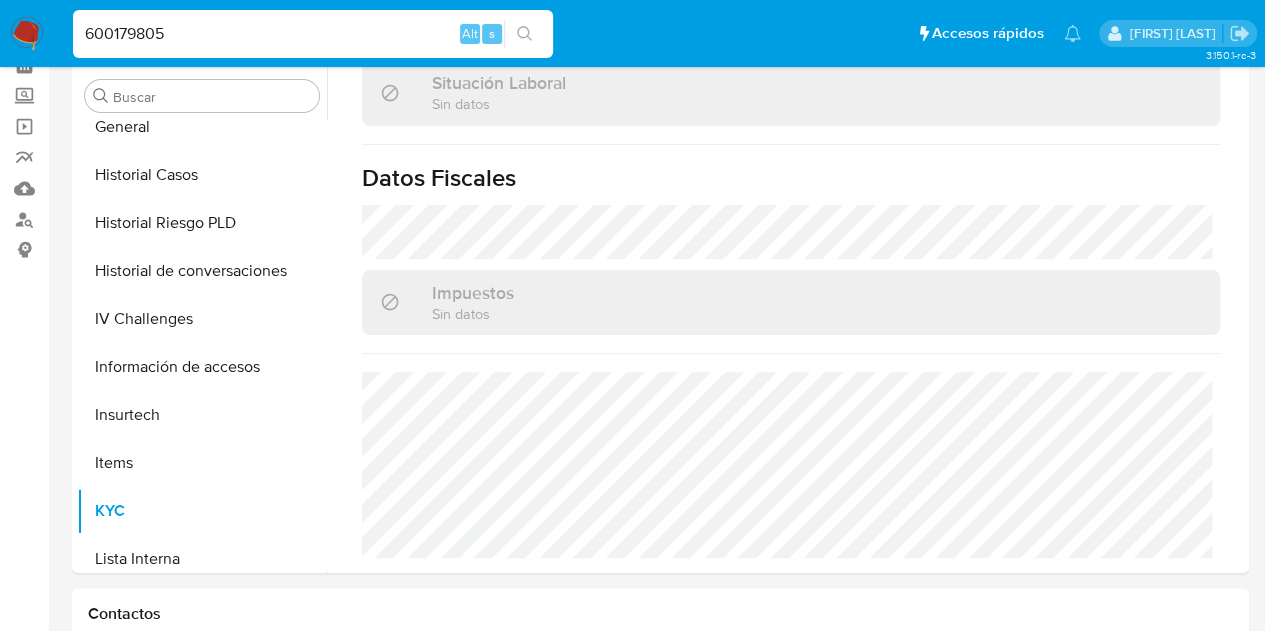 click on "600179805" at bounding box center (313, 34) 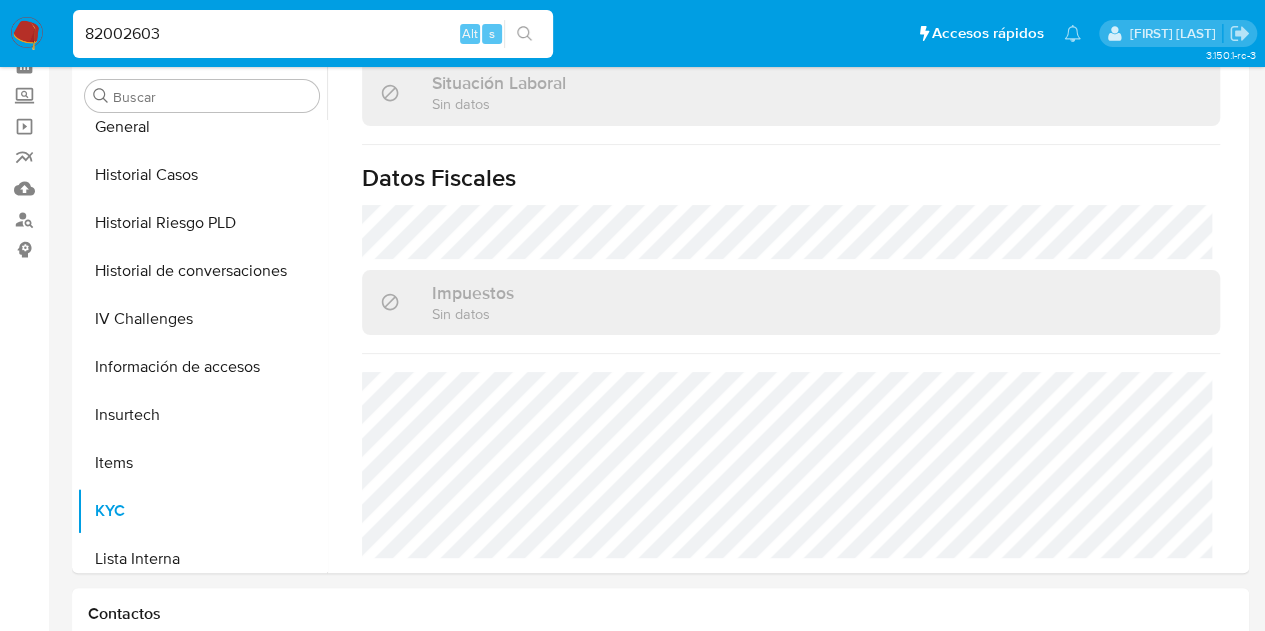 type on "82002603" 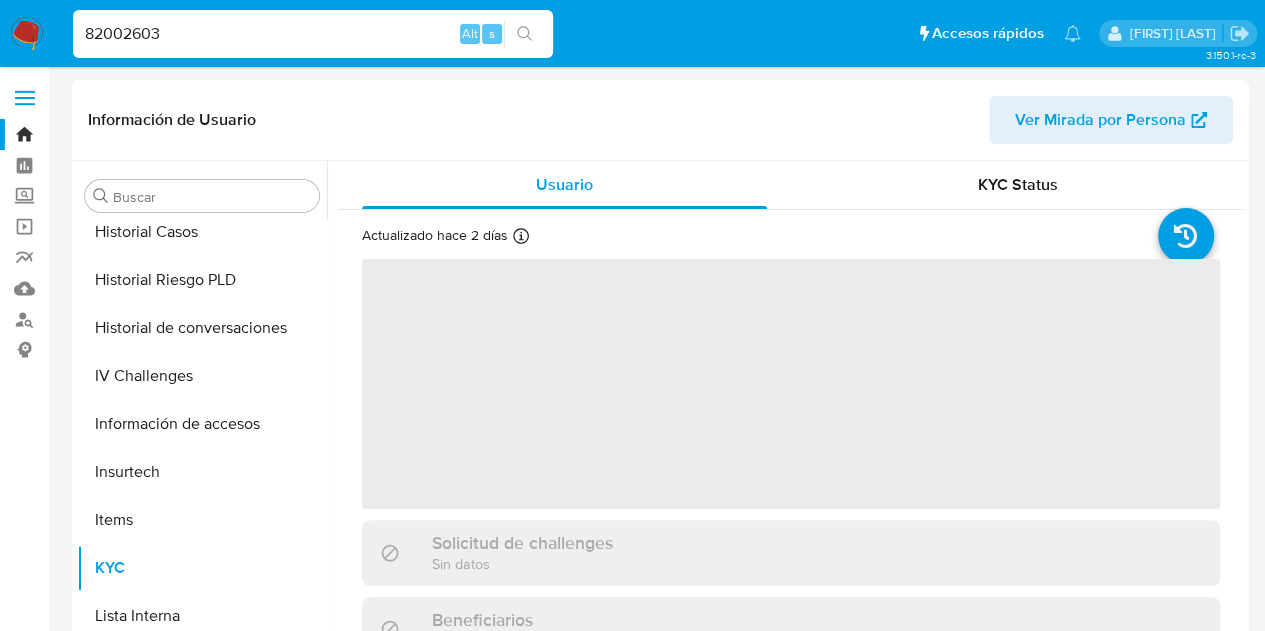 scroll, scrollTop: 845, scrollLeft: 0, axis: vertical 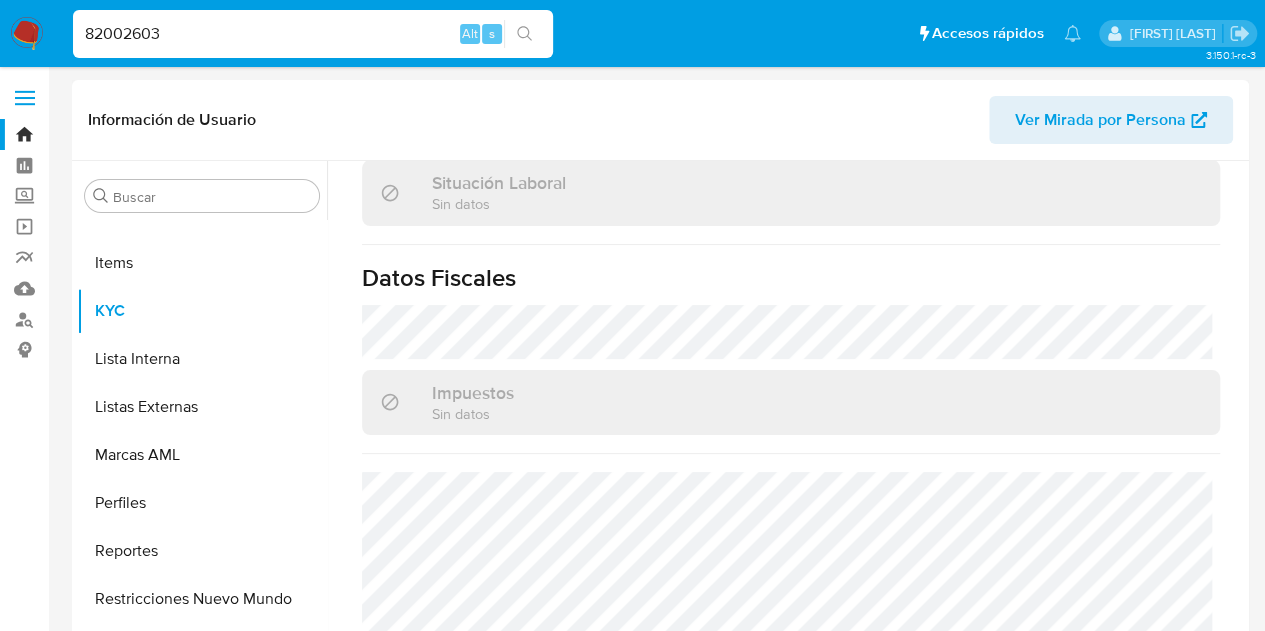 select on "10" 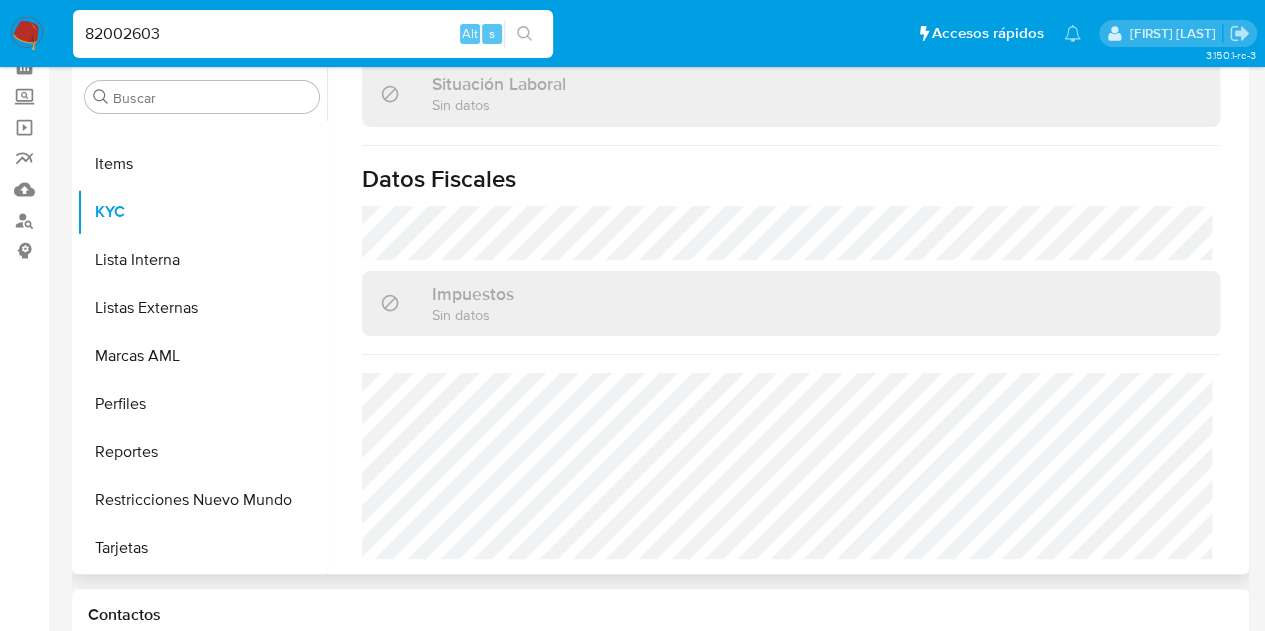 scroll, scrollTop: 200, scrollLeft: 0, axis: vertical 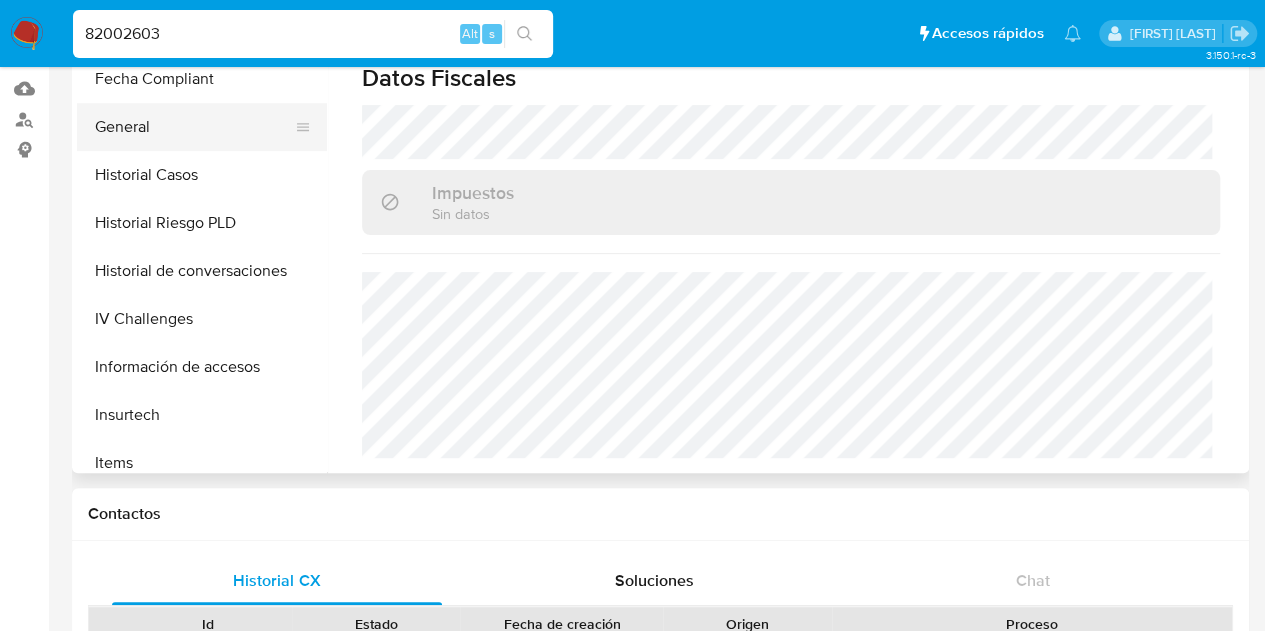 click on "General" at bounding box center (194, 127) 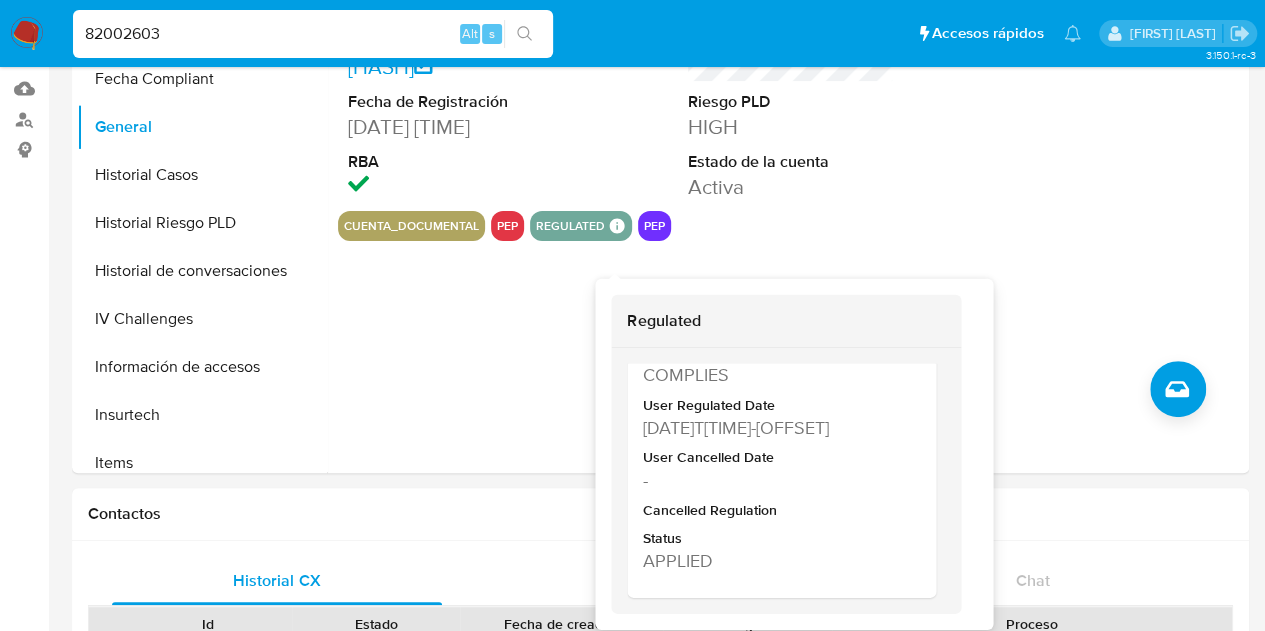 scroll, scrollTop: 333, scrollLeft: 0, axis: vertical 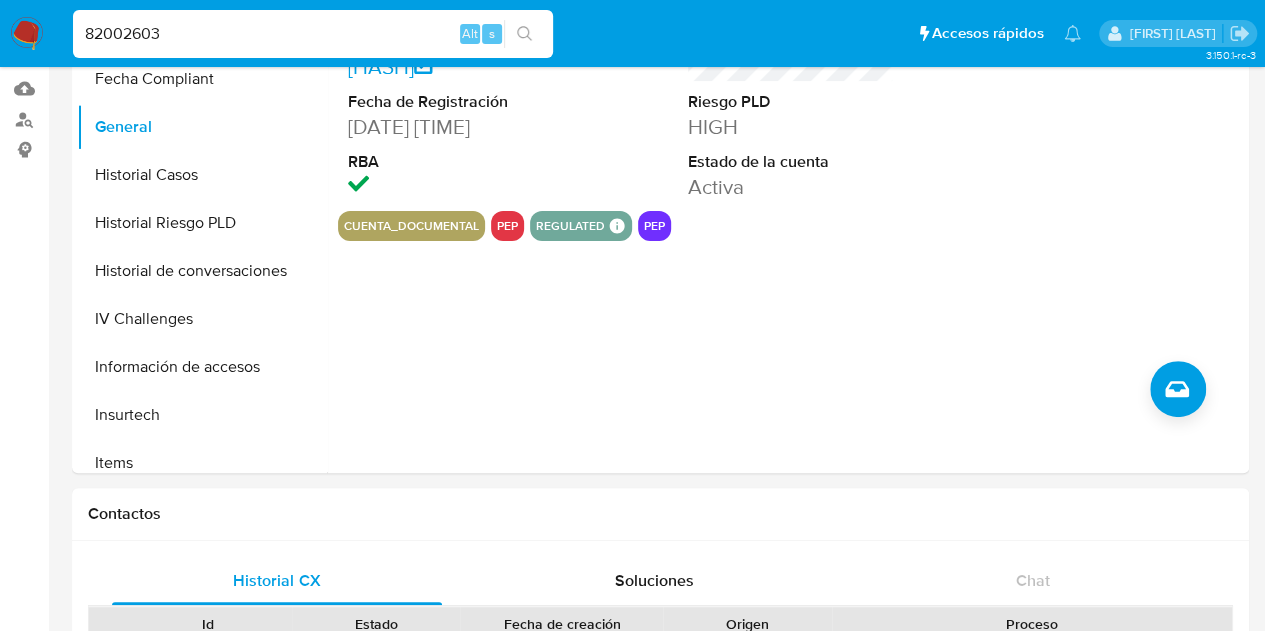 click on "82002603" at bounding box center [313, 34] 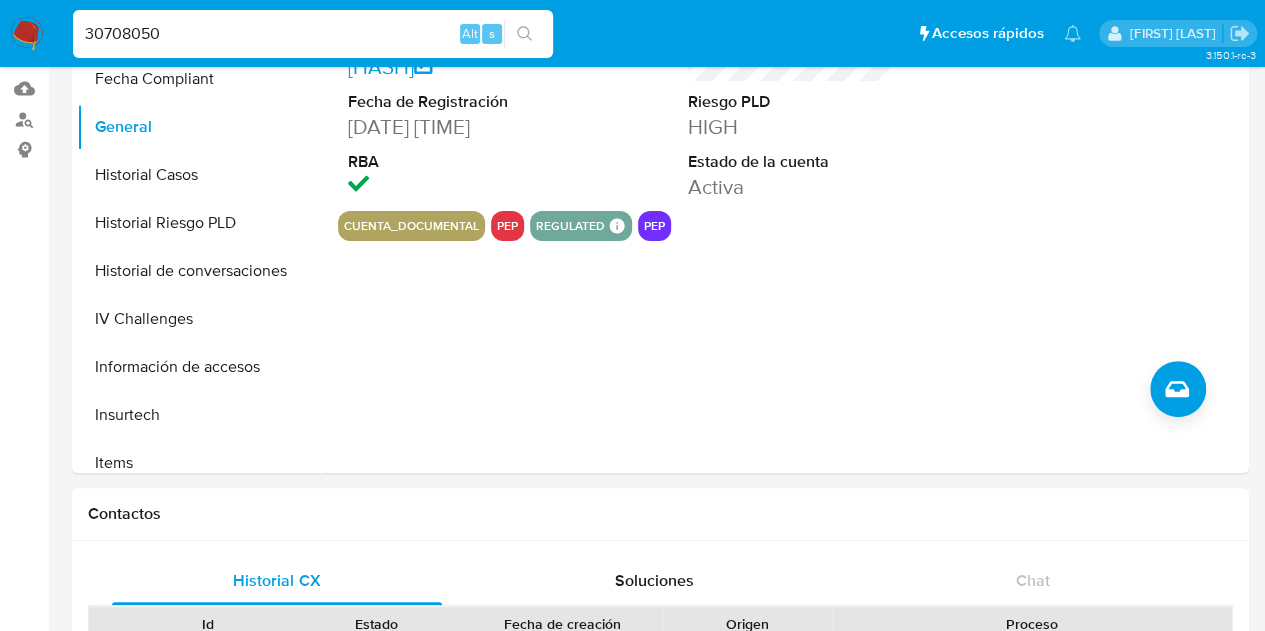 type on "30708050" 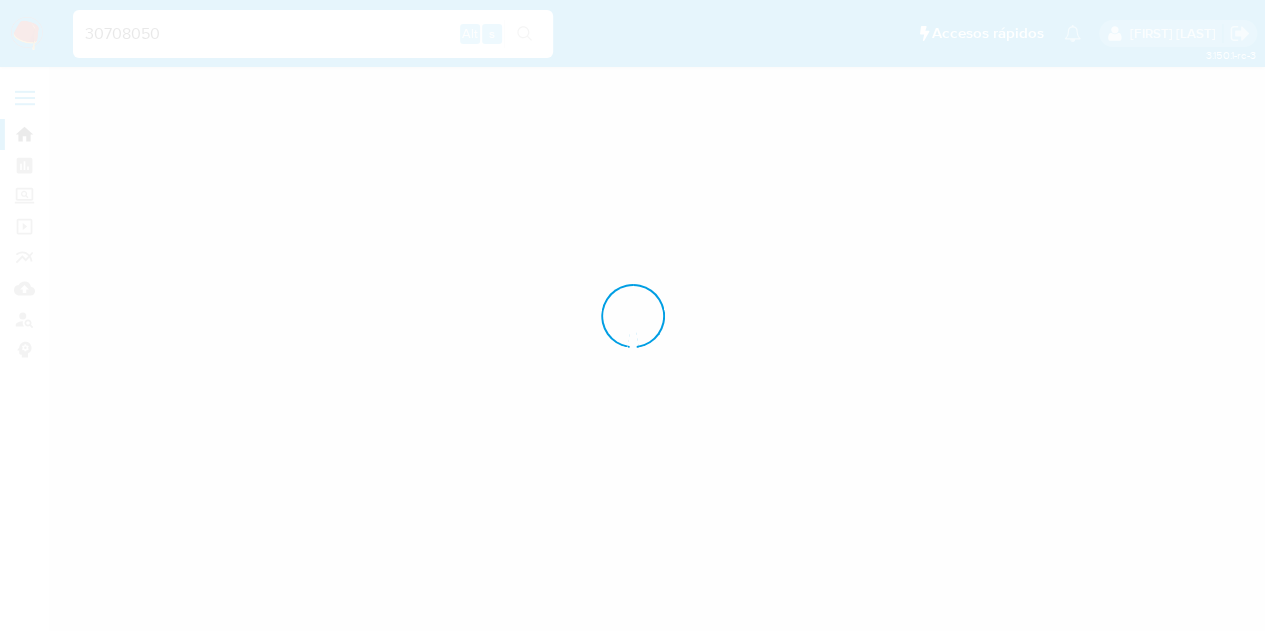 scroll, scrollTop: 0, scrollLeft: 0, axis: both 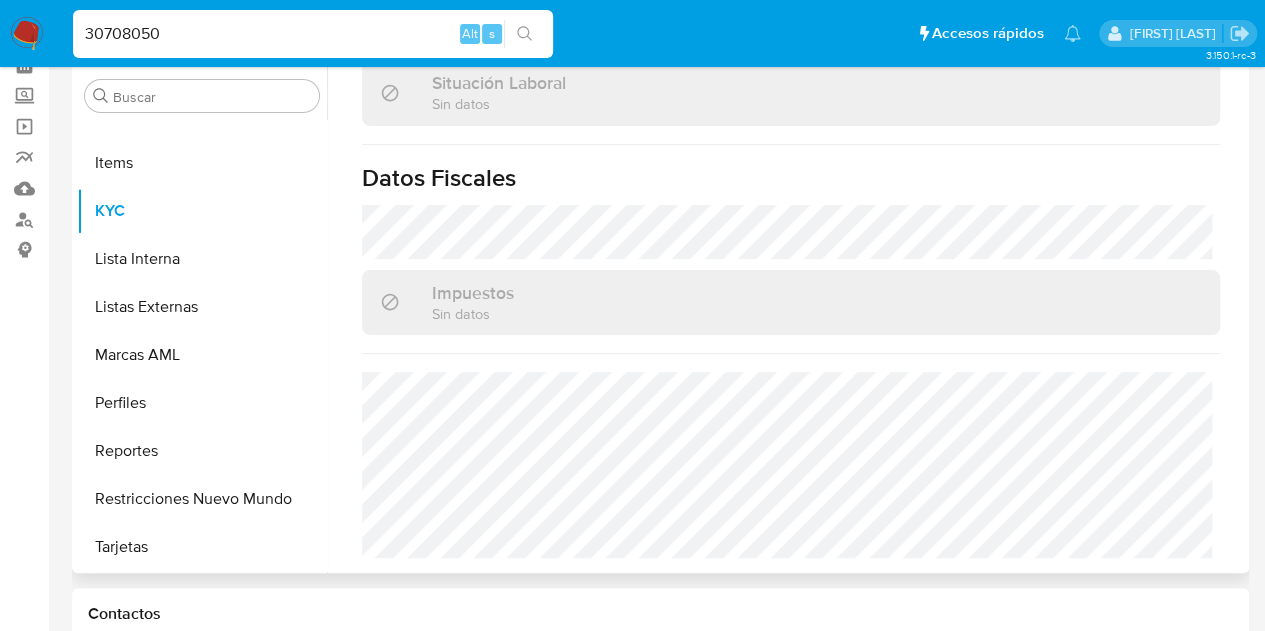 select on "10" 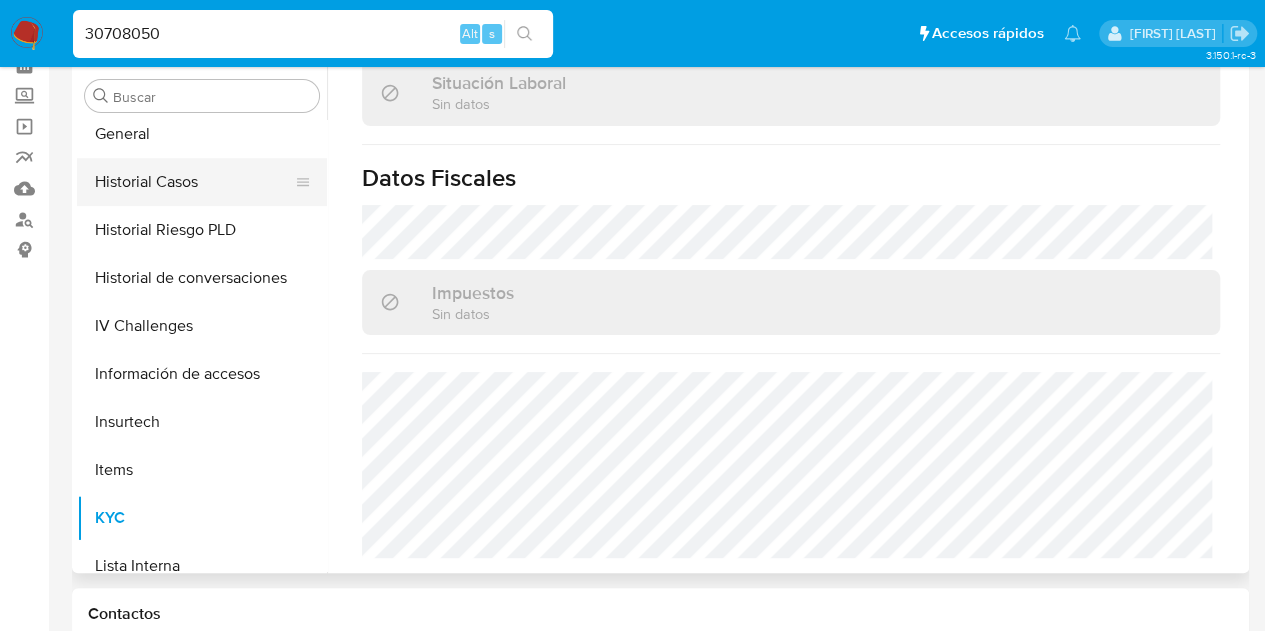 scroll, scrollTop: 445, scrollLeft: 0, axis: vertical 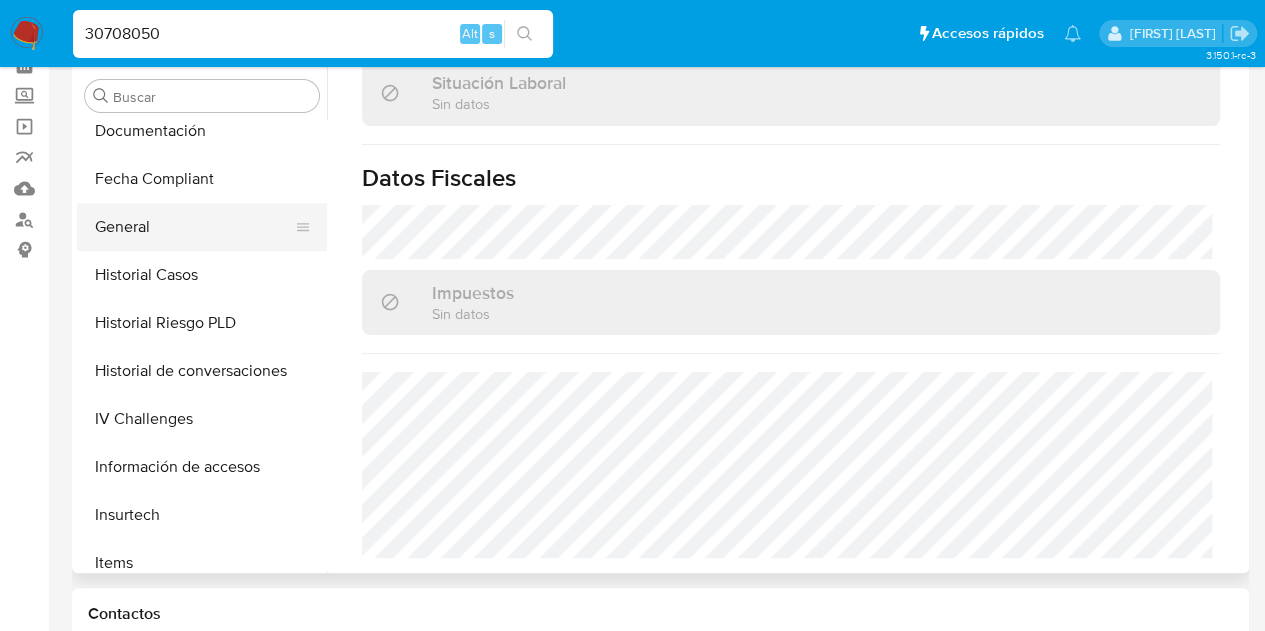 click on "General" at bounding box center [194, 227] 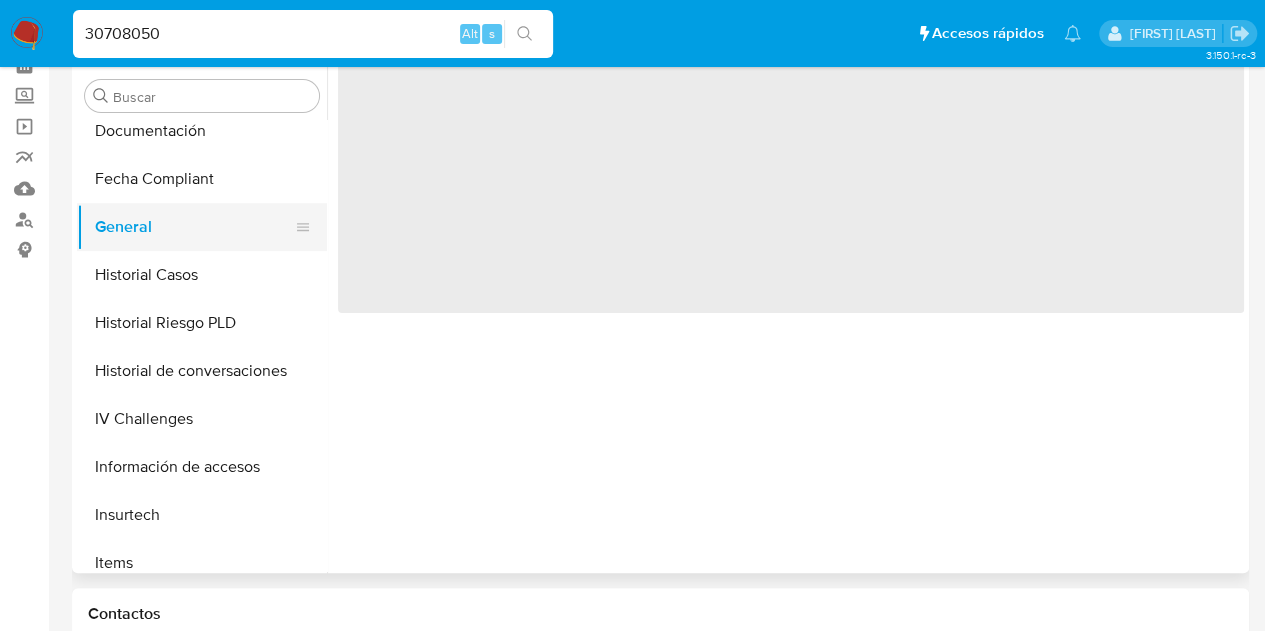 scroll, scrollTop: 0, scrollLeft: 0, axis: both 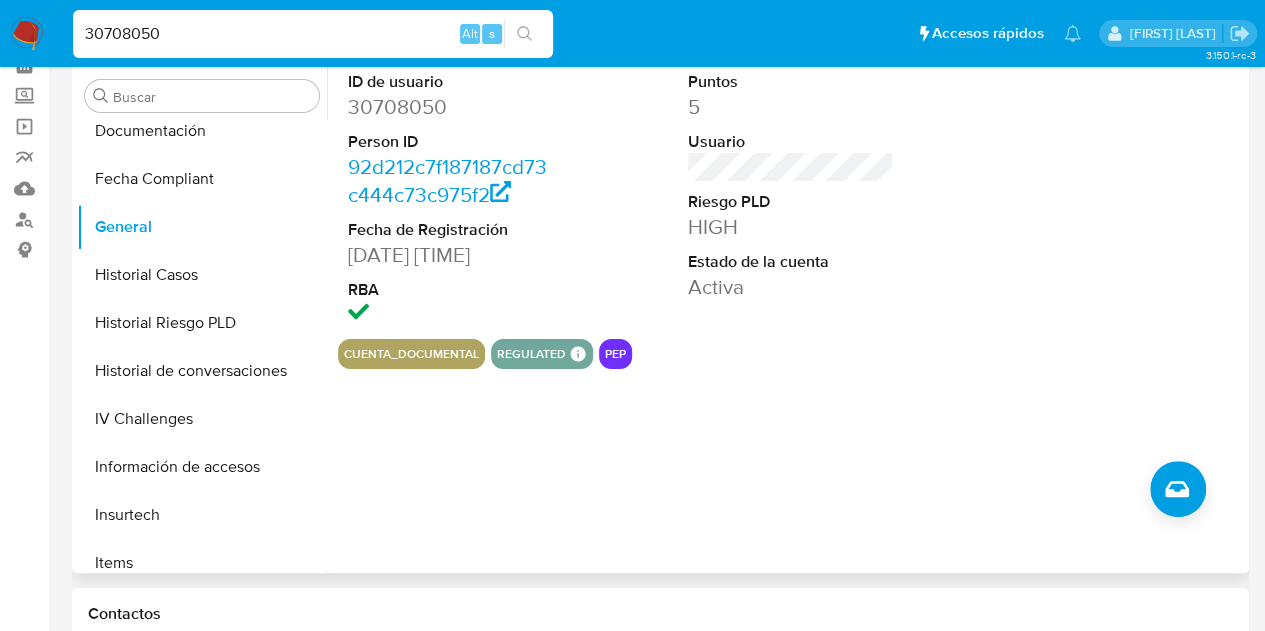 click on "30708050" at bounding box center (451, 107) 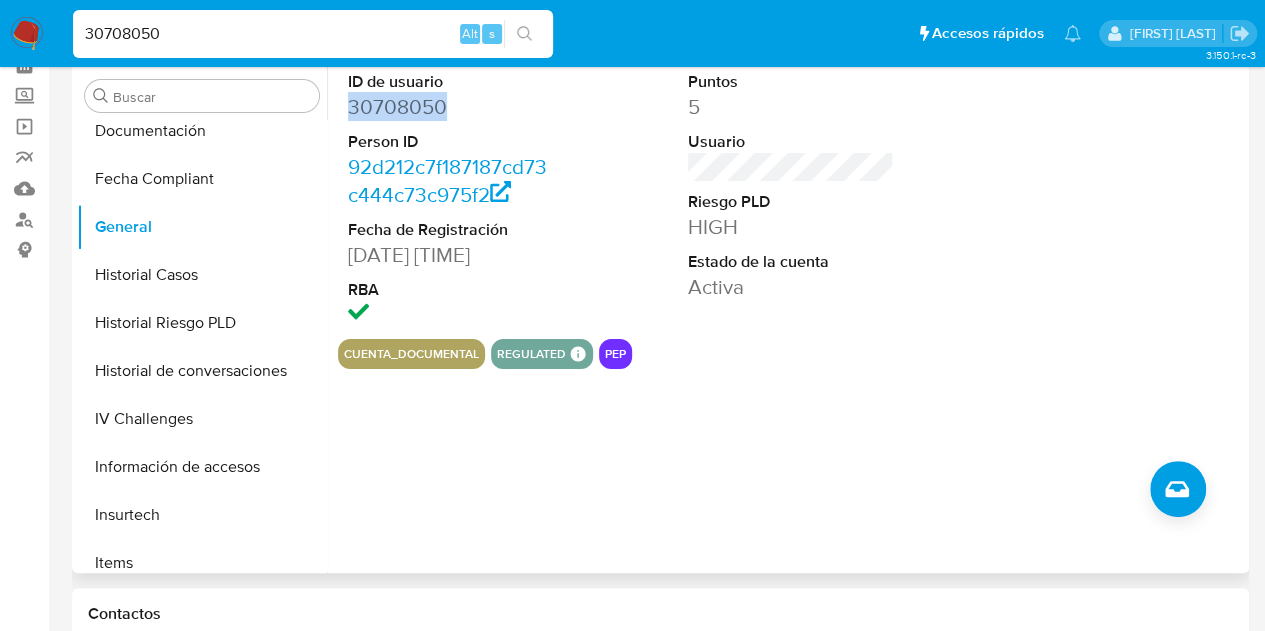 click on "30708050" at bounding box center [451, 107] 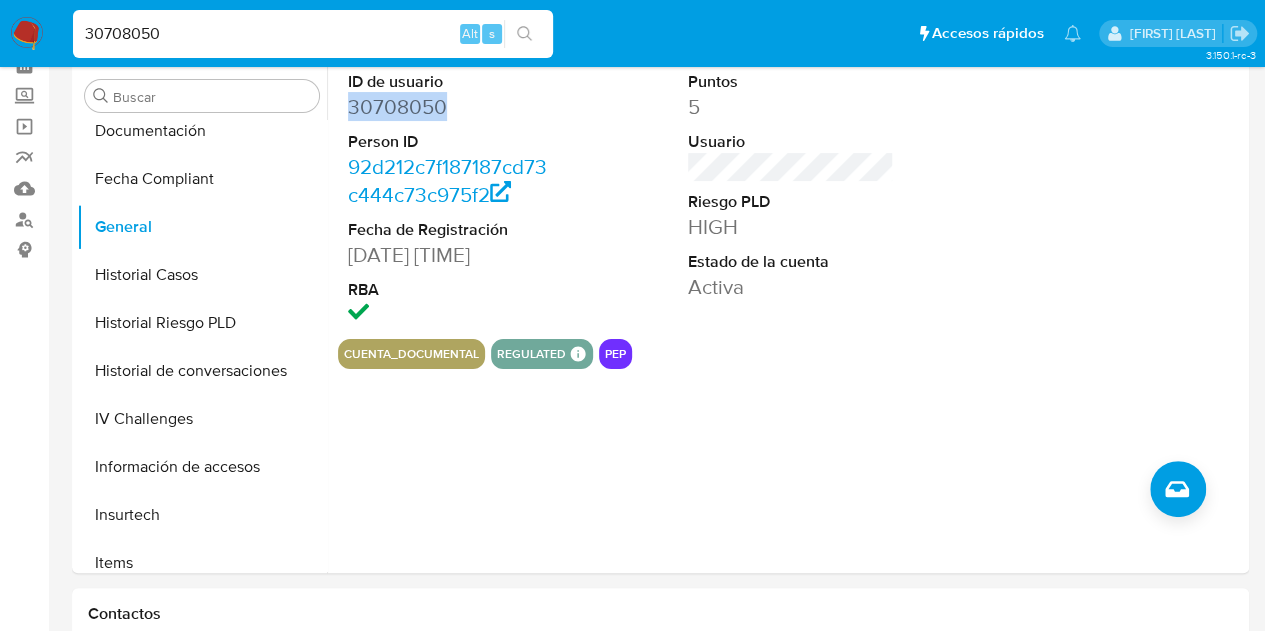 copy on "30708050" 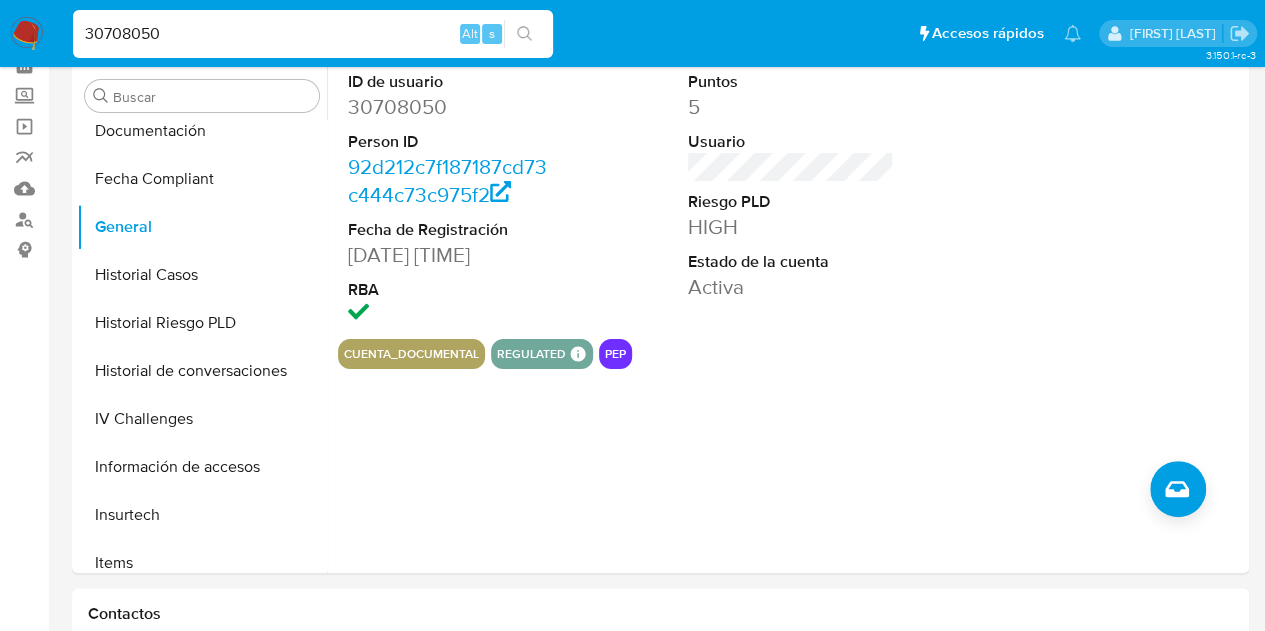 click on "30708050" at bounding box center [313, 34] 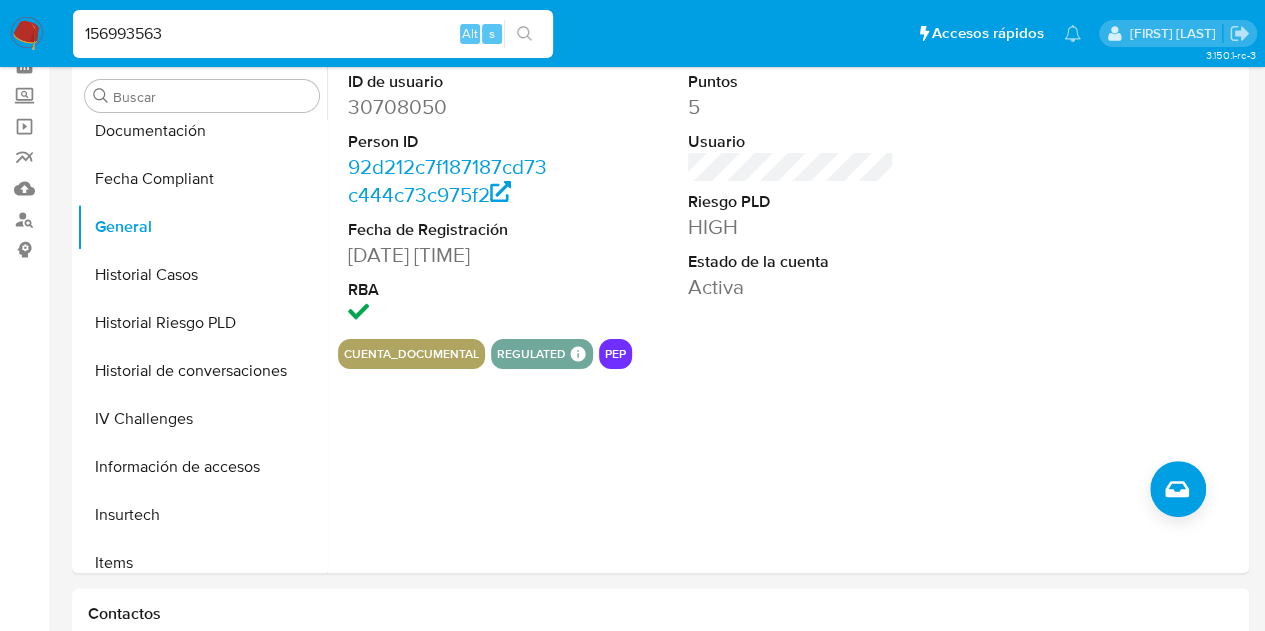 type on "156993563" 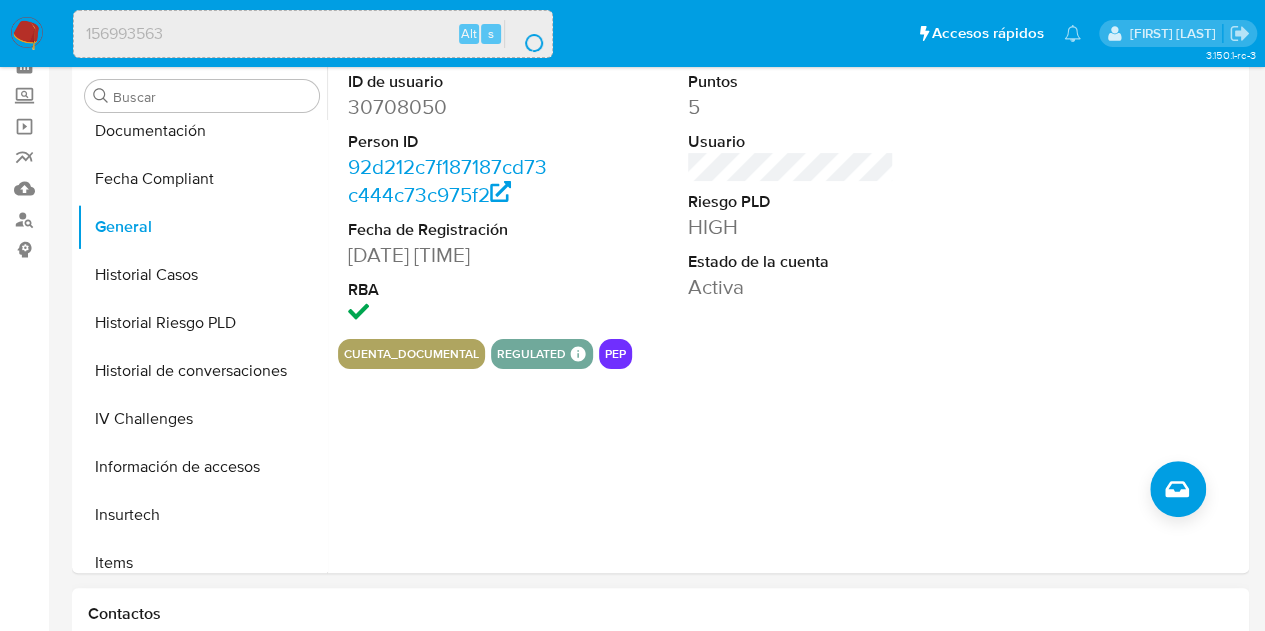 scroll, scrollTop: 0, scrollLeft: 0, axis: both 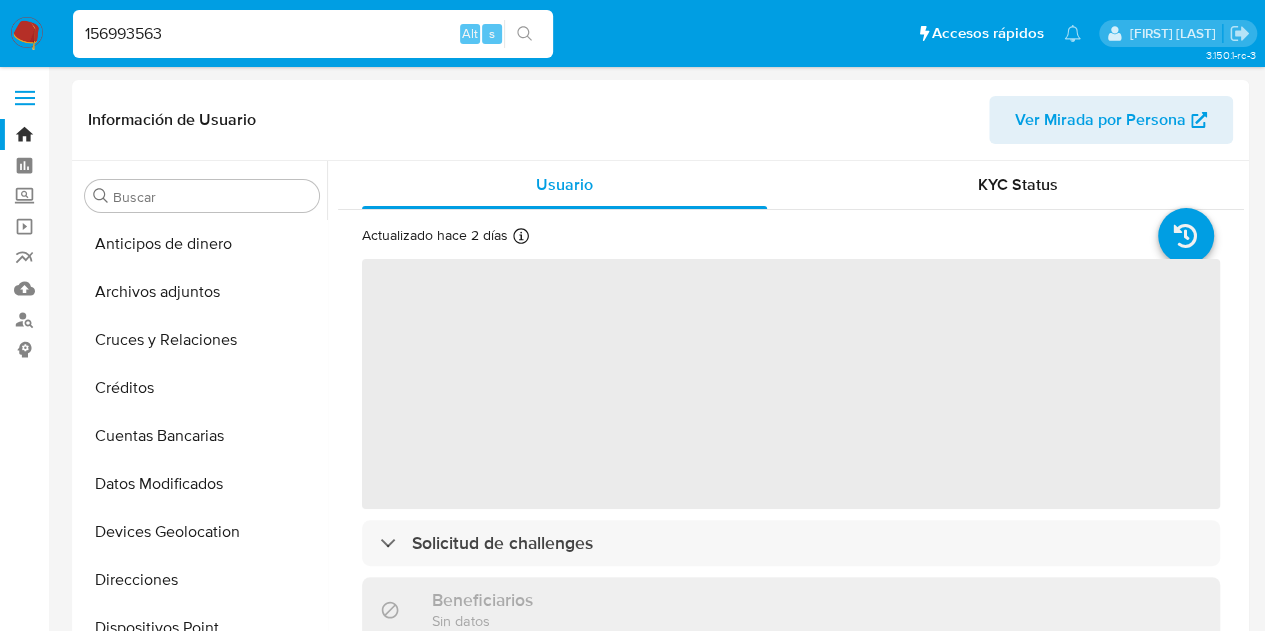 select on "10" 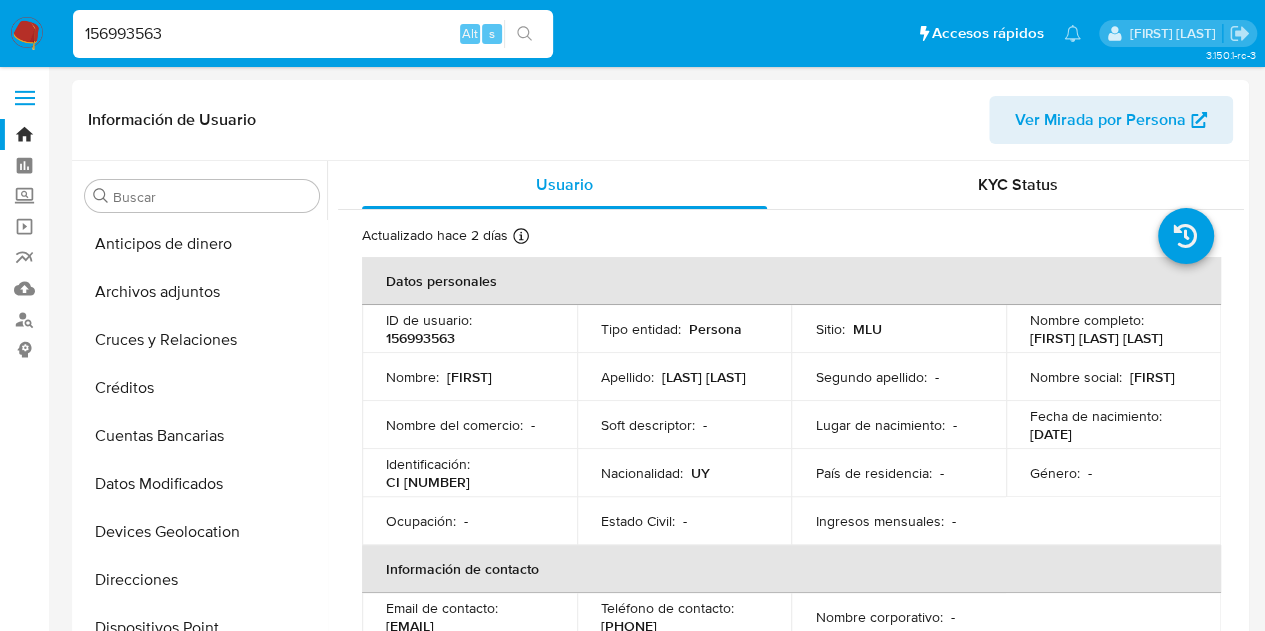 scroll, scrollTop: 845, scrollLeft: 0, axis: vertical 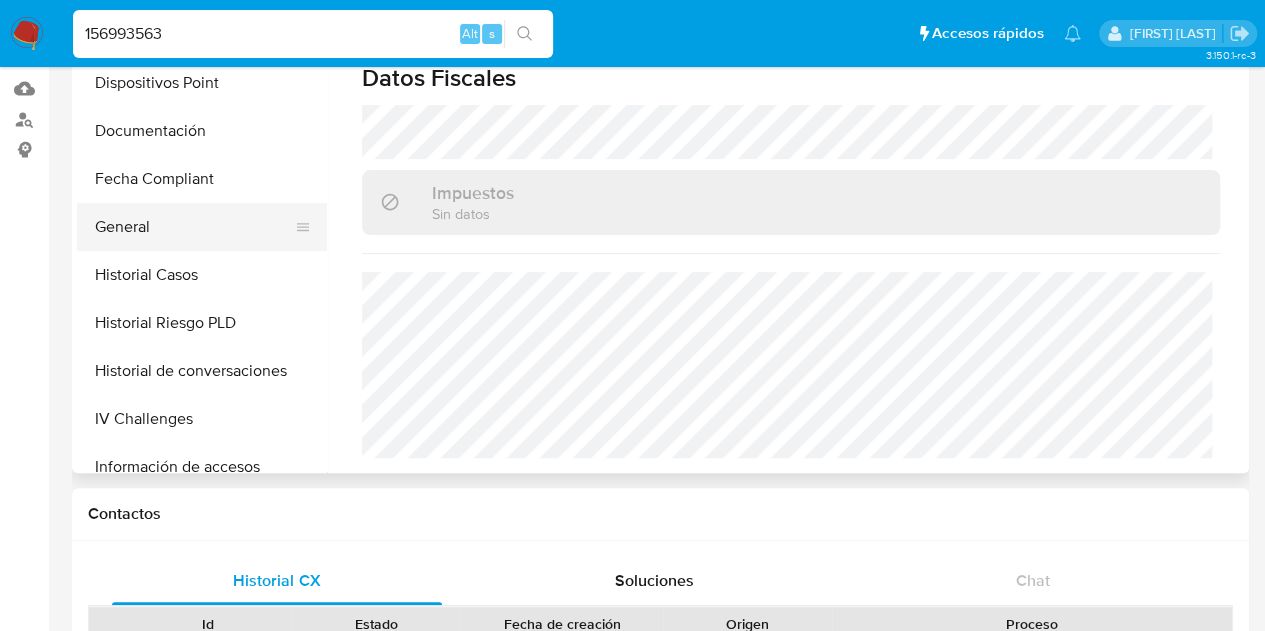 click on "General" at bounding box center (194, 227) 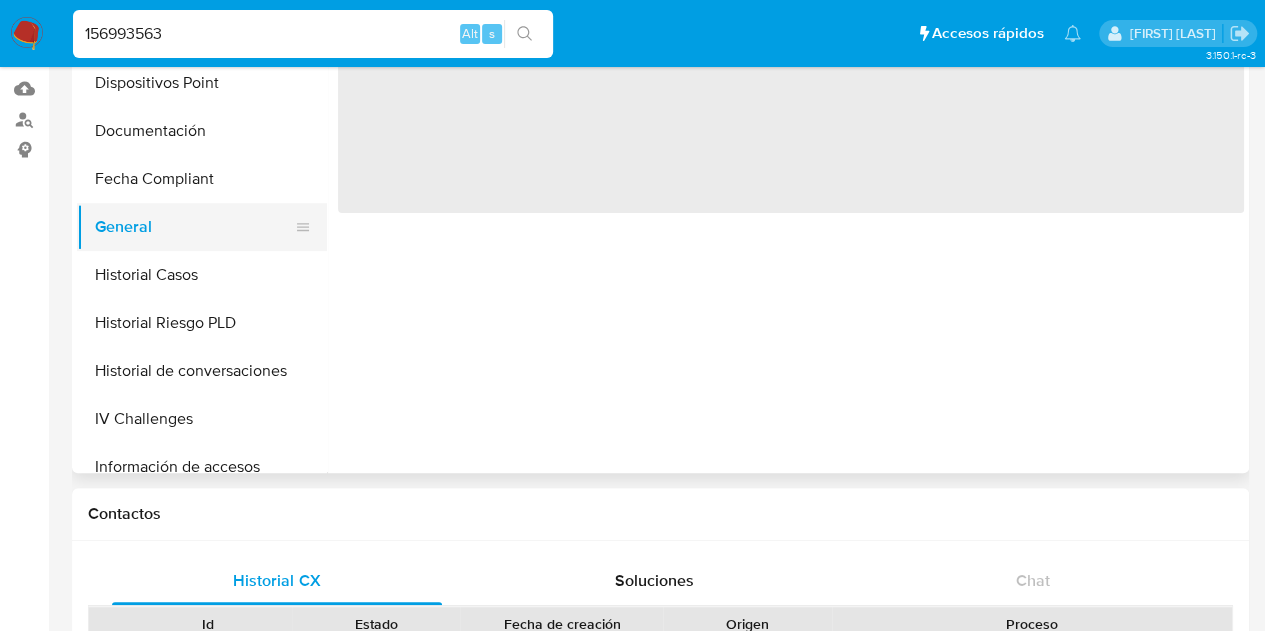 scroll, scrollTop: 0, scrollLeft: 0, axis: both 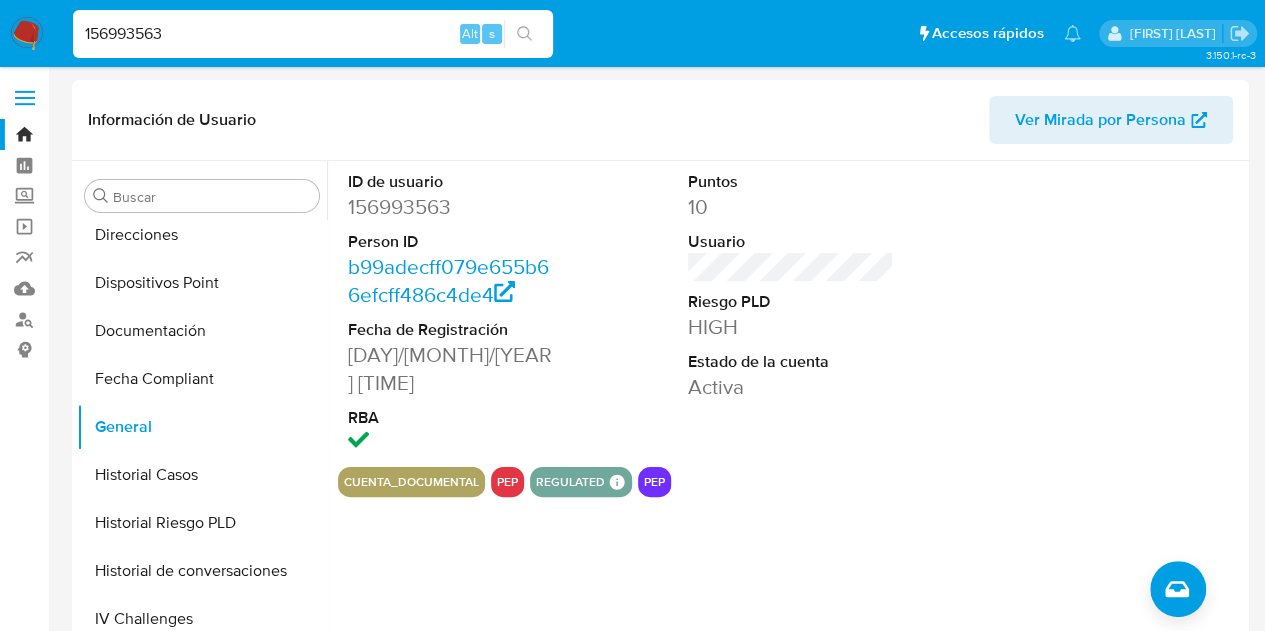 click on "156993563" at bounding box center (313, 34) 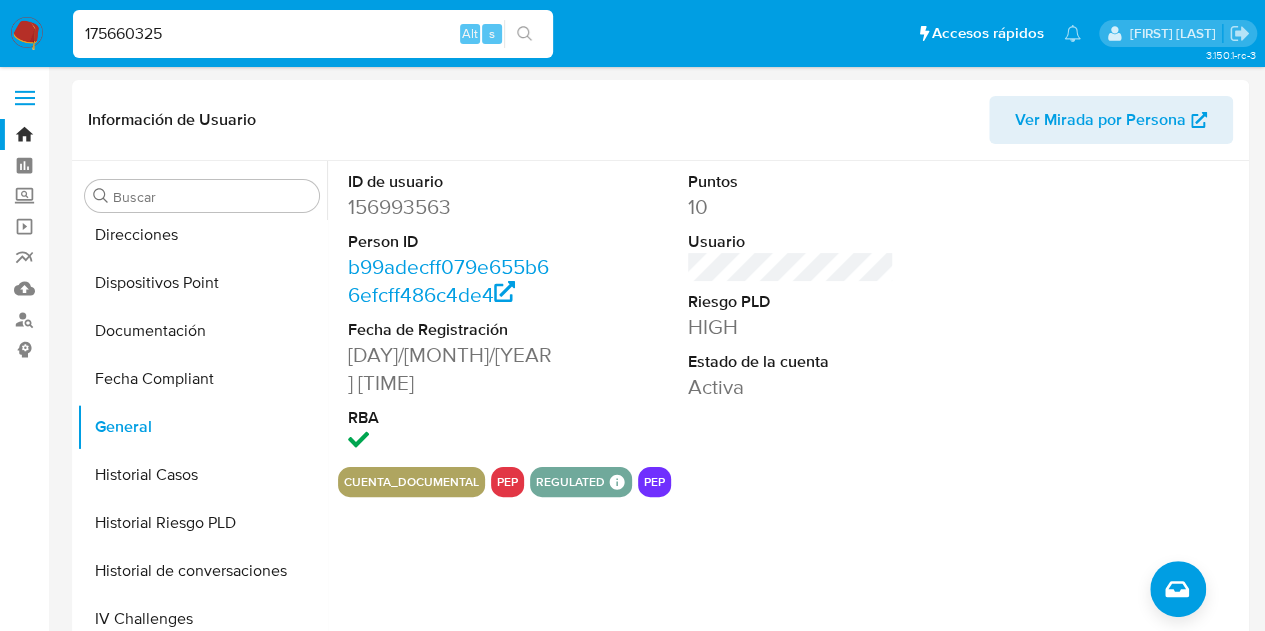 type on "175660325" 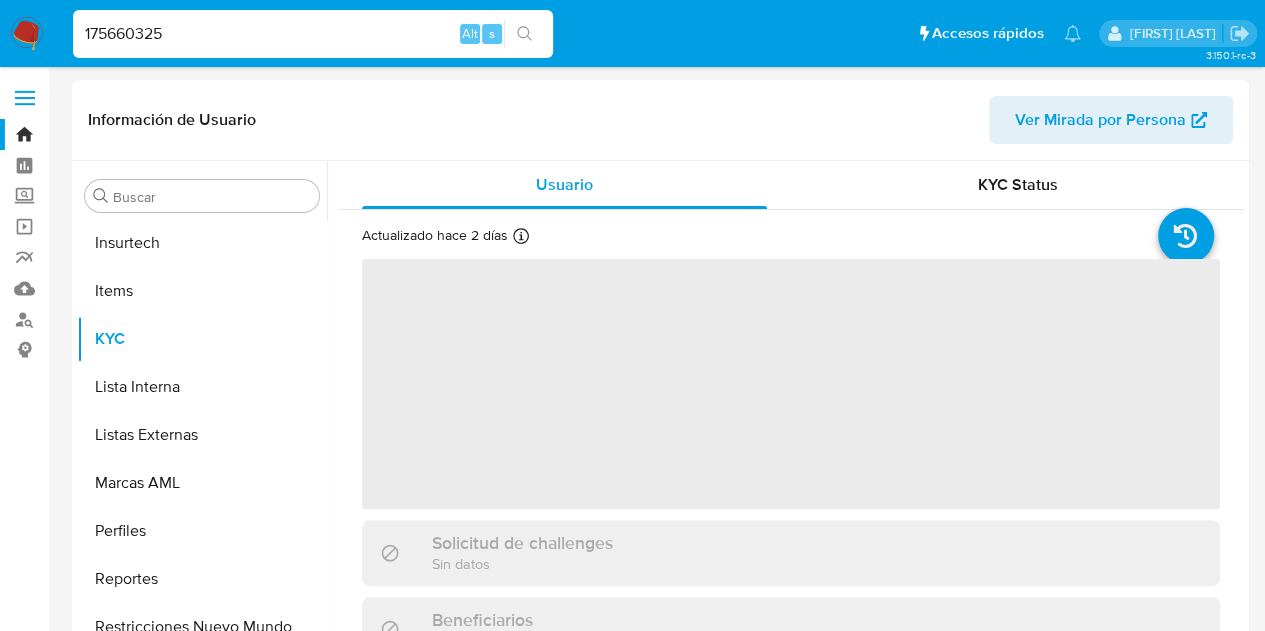 scroll, scrollTop: 845, scrollLeft: 0, axis: vertical 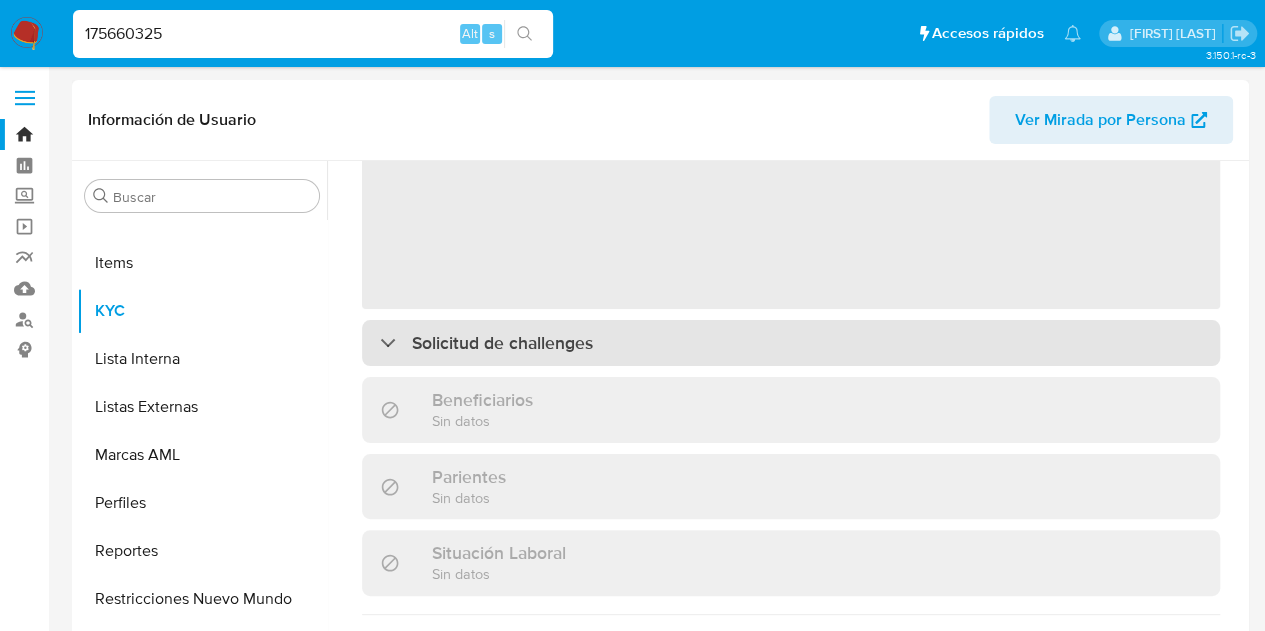click on "Solicitud de challenges" at bounding box center [791, 343] 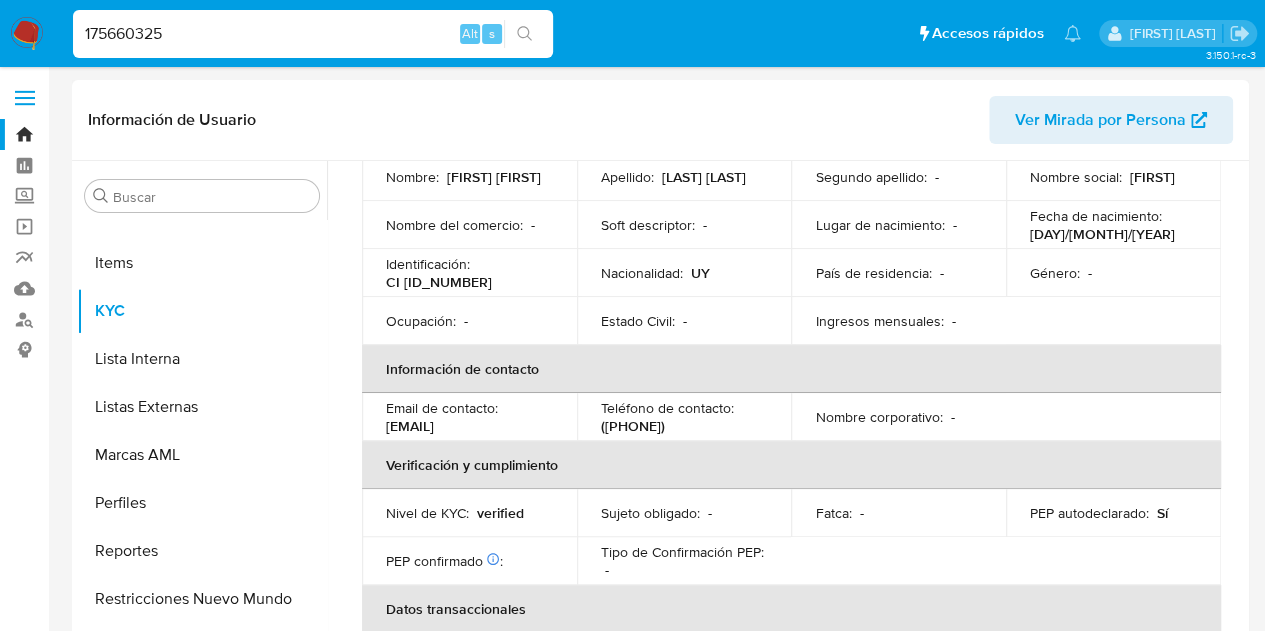 select on "10" 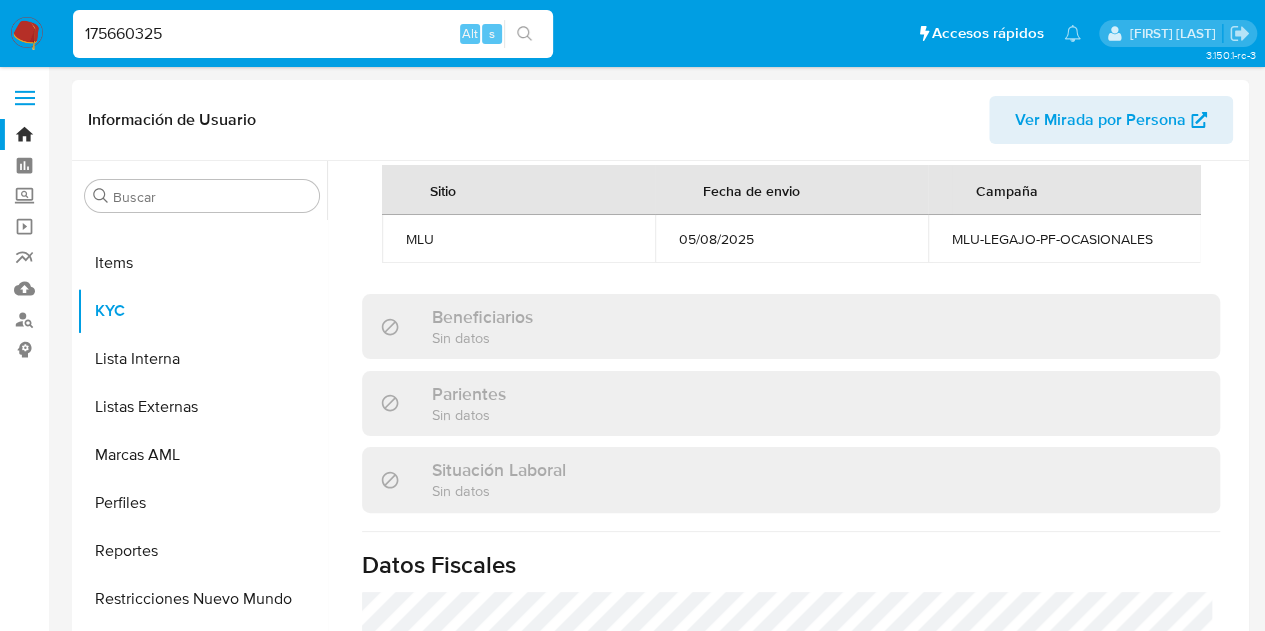 scroll, scrollTop: 1208, scrollLeft: 0, axis: vertical 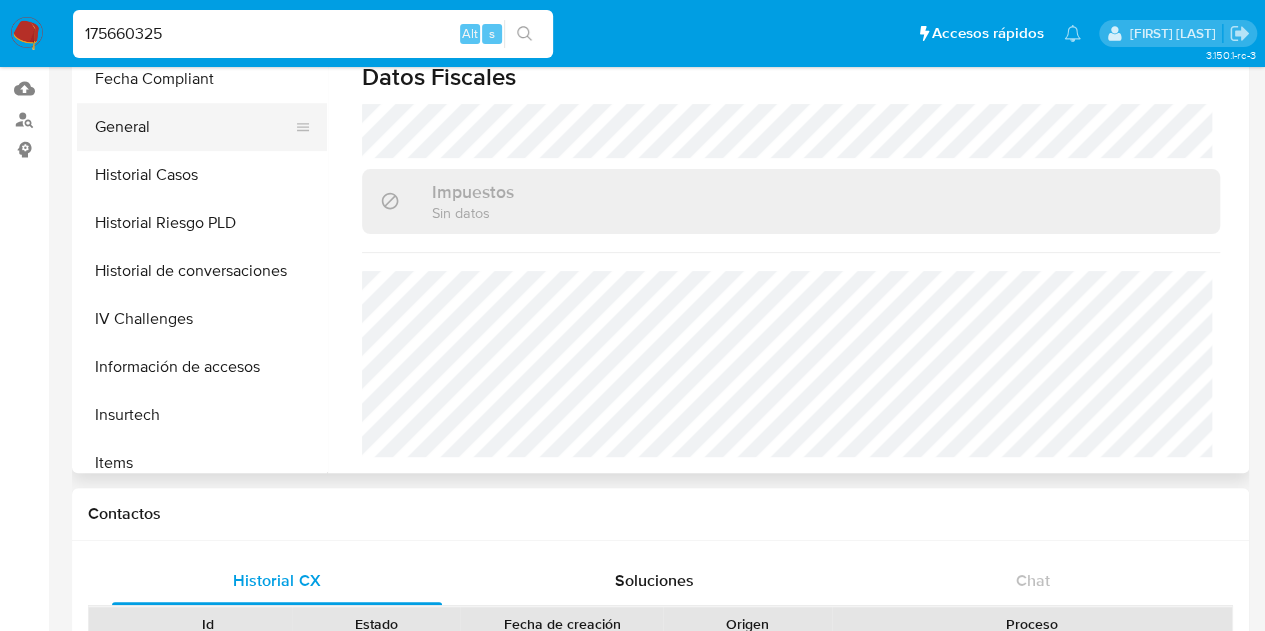 click on "General" at bounding box center (194, 127) 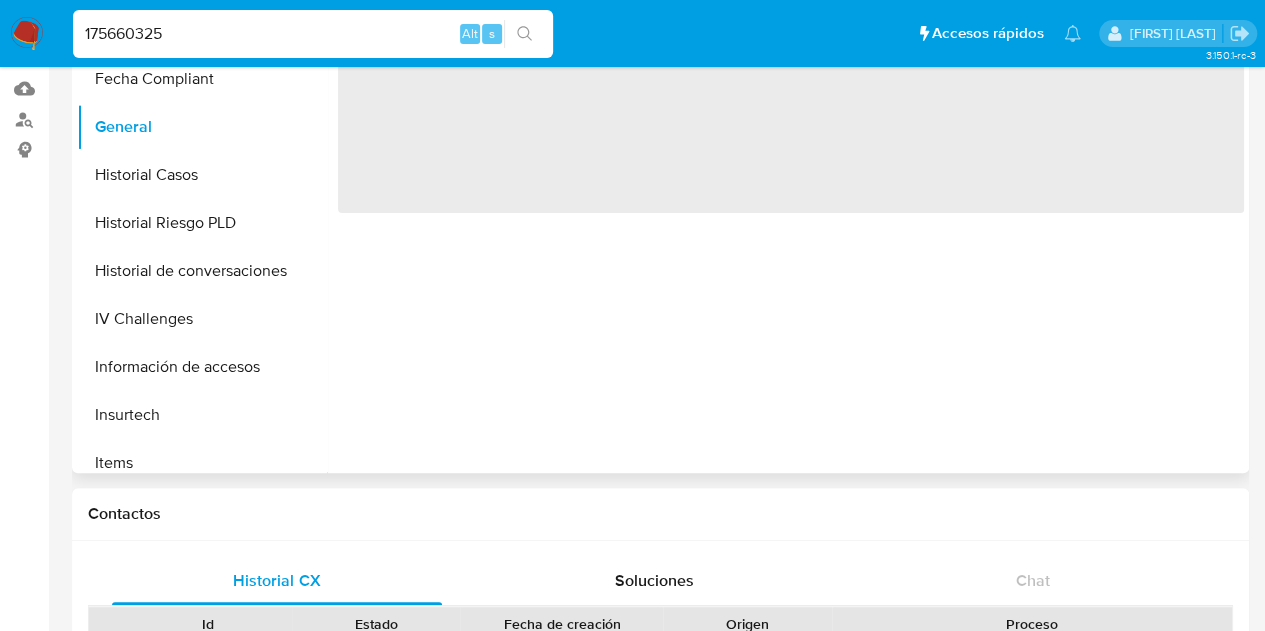 scroll, scrollTop: 0, scrollLeft: 0, axis: both 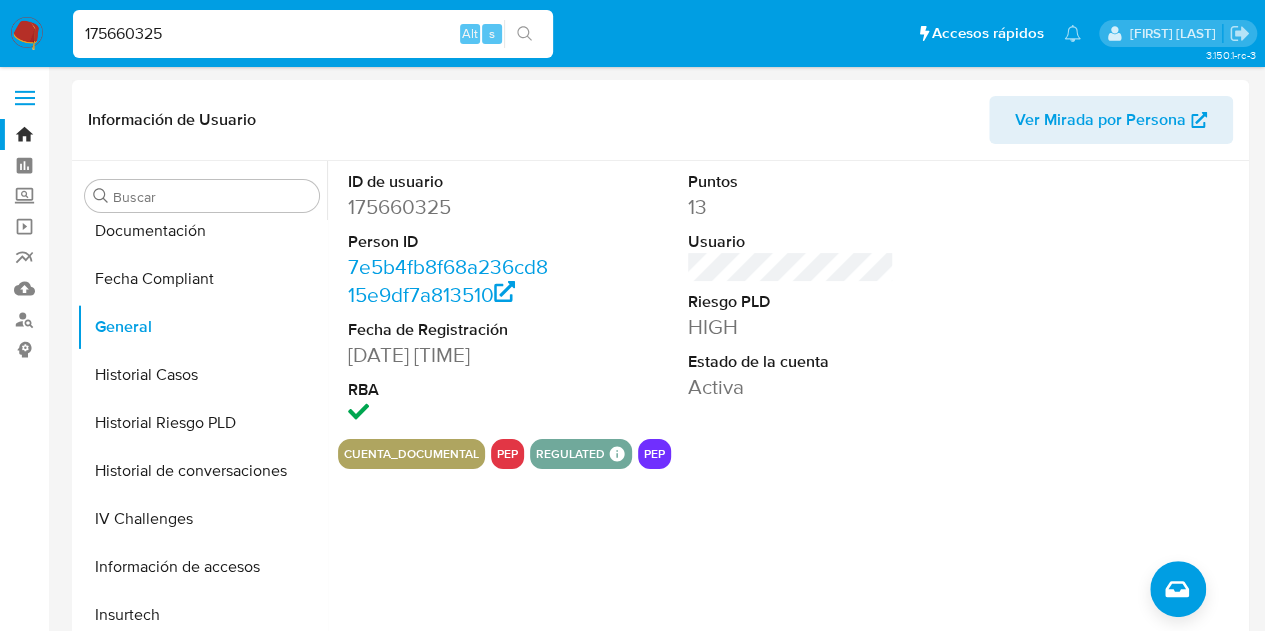 click on "175660325" at bounding box center (451, 207) 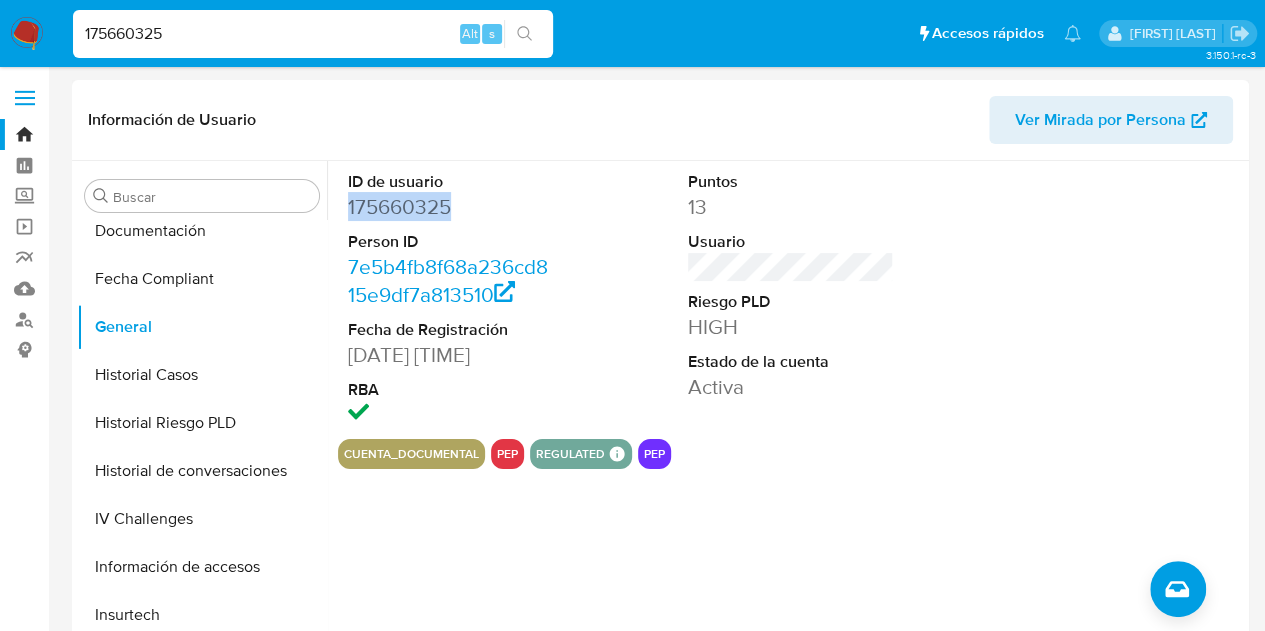click on "175660325" at bounding box center [451, 207] 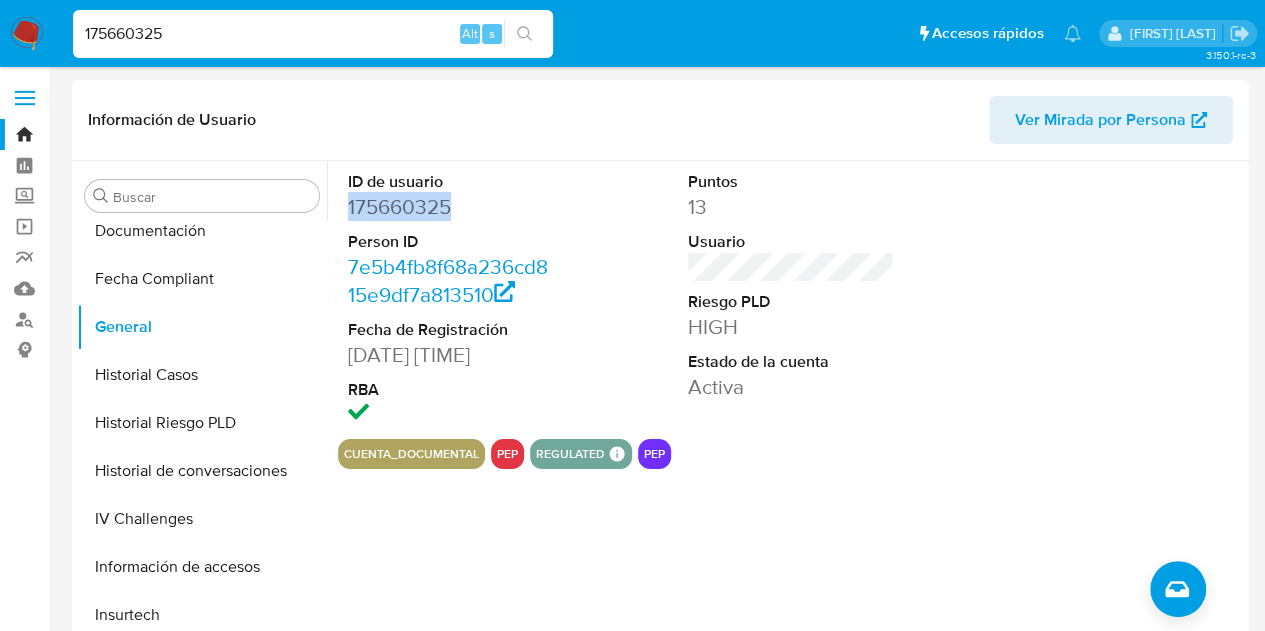copy on "175660325" 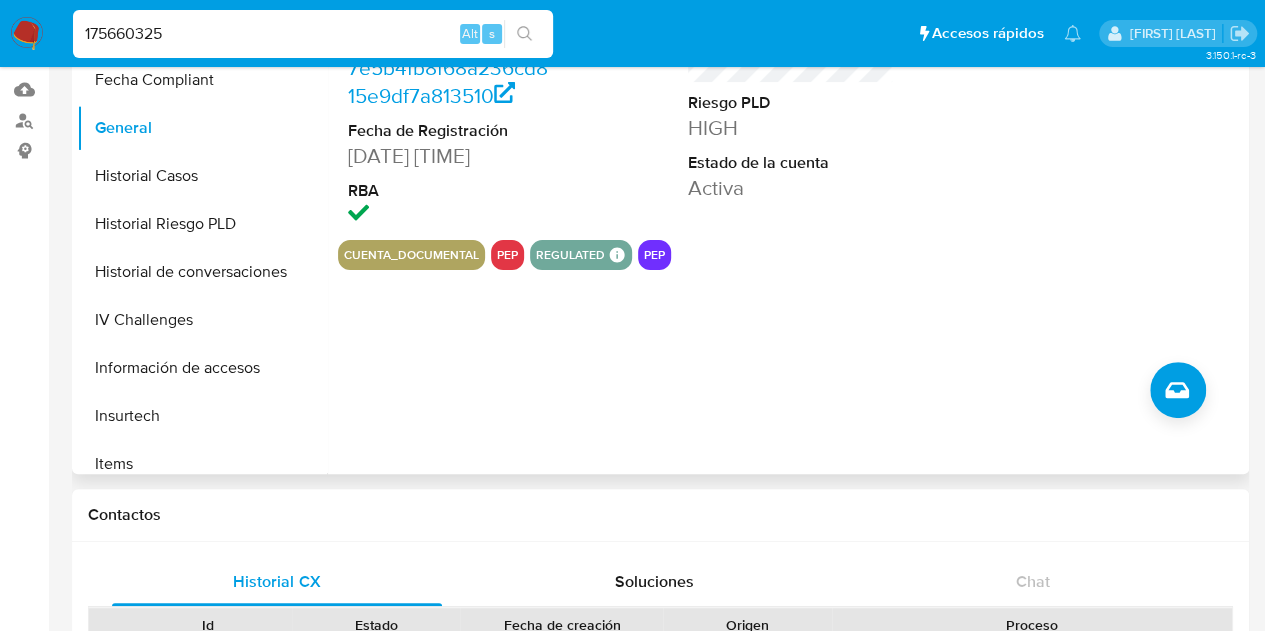 scroll, scrollTop: 200, scrollLeft: 0, axis: vertical 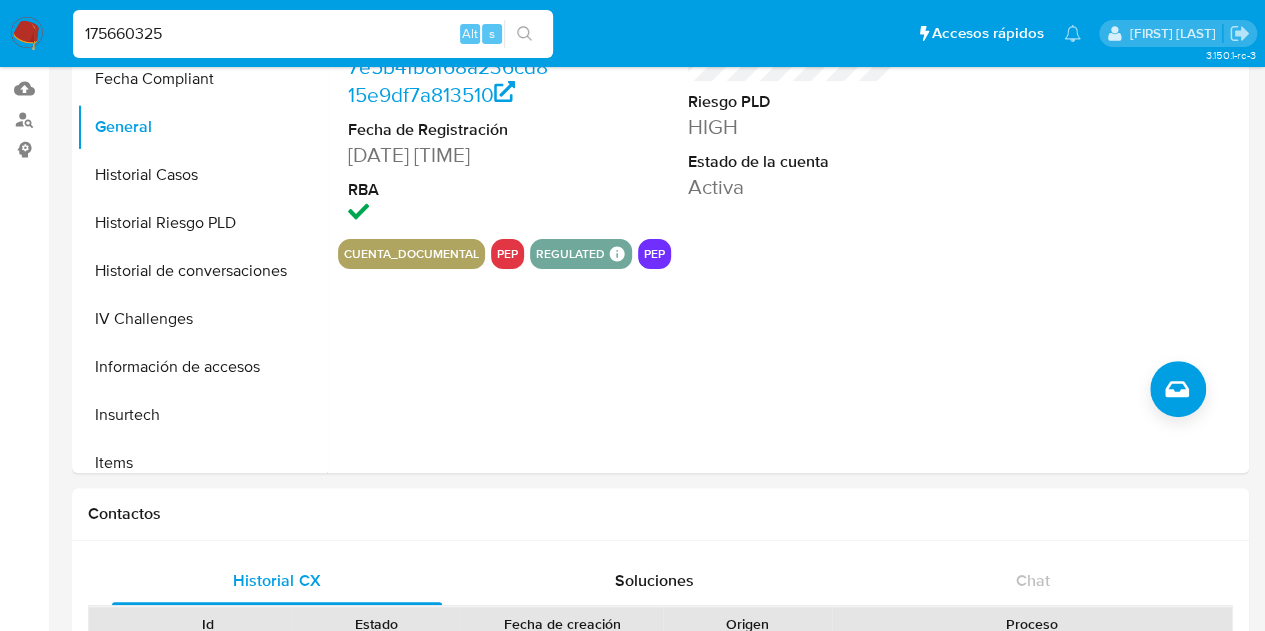 click on "175660325" at bounding box center [313, 34] 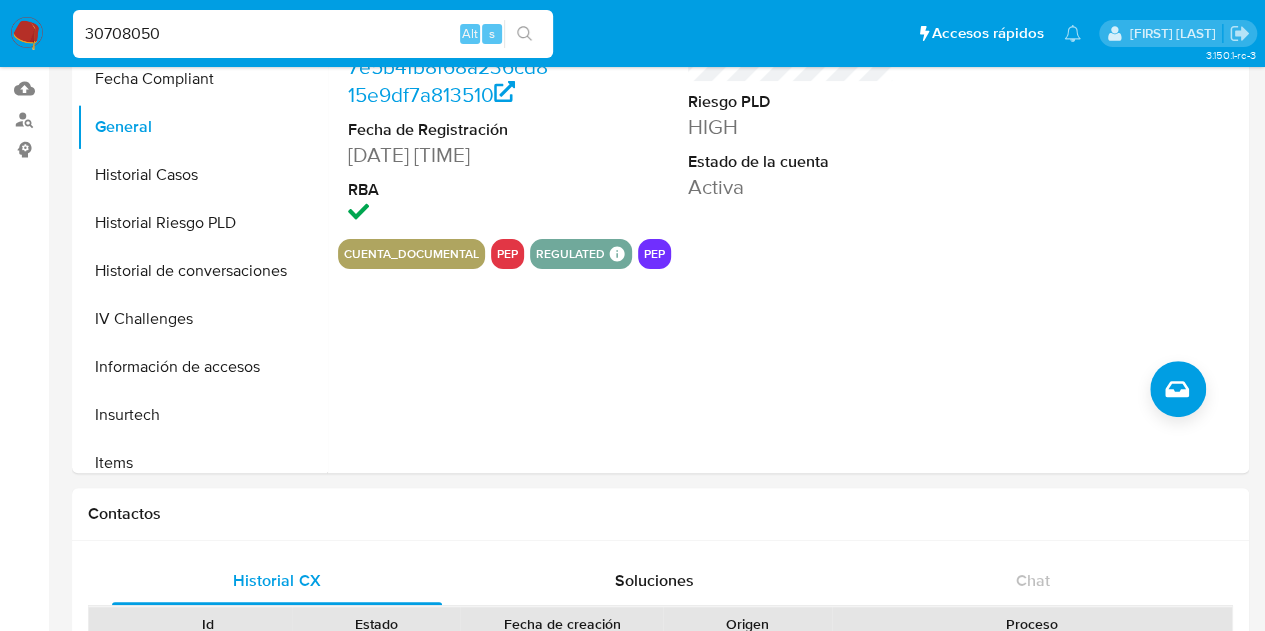 type on "30708050" 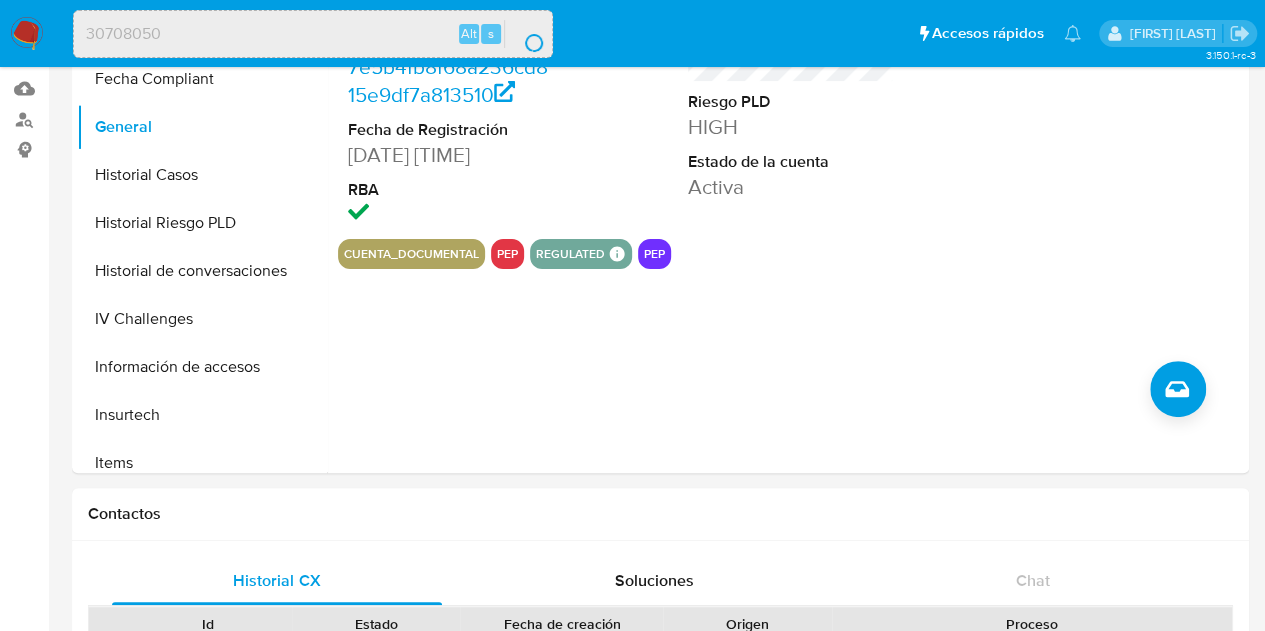 scroll, scrollTop: 0, scrollLeft: 0, axis: both 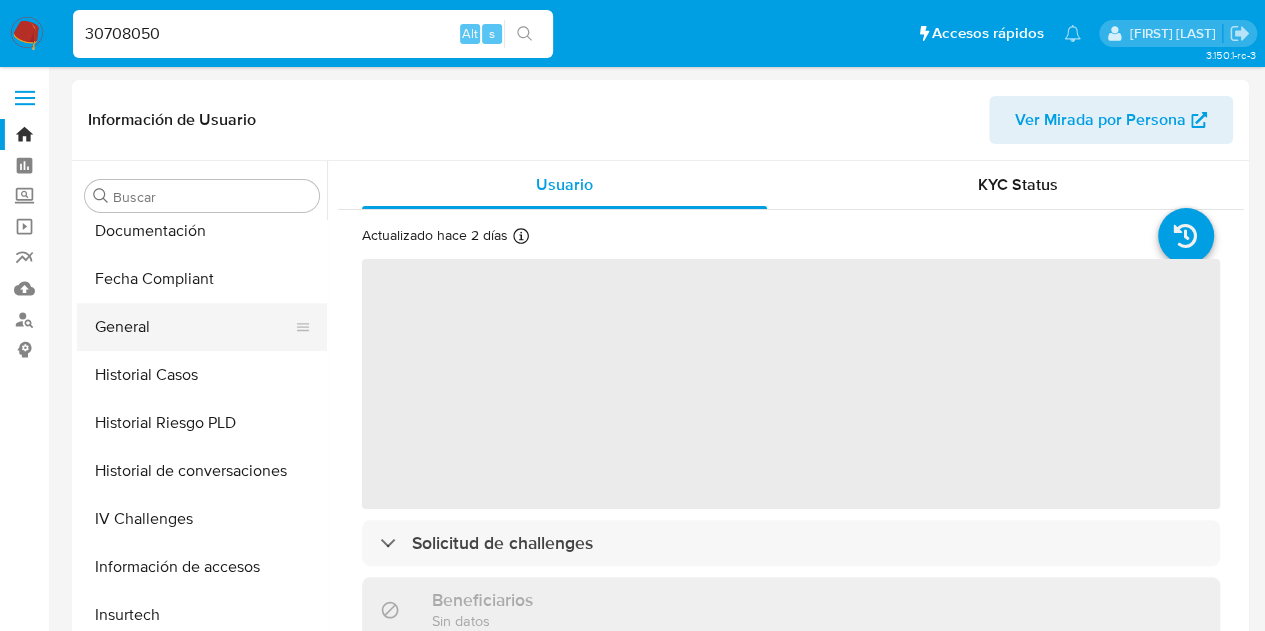 click on "General" at bounding box center [194, 327] 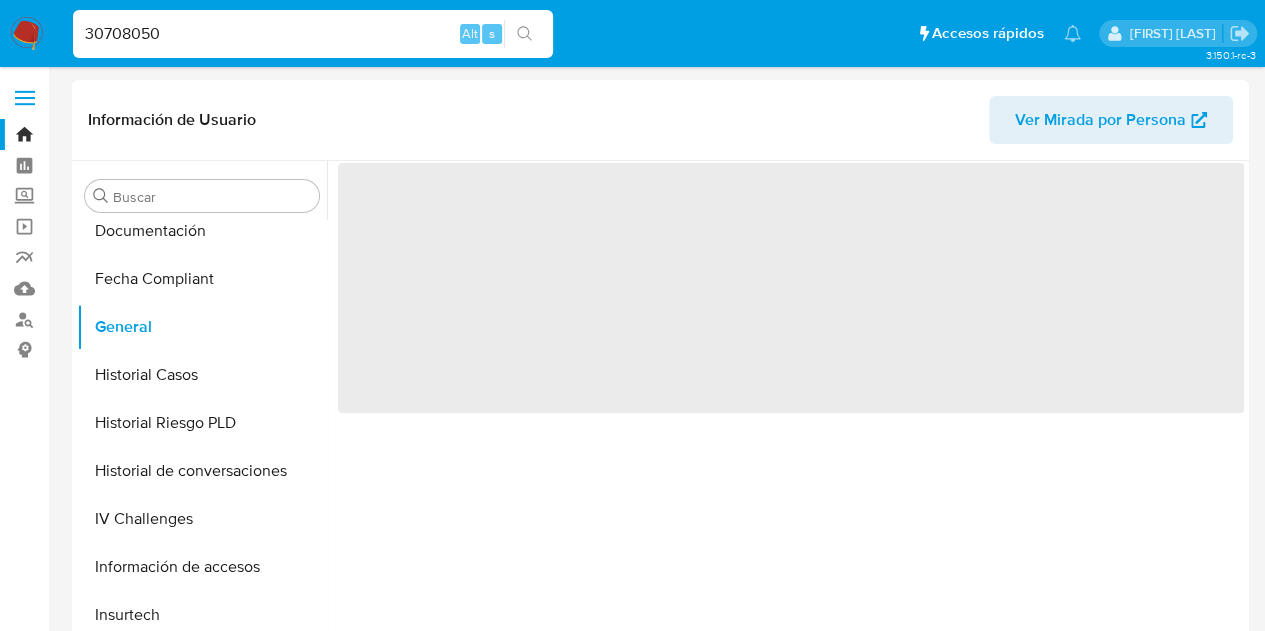 select on "10" 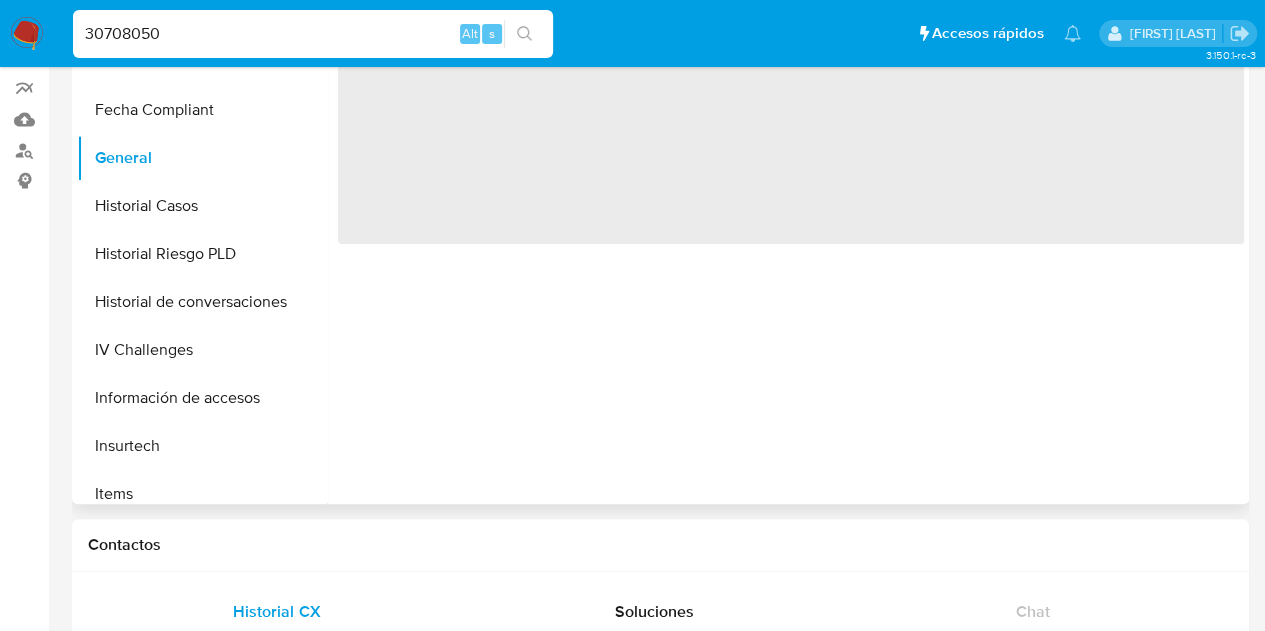 scroll, scrollTop: 200, scrollLeft: 0, axis: vertical 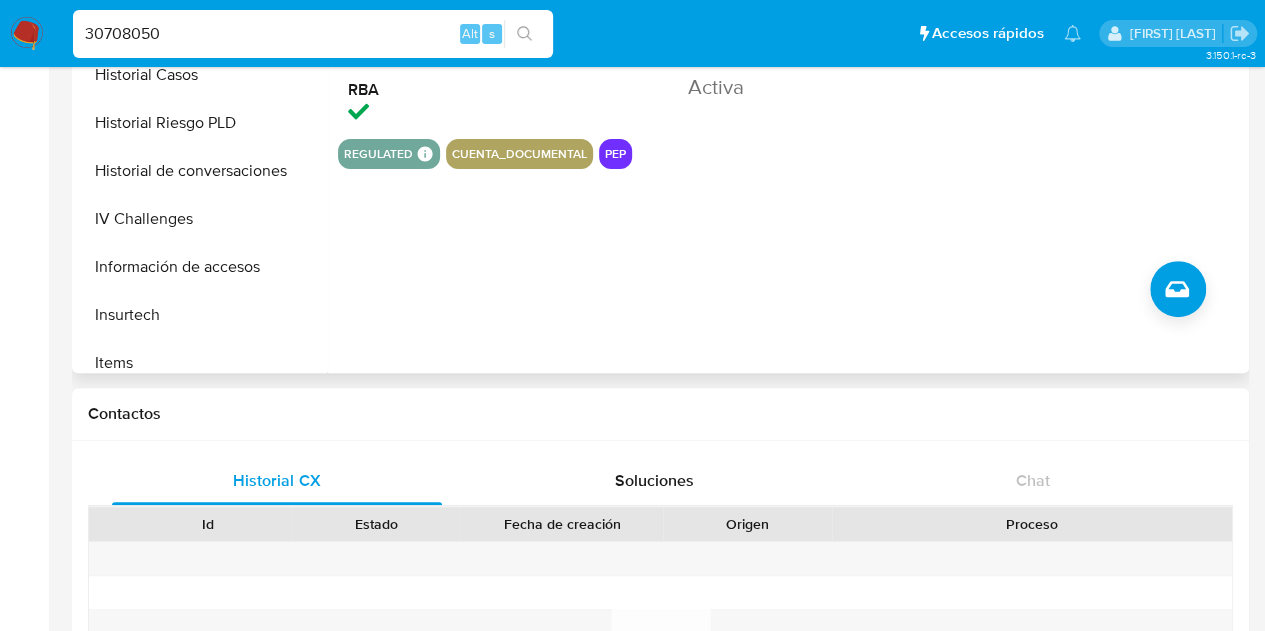 click on "30708050" at bounding box center (313, 34) 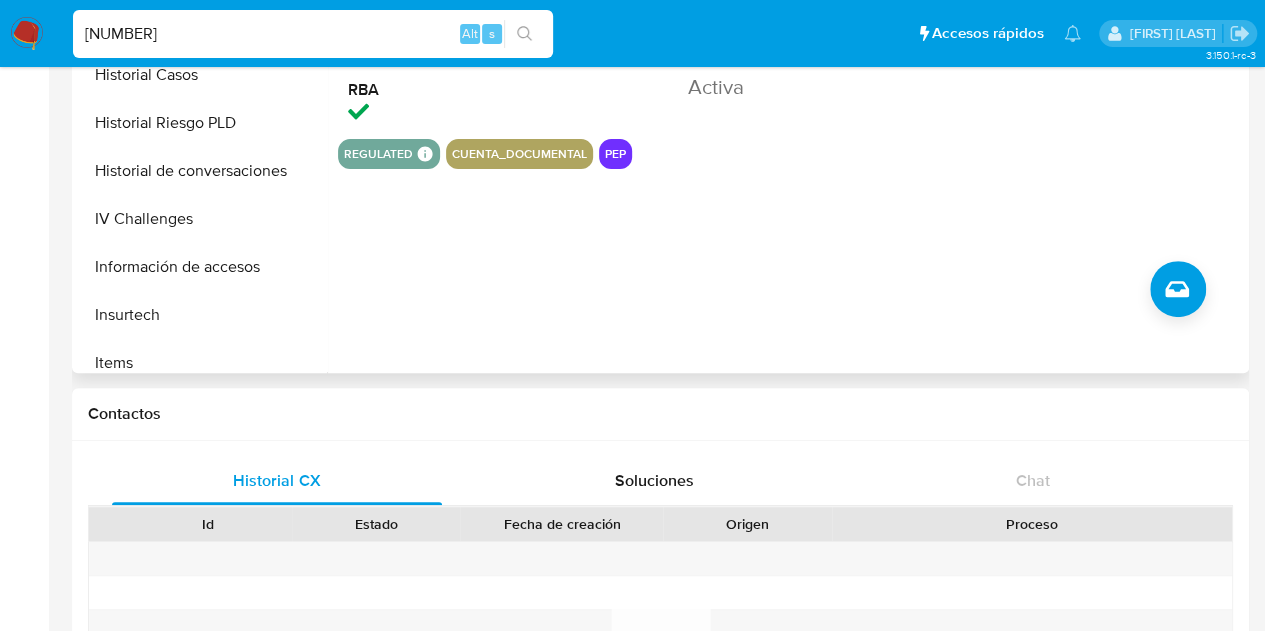 type on "[NUMBER]" 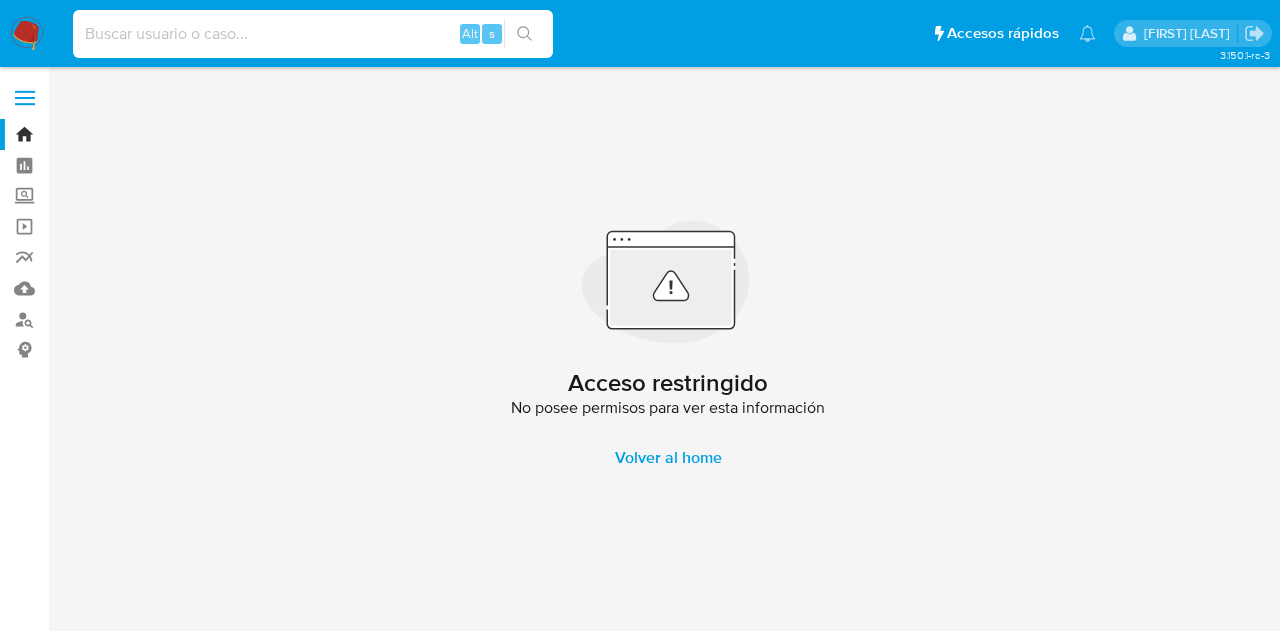 click at bounding box center (313, 34) 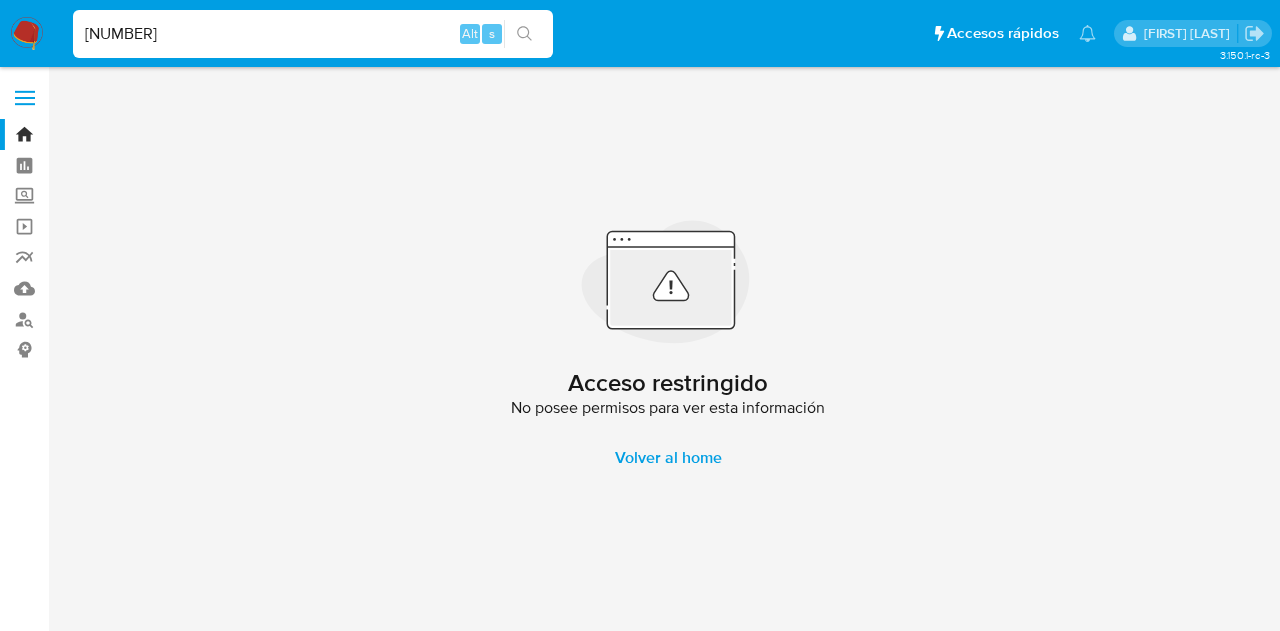 click on "[NUMBER]" at bounding box center (313, 34) 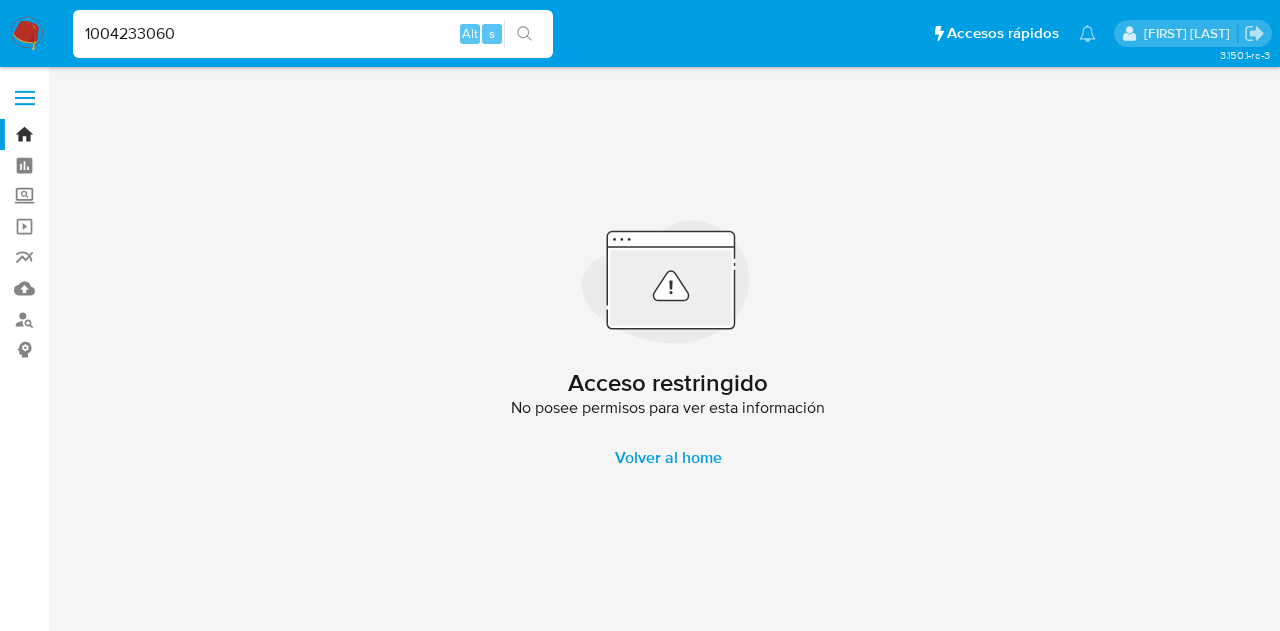 type on "1004233060" 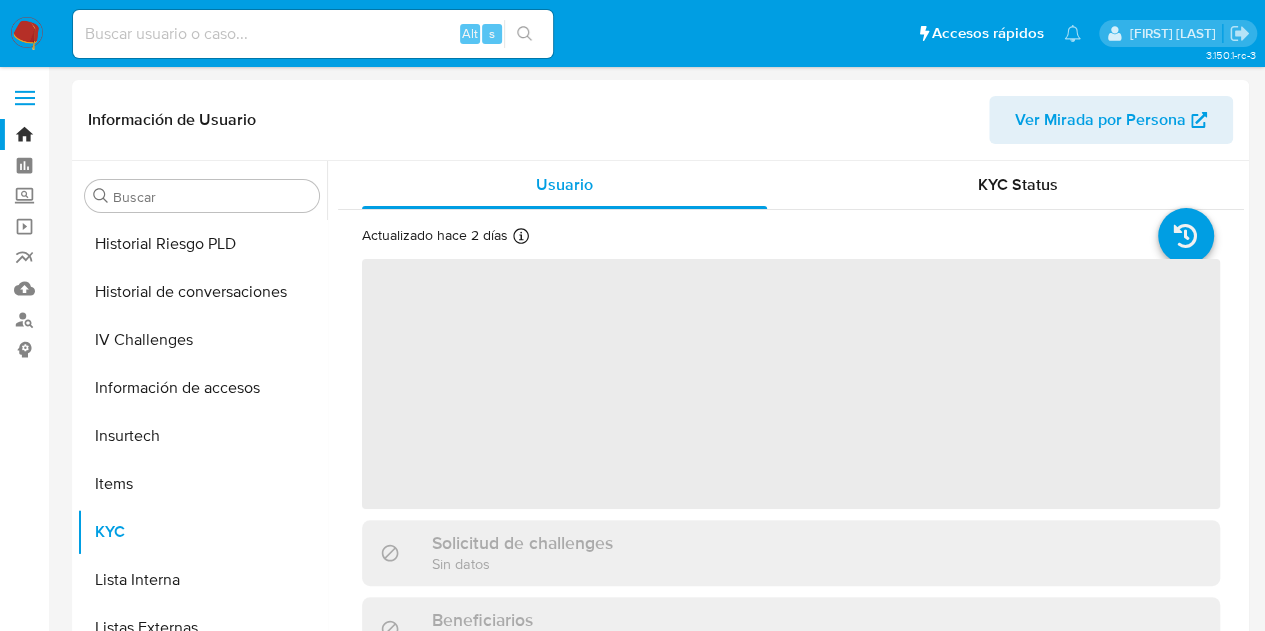 scroll, scrollTop: 845, scrollLeft: 0, axis: vertical 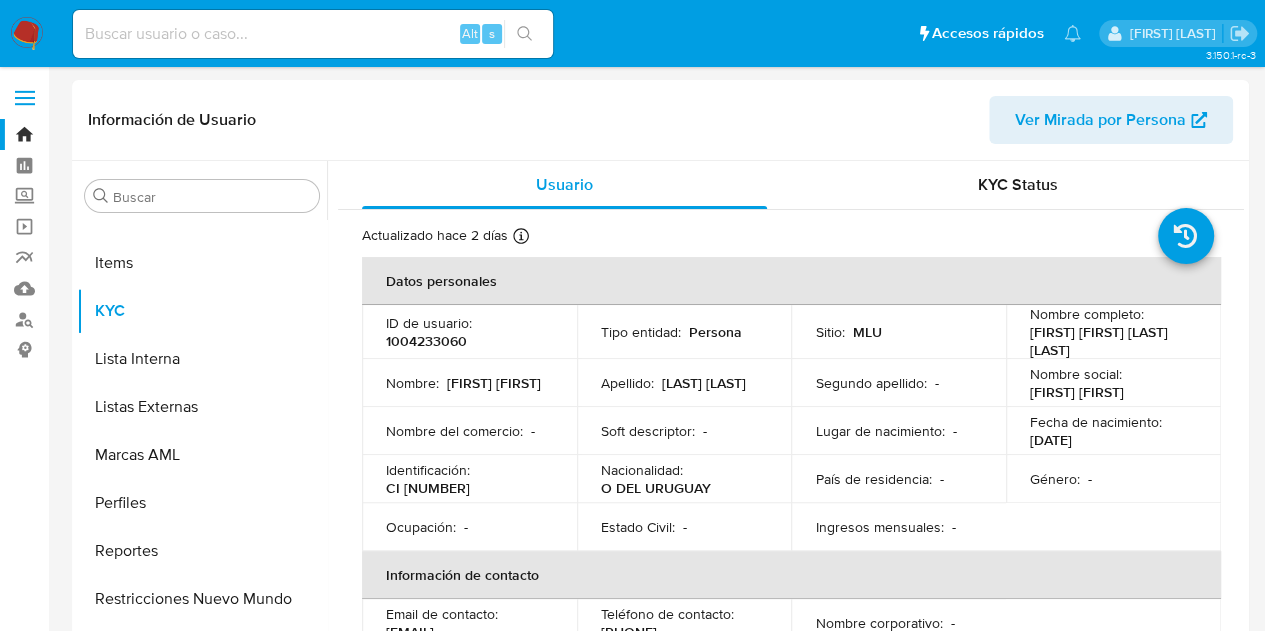 select on "10" 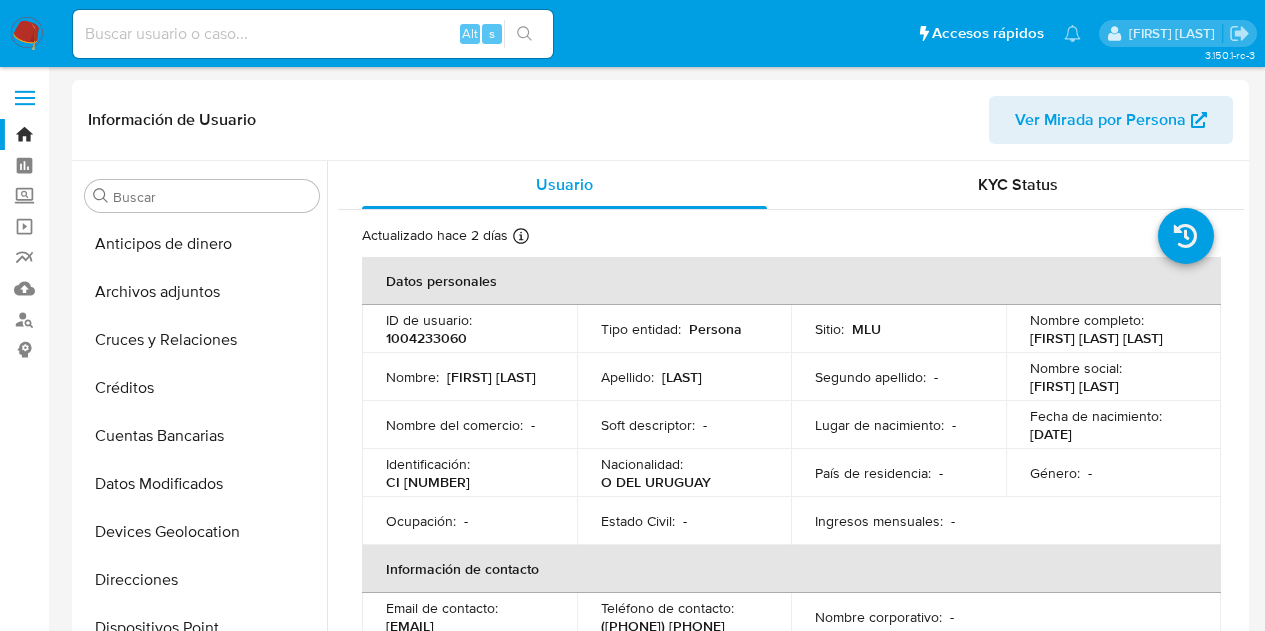 select on "10" 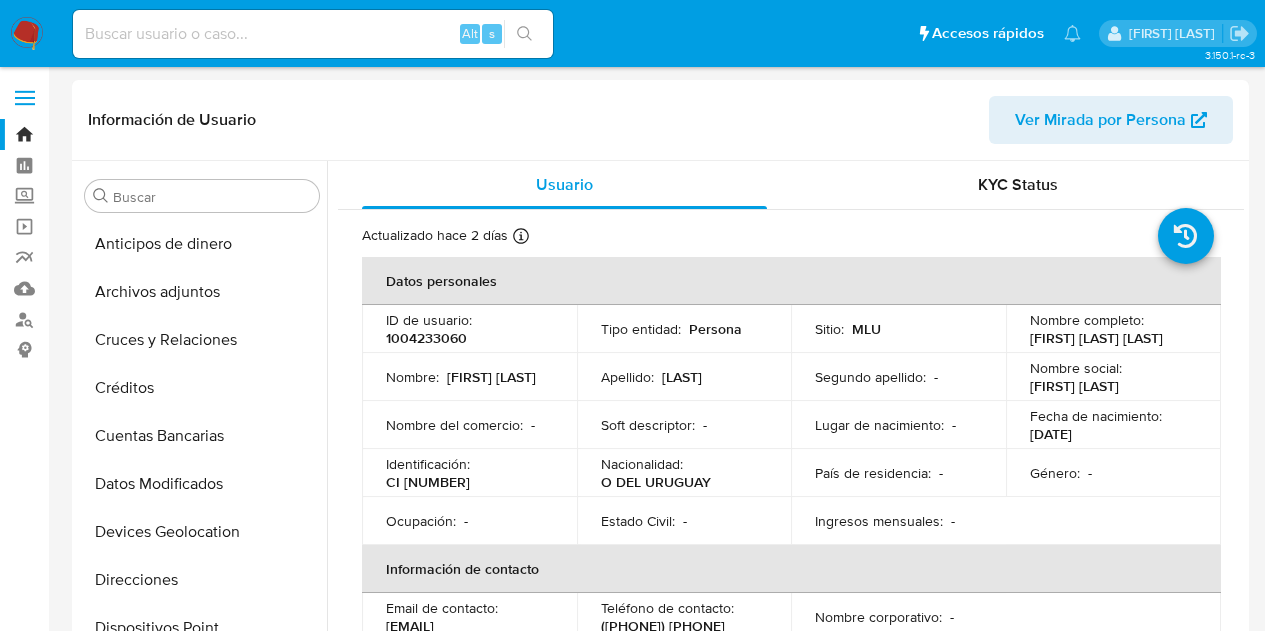 scroll, scrollTop: 0, scrollLeft: 0, axis: both 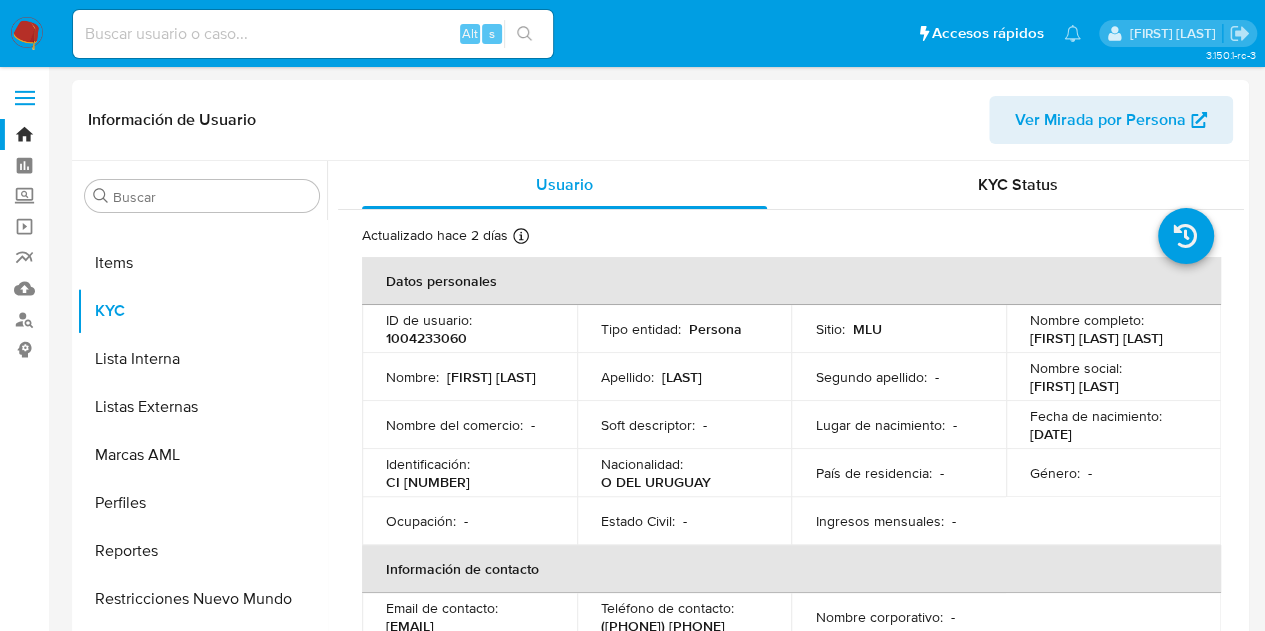 click at bounding box center (313, 34) 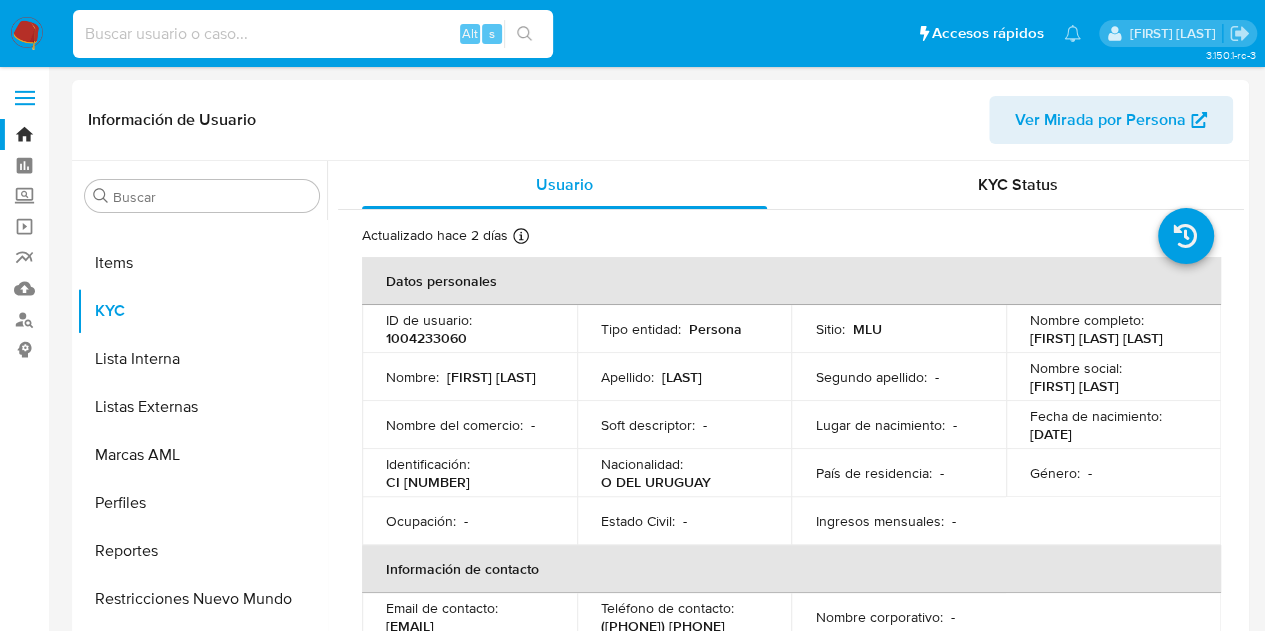 click at bounding box center [313, 34] 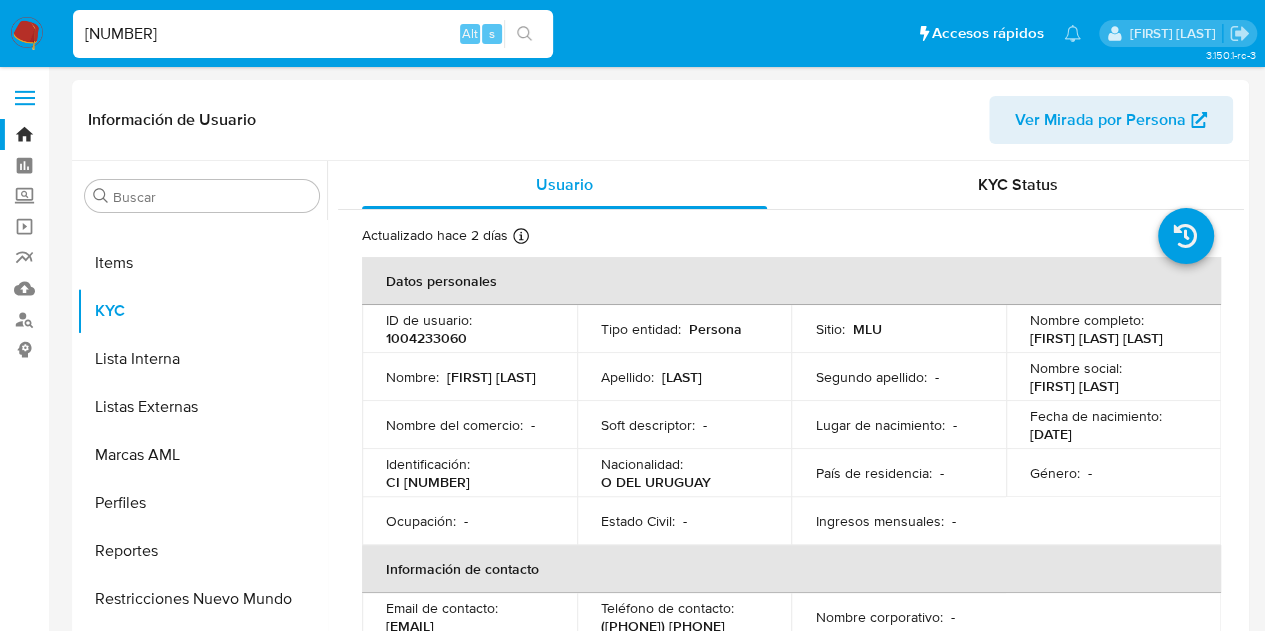 type on "[NUMBER]" 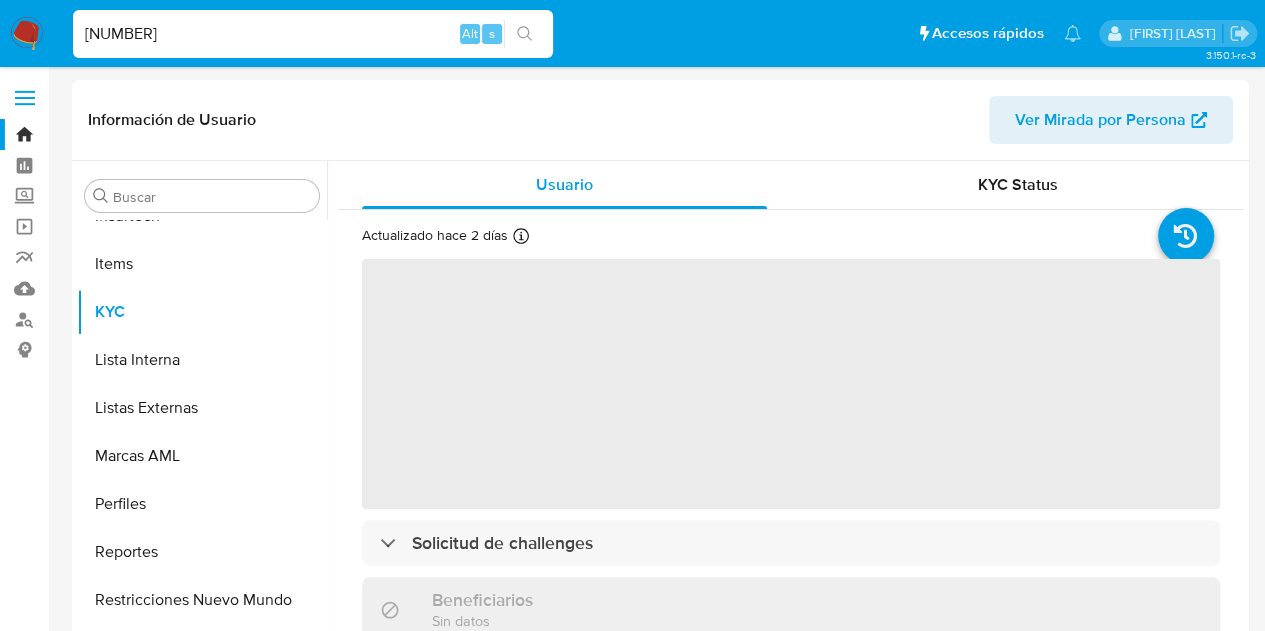 scroll, scrollTop: 845, scrollLeft: 0, axis: vertical 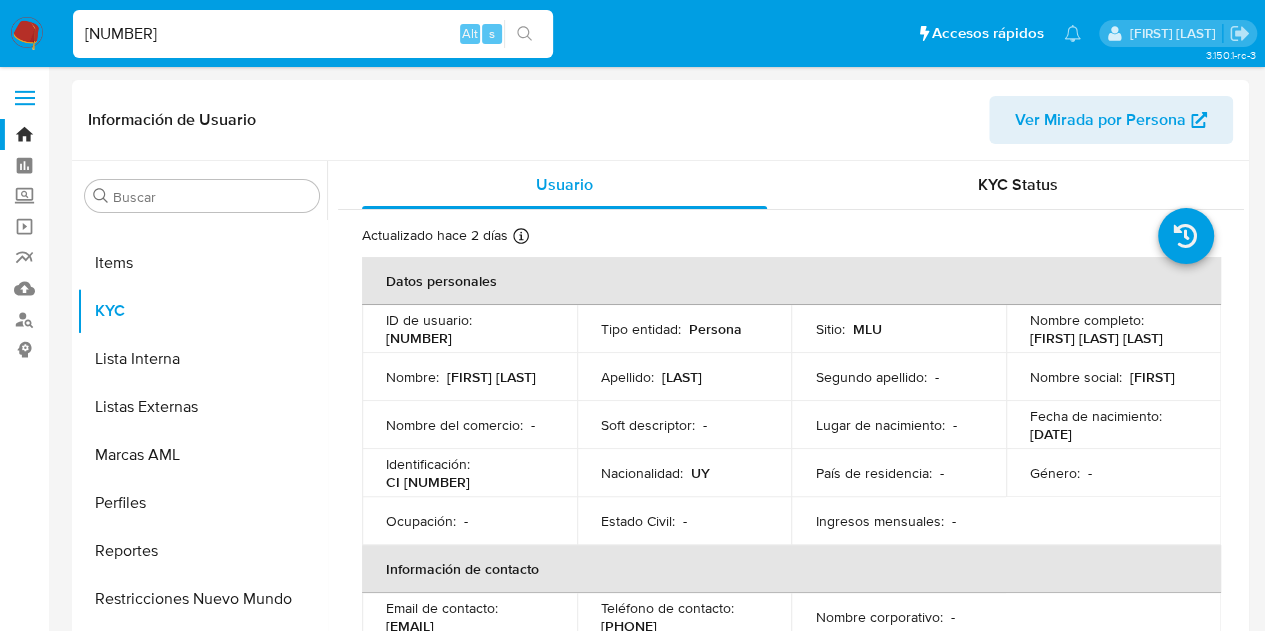 select on "10" 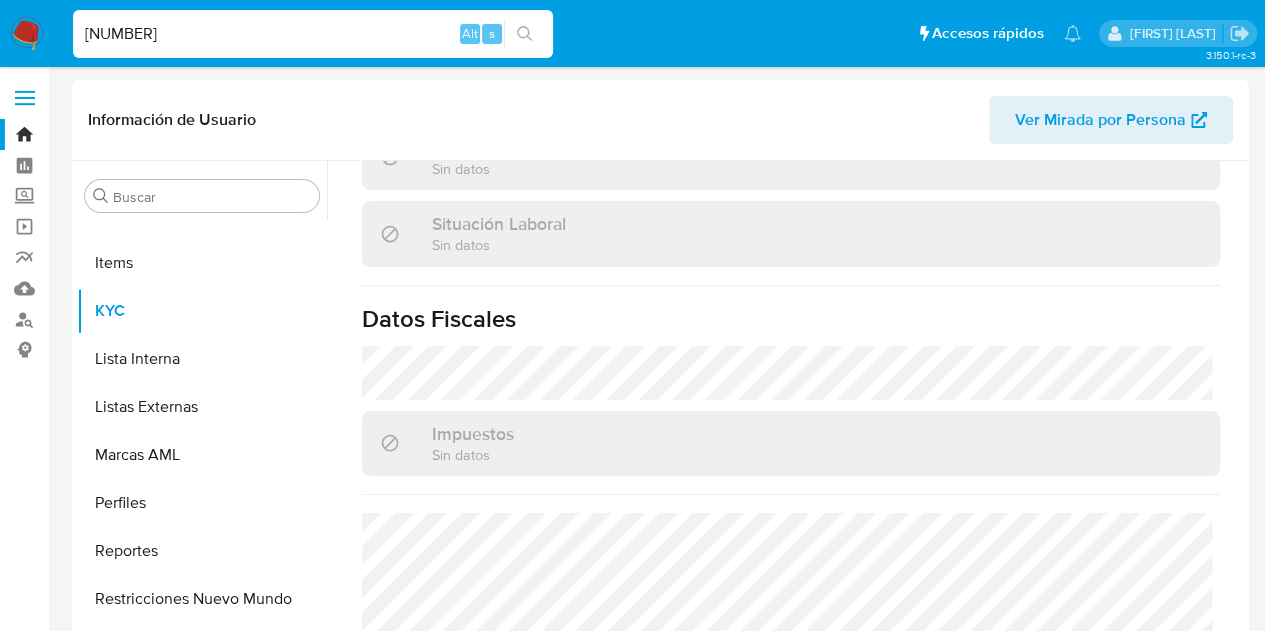 scroll, scrollTop: 1053, scrollLeft: 0, axis: vertical 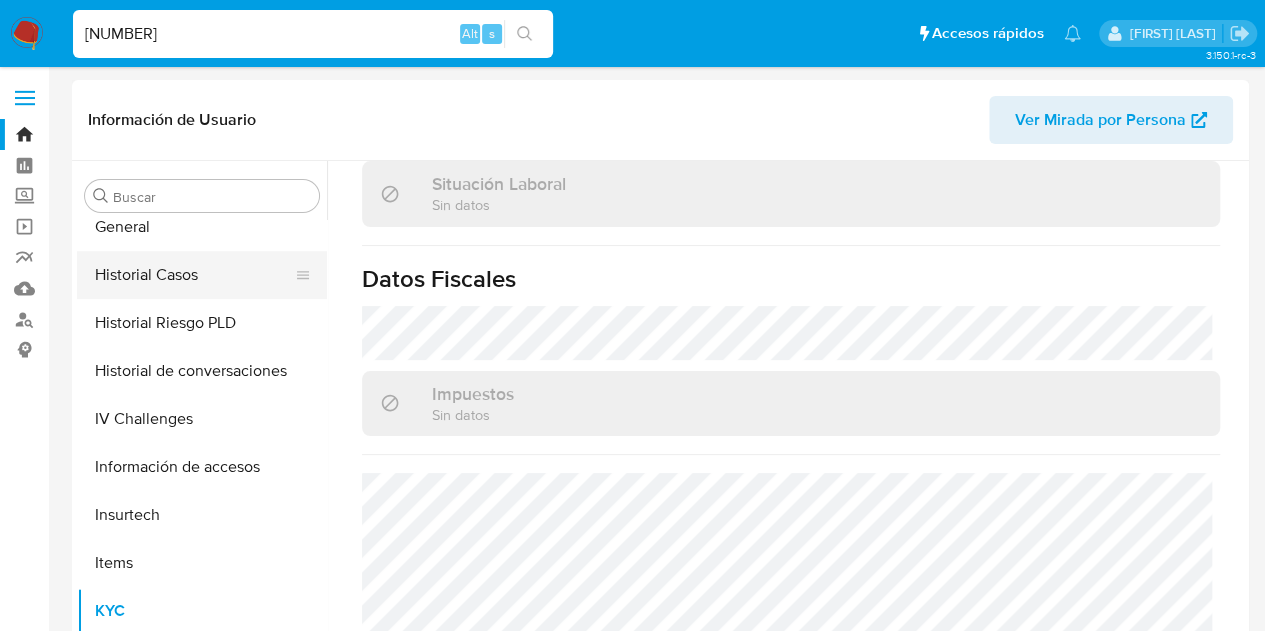 click on "Historial Casos" at bounding box center (194, 275) 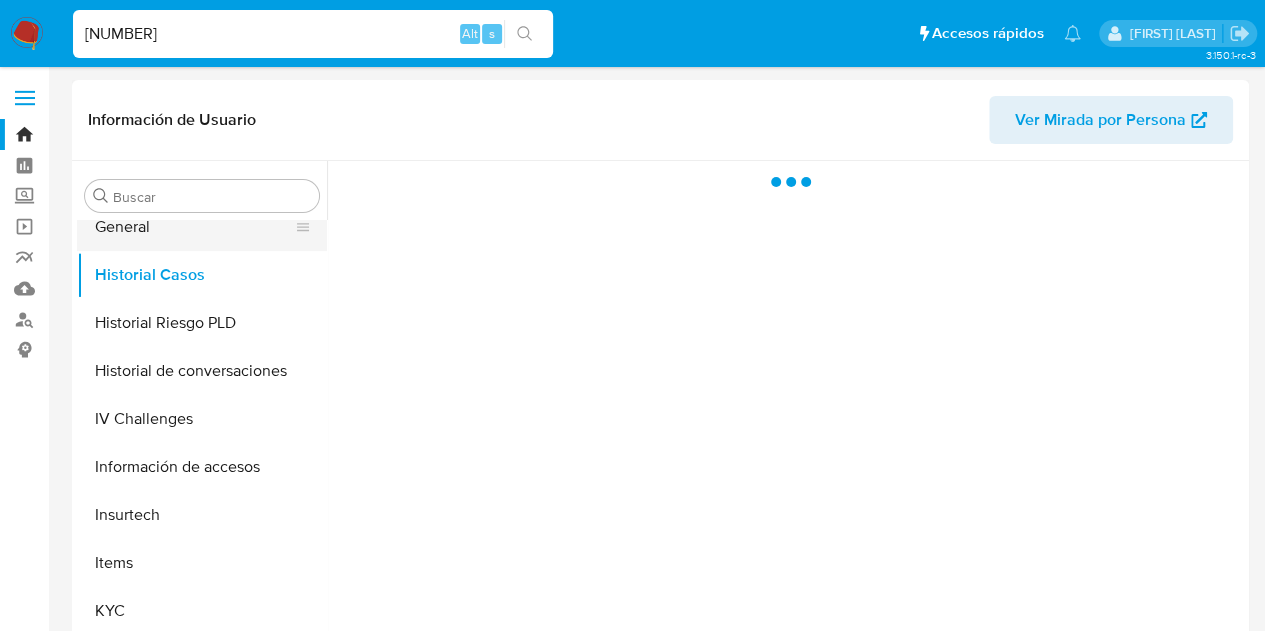 scroll, scrollTop: 0, scrollLeft: 0, axis: both 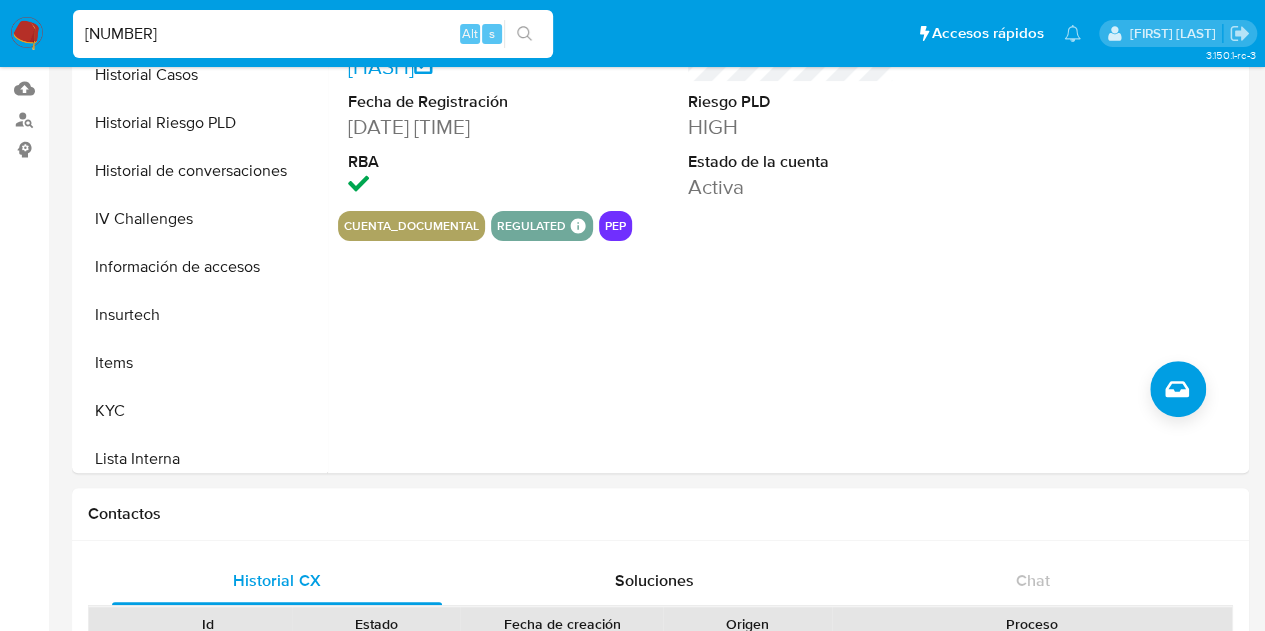 click on "[NUMBER]" at bounding box center [313, 34] 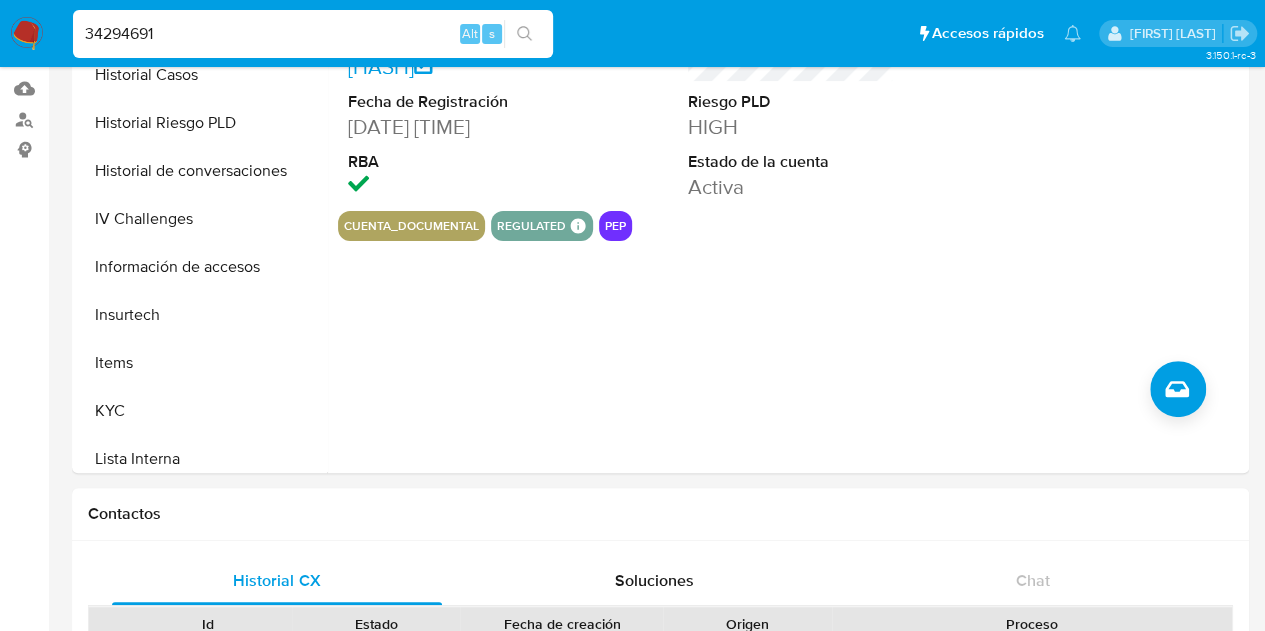 type on "34294691" 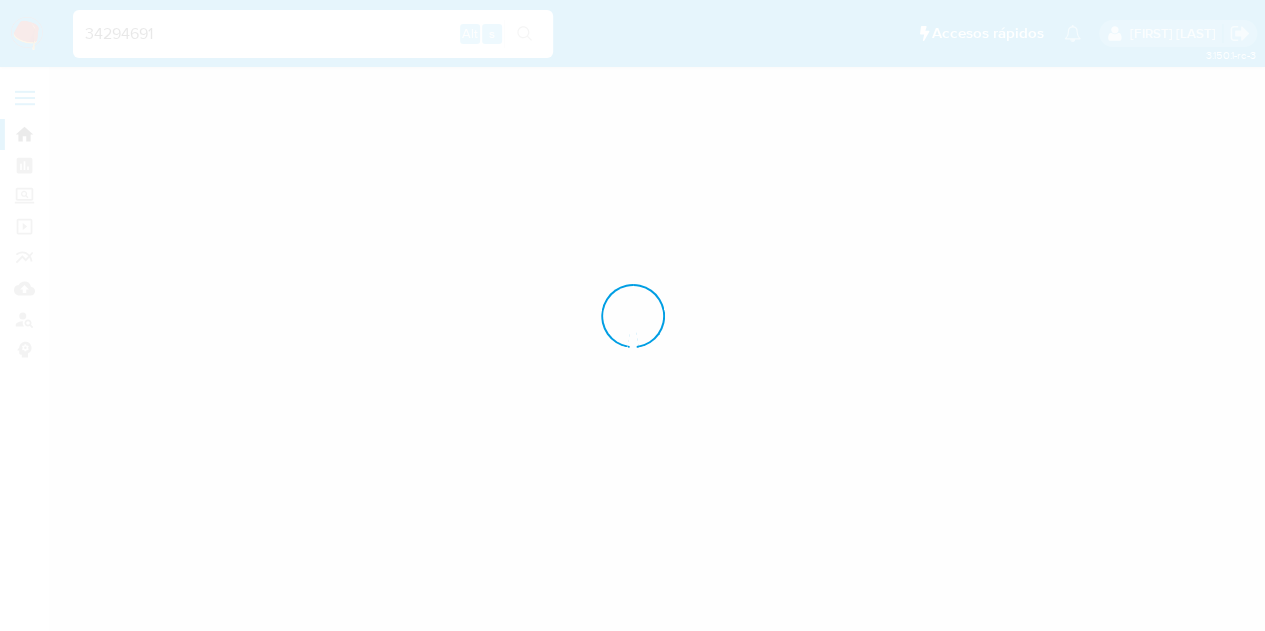 scroll, scrollTop: 0, scrollLeft: 0, axis: both 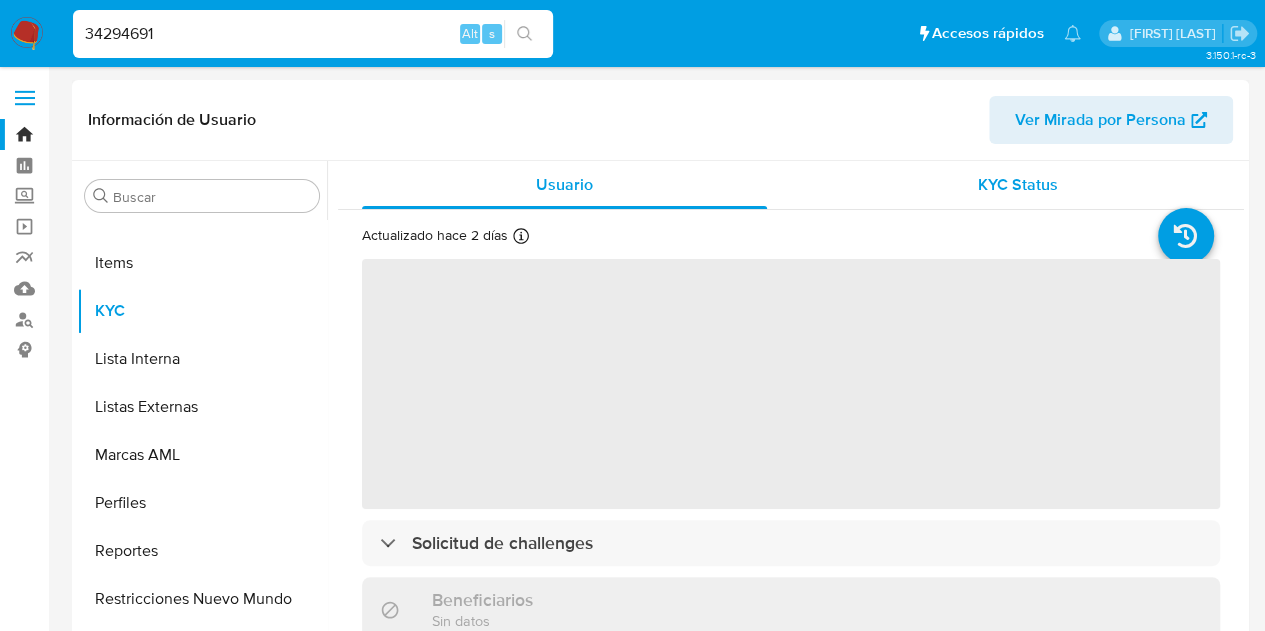 click on "KYC Status" at bounding box center (1017, 185) 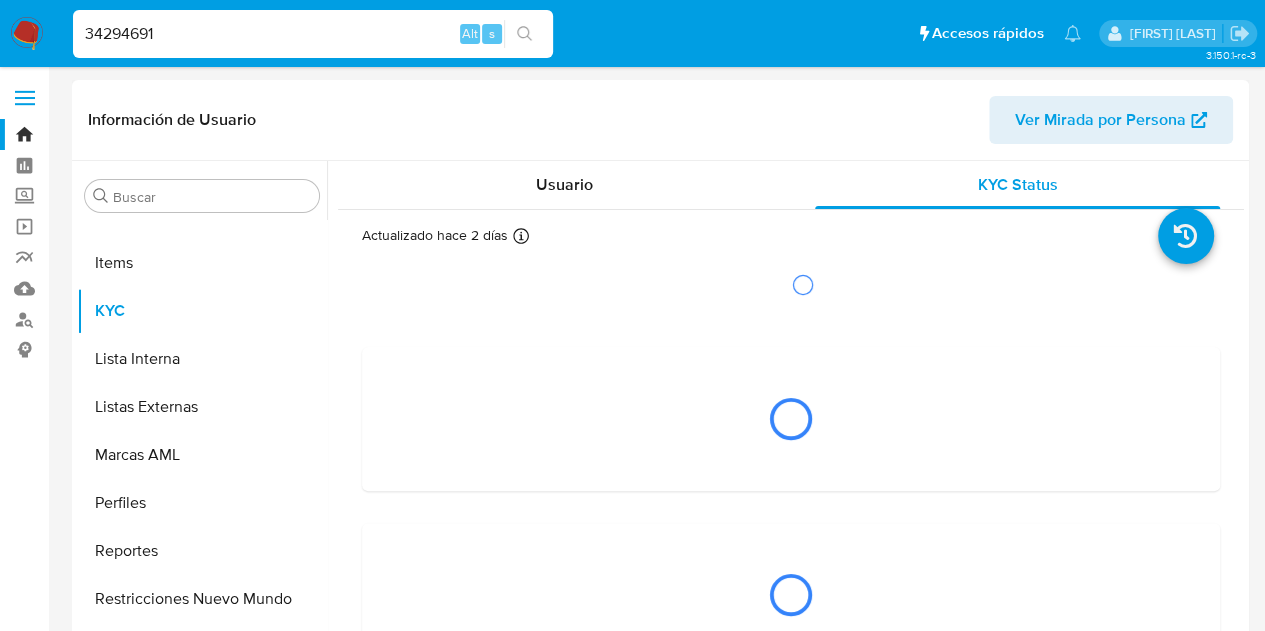 select on "10" 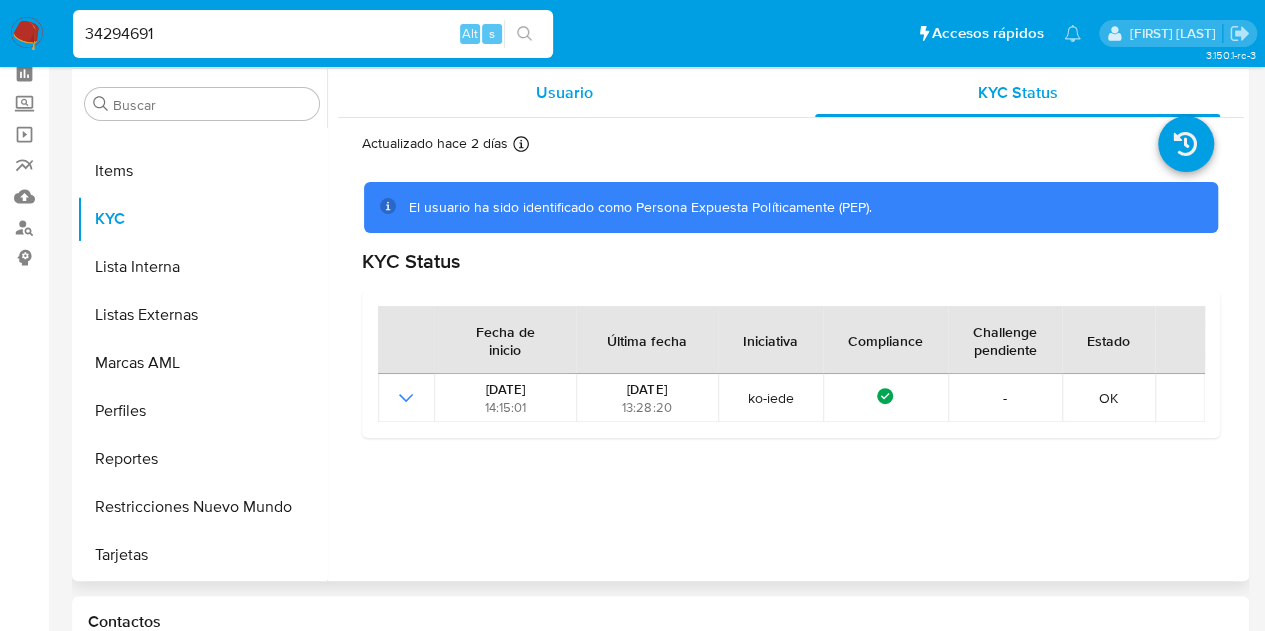 scroll, scrollTop: 0, scrollLeft: 0, axis: both 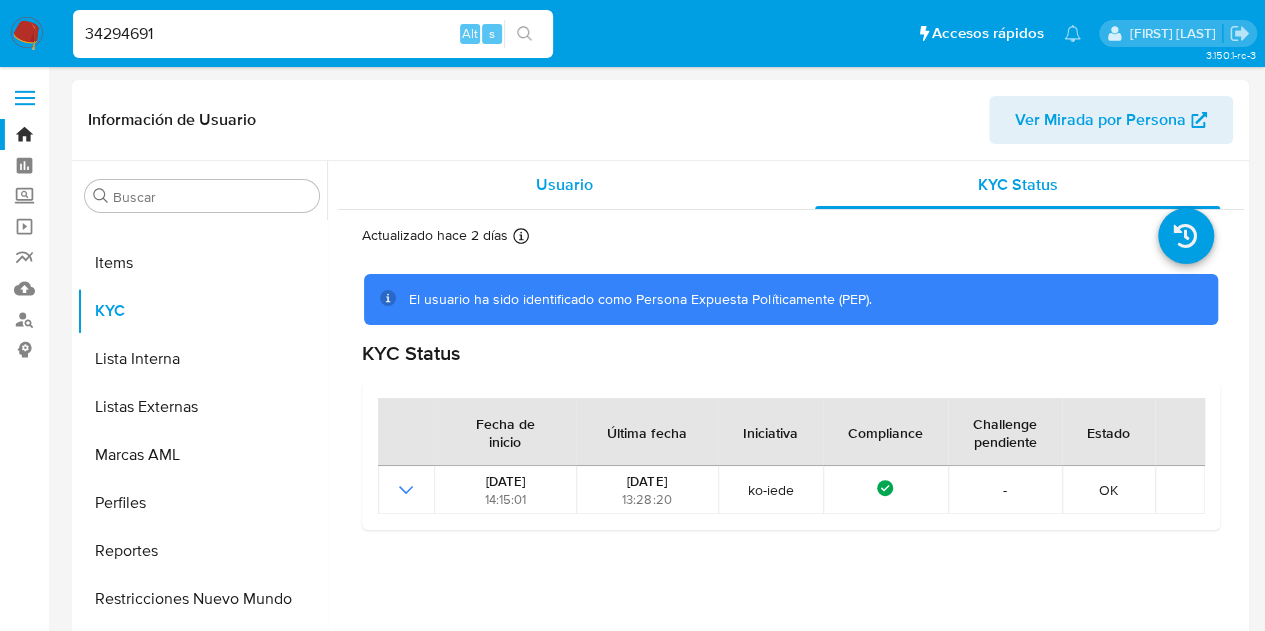 click on "Usuario" at bounding box center [564, 185] 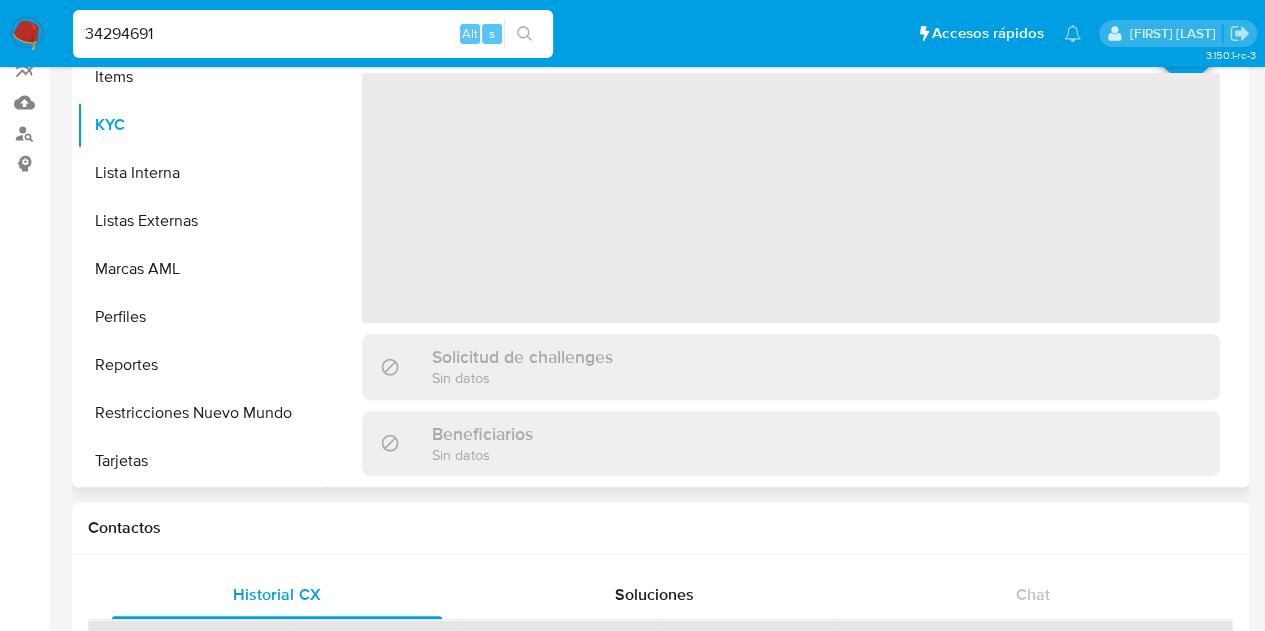 scroll, scrollTop: 300, scrollLeft: 0, axis: vertical 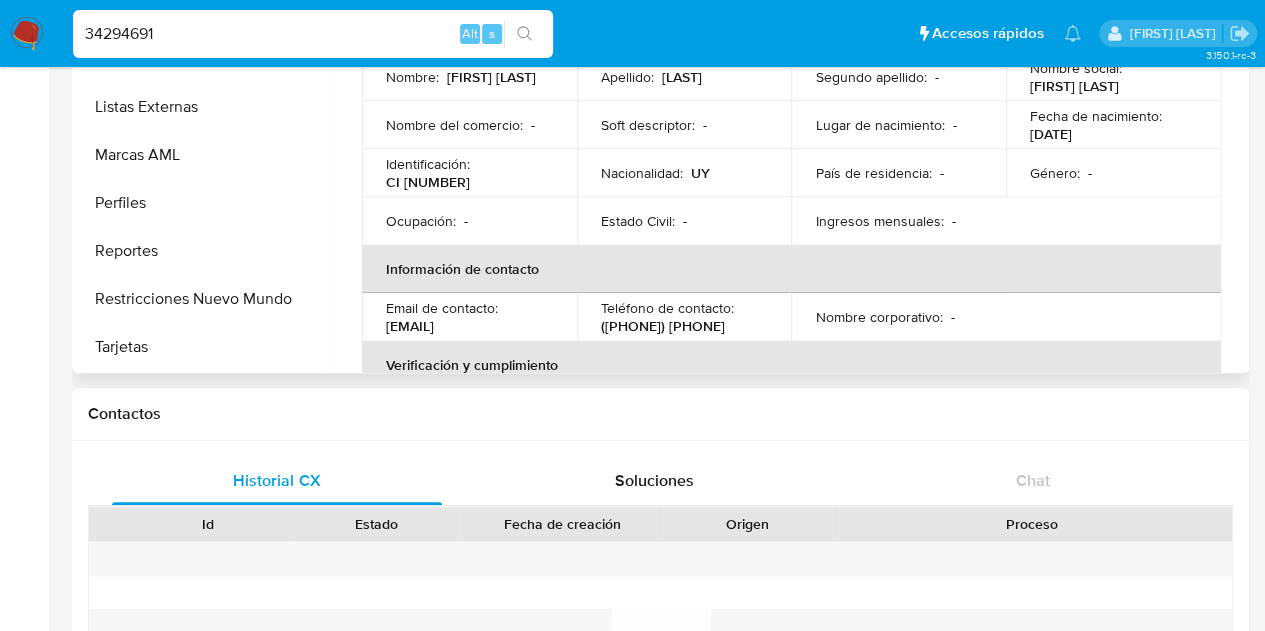 click on "Estado Civil :    -" at bounding box center (684, 221) 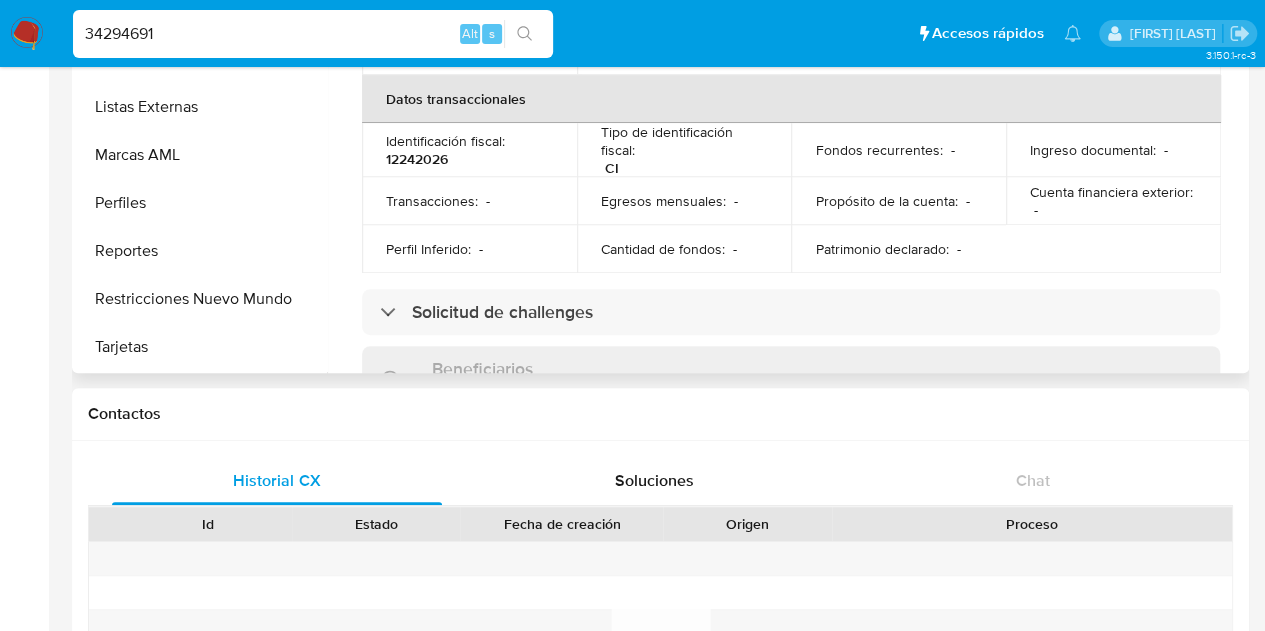 scroll, scrollTop: 500, scrollLeft: 0, axis: vertical 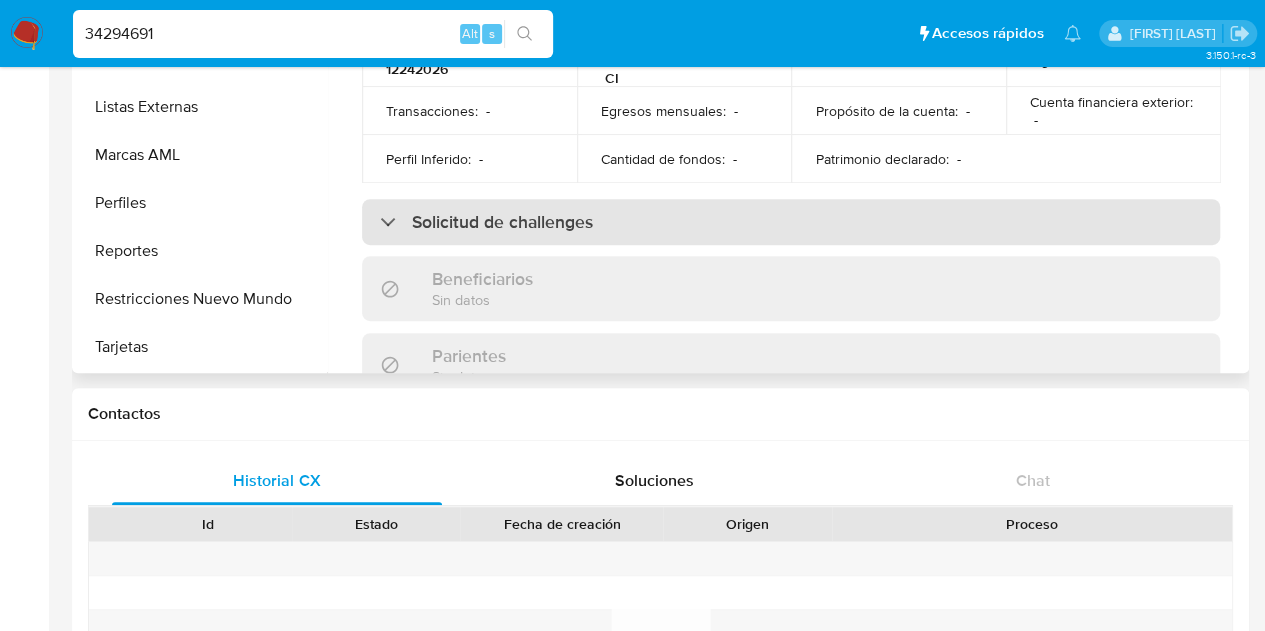 click on "Solicitud de challenges" at bounding box center [791, 222] 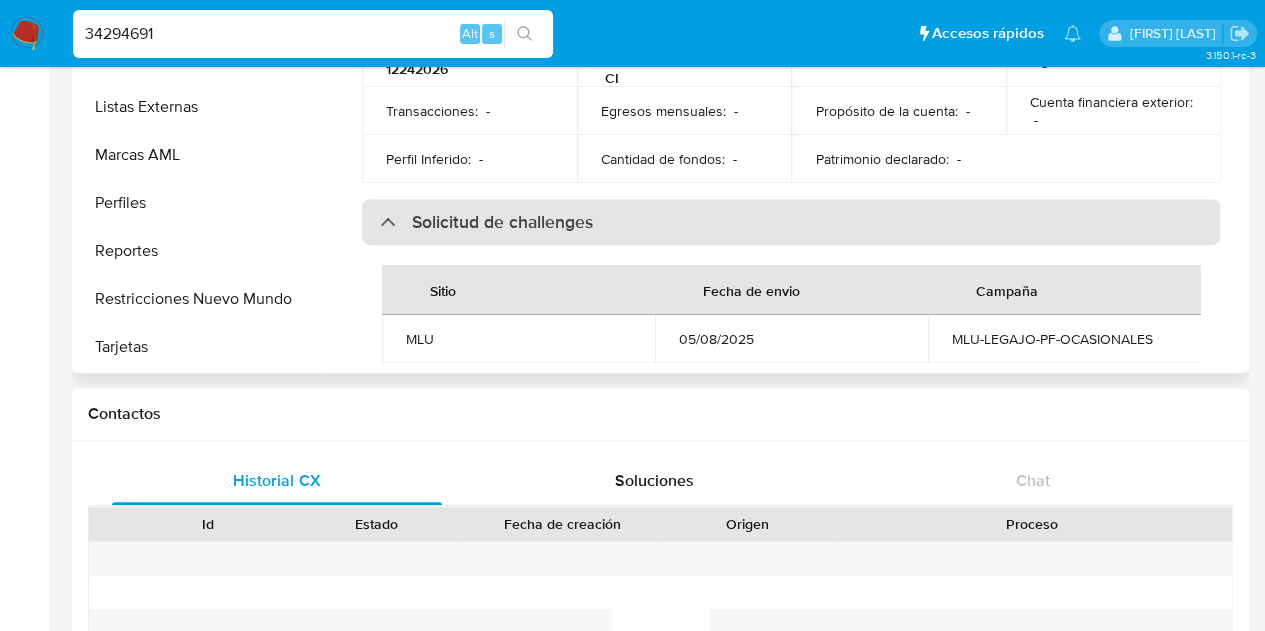 scroll, scrollTop: 600, scrollLeft: 0, axis: vertical 